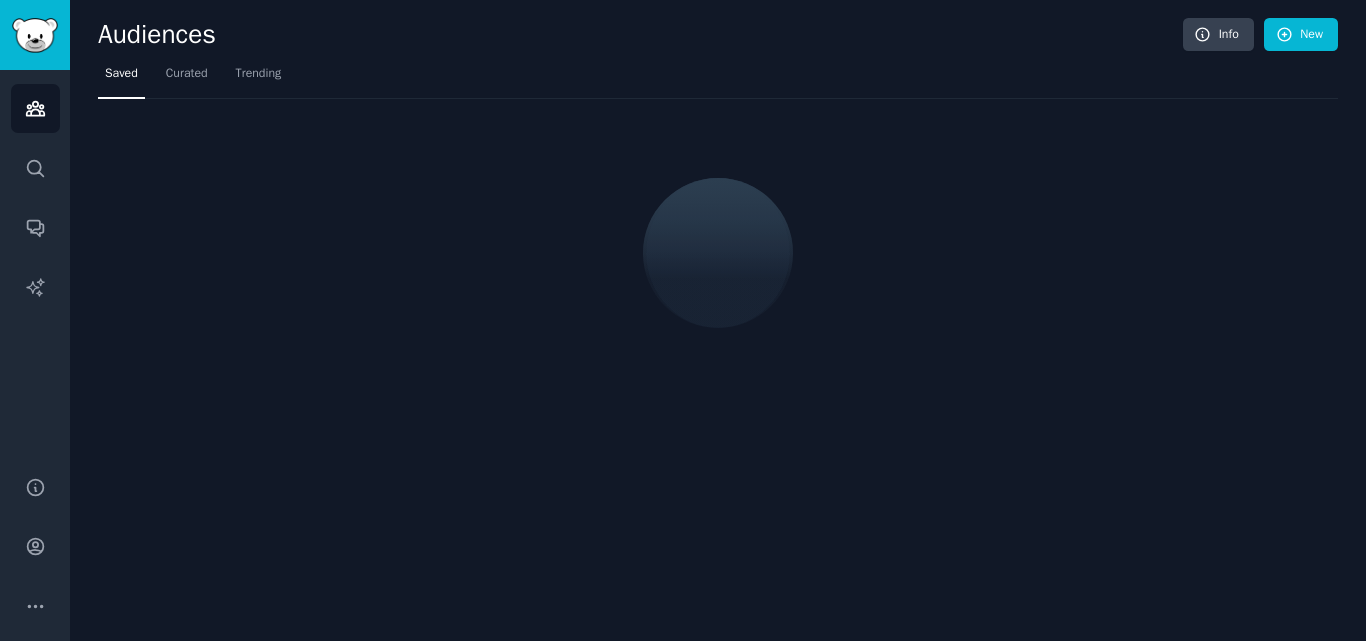 scroll, scrollTop: 0, scrollLeft: 0, axis: both 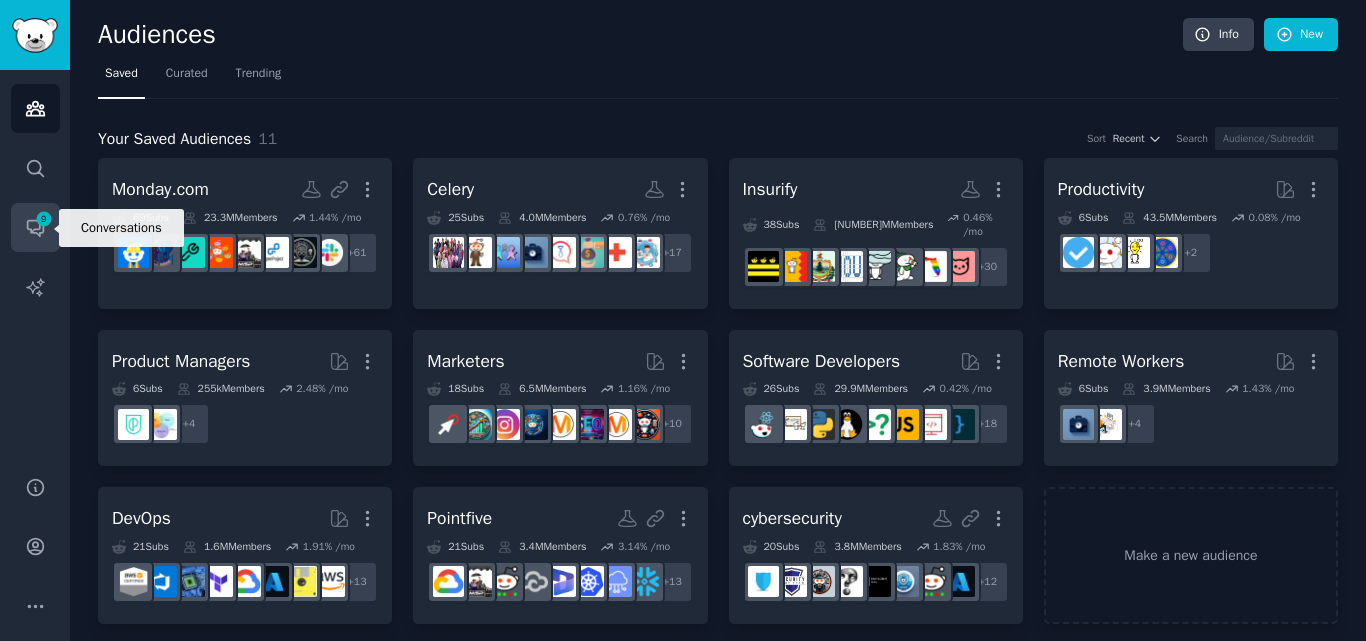click on "9" at bounding box center [44, 219] 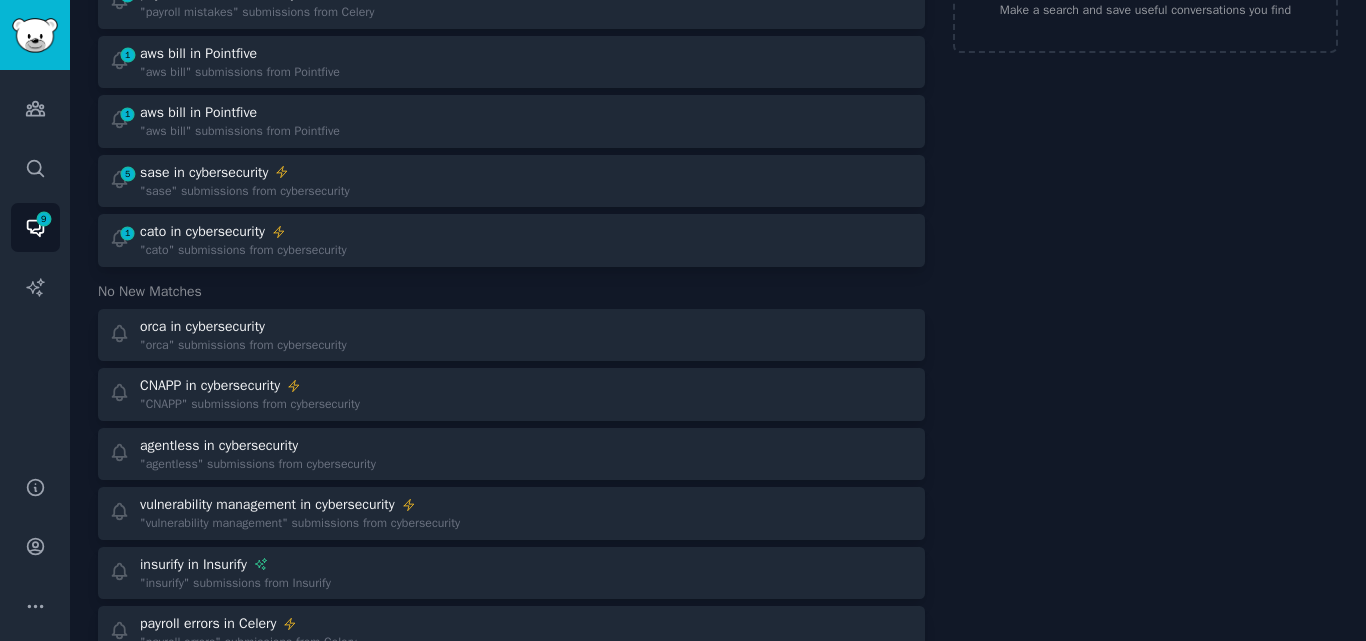 scroll, scrollTop: 186, scrollLeft: 0, axis: vertical 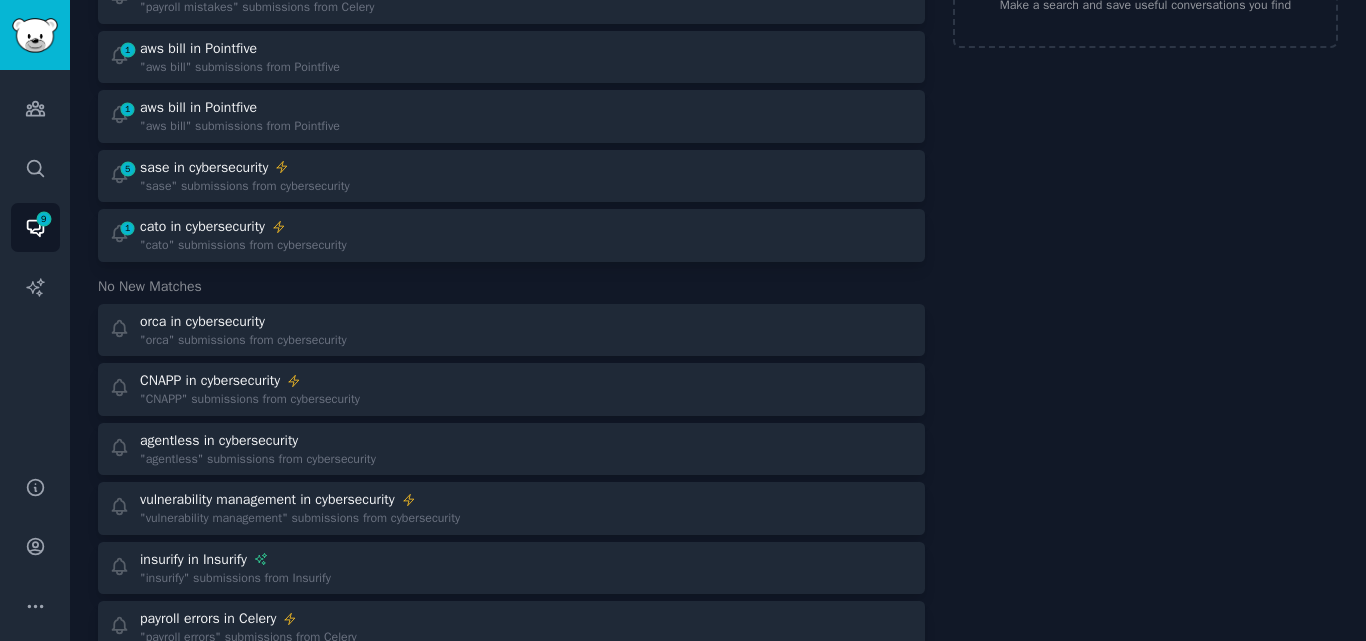 drag, startPoint x: 1334, startPoint y: 146, endPoint x: 1365, endPoint y: 2, distance: 147.29901 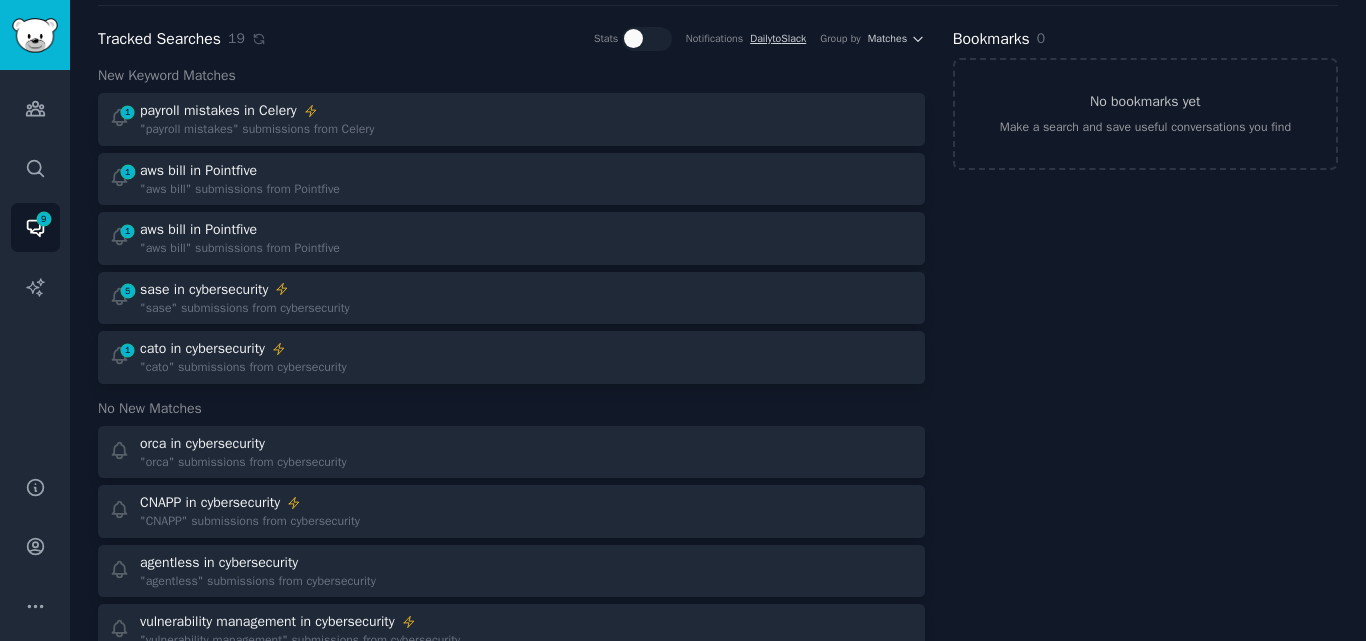 scroll, scrollTop: 57, scrollLeft: 0, axis: vertical 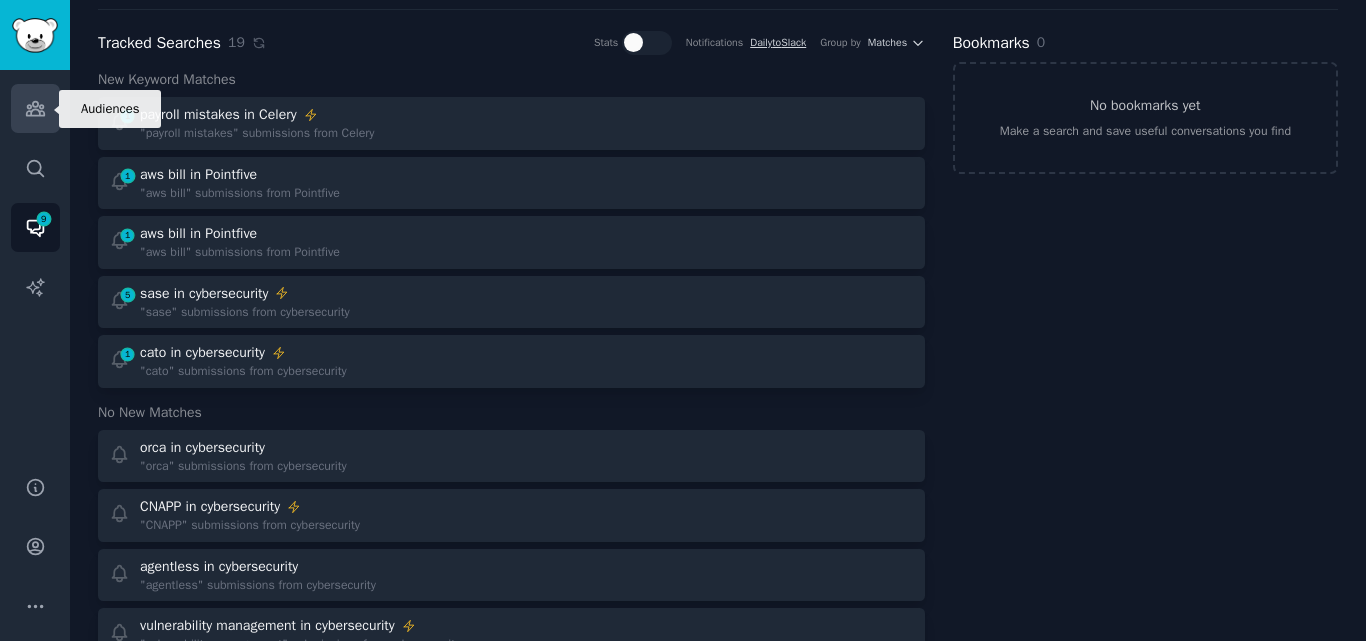 click on "Audiences" at bounding box center (35, 108) 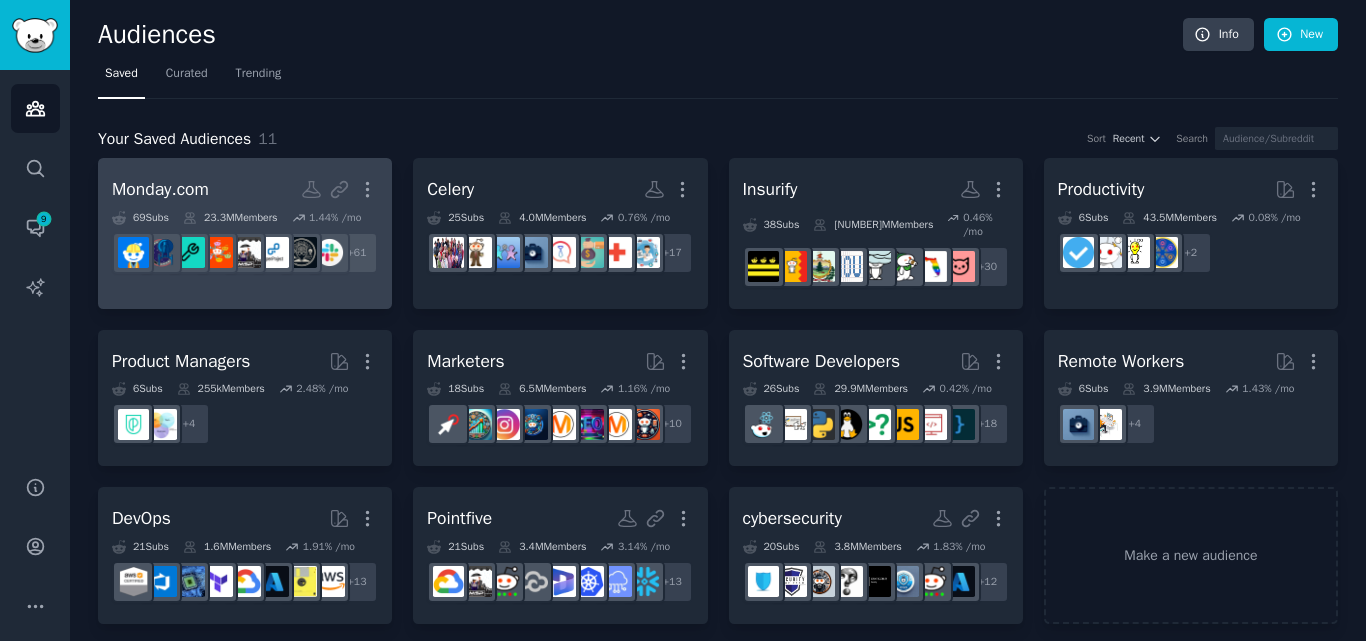 click on "Monday.com More" at bounding box center (245, 189) 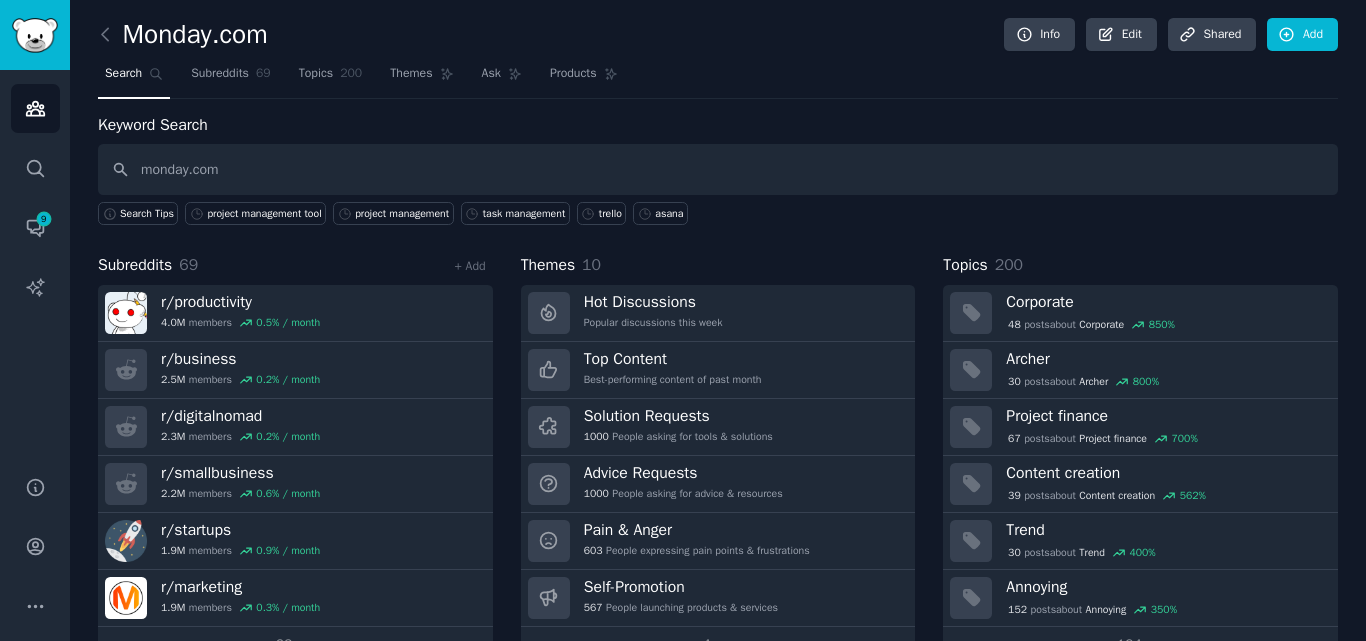 type on "monday.com" 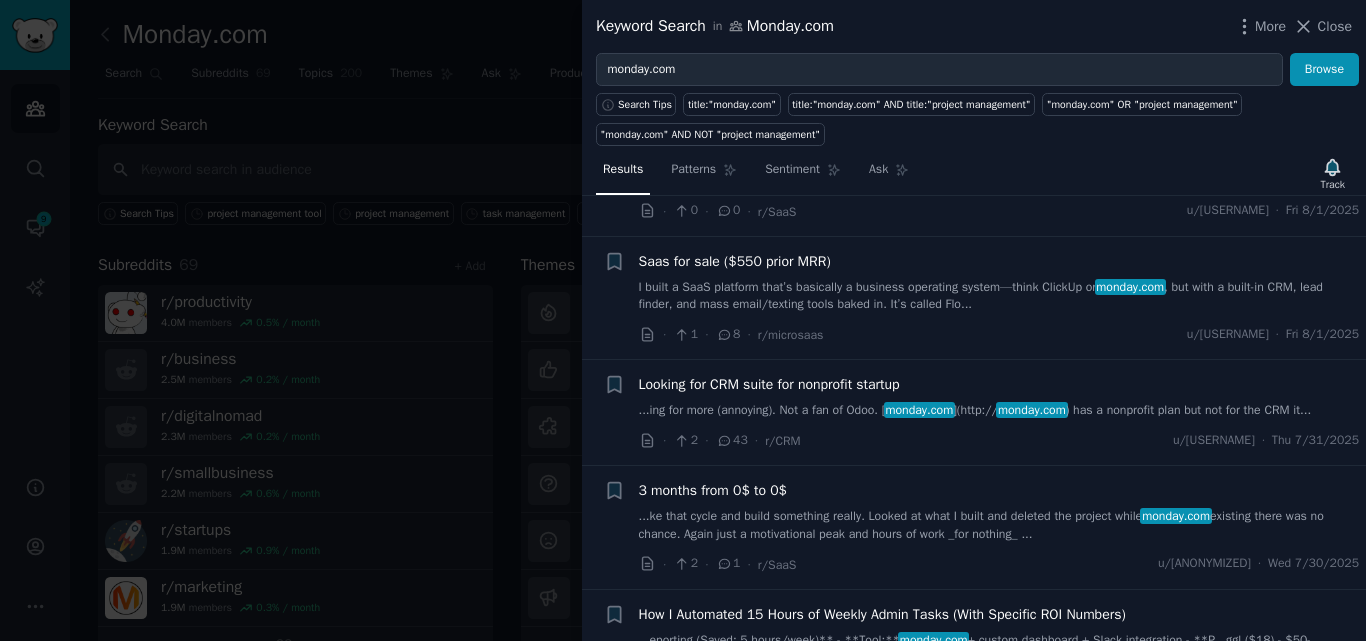 scroll, scrollTop: 370, scrollLeft: 0, axis: vertical 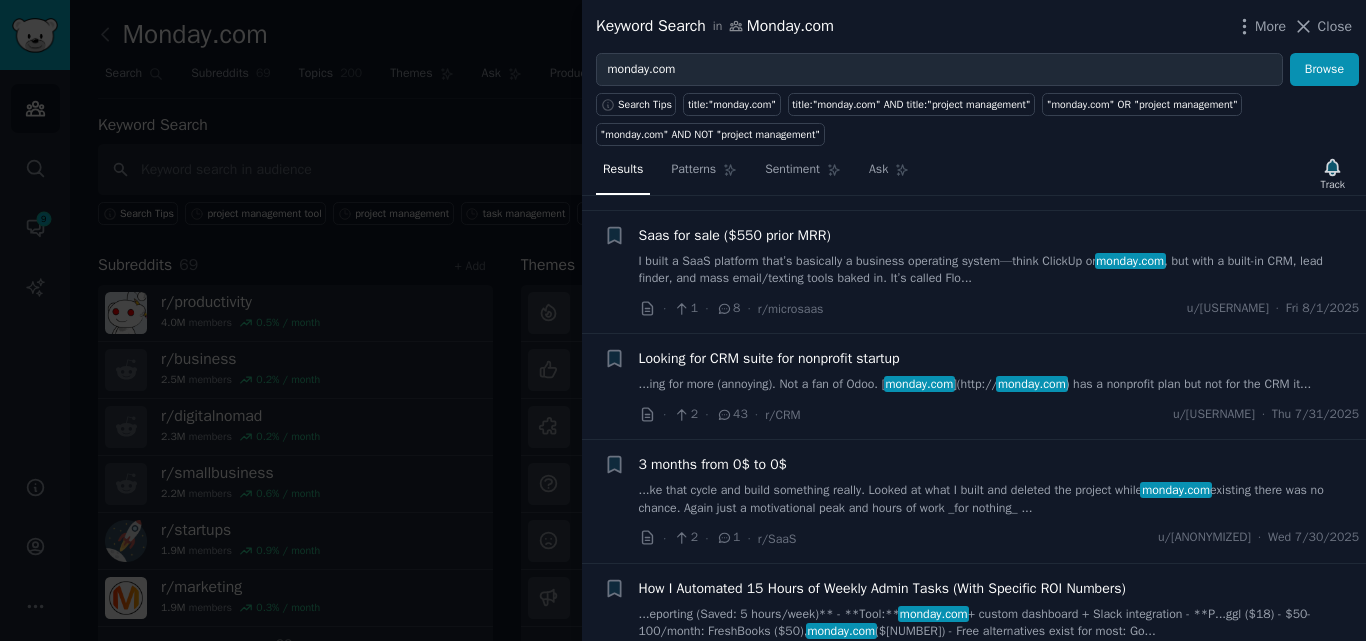 click on "Looking for CRM suite for nonprofit startup" at bounding box center (769, 358) 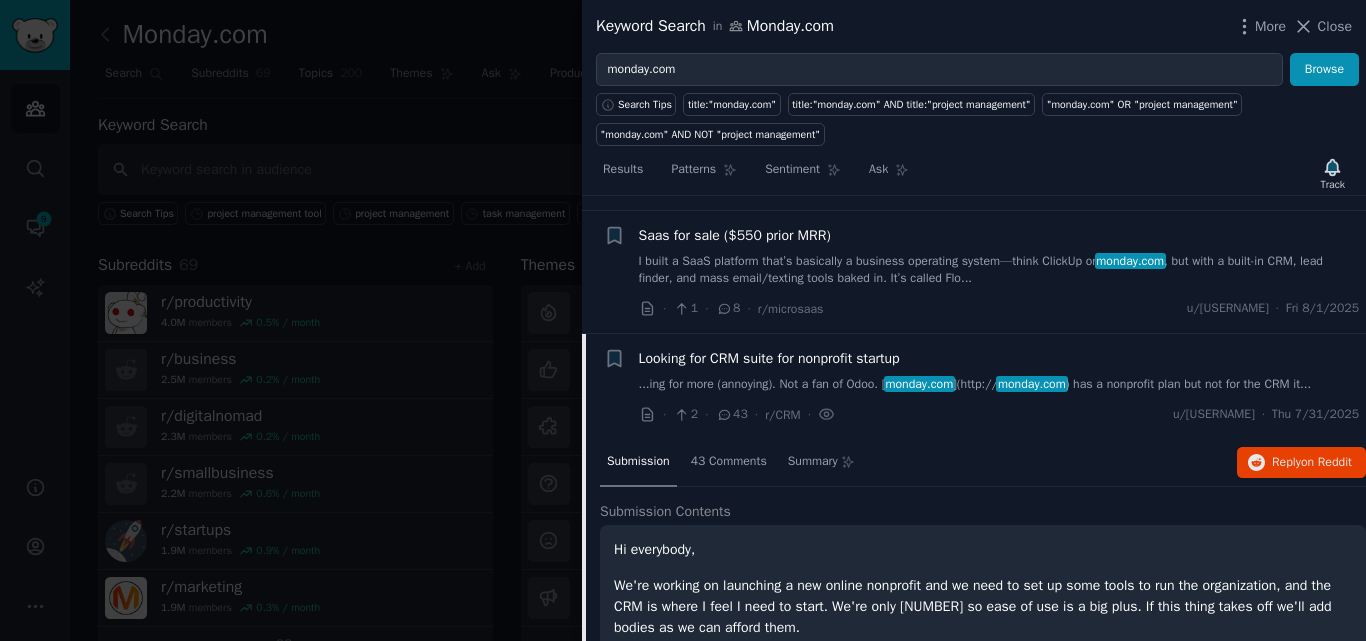 scroll, scrollTop: 508, scrollLeft: 0, axis: vertical 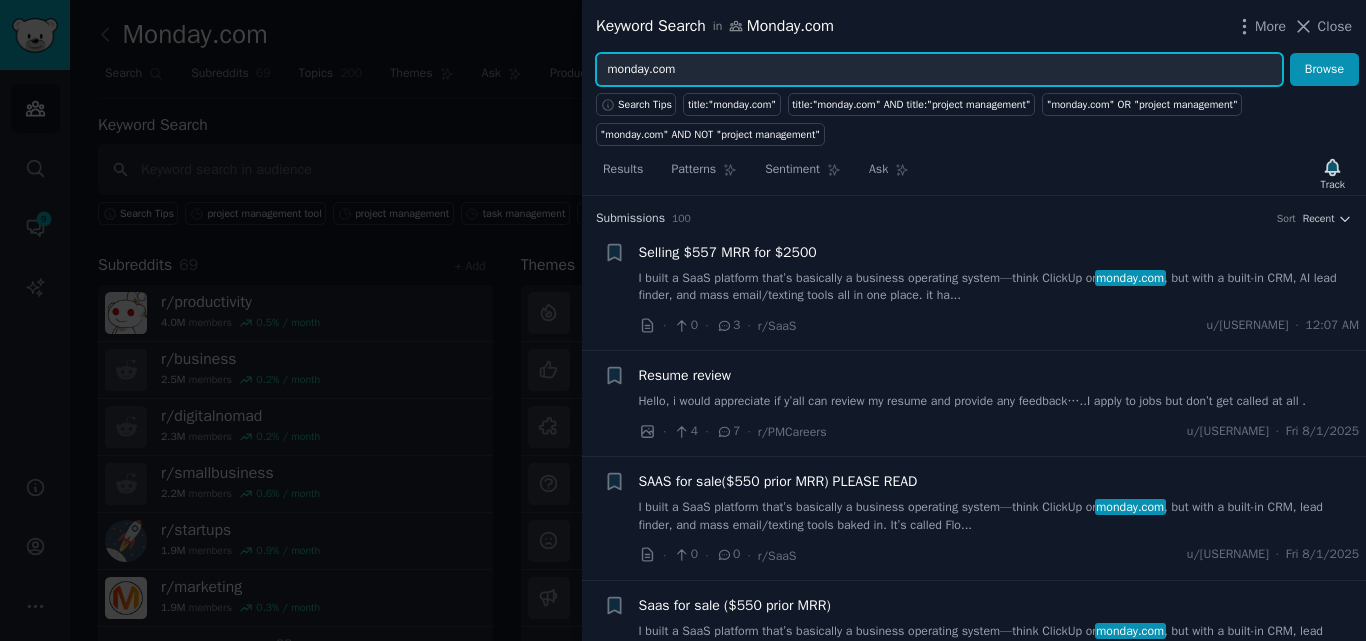 click on "monday.com" at bounding box center (939, 70) 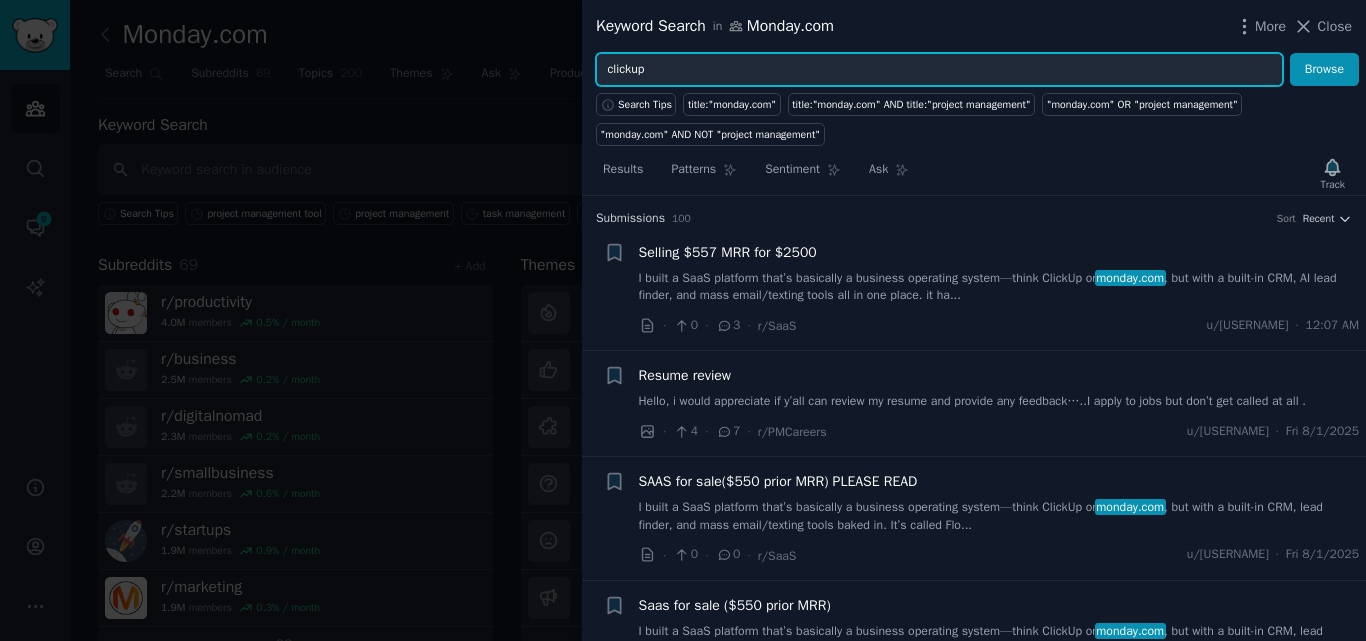 click on "Browse" at bounding box center [1324, 70] 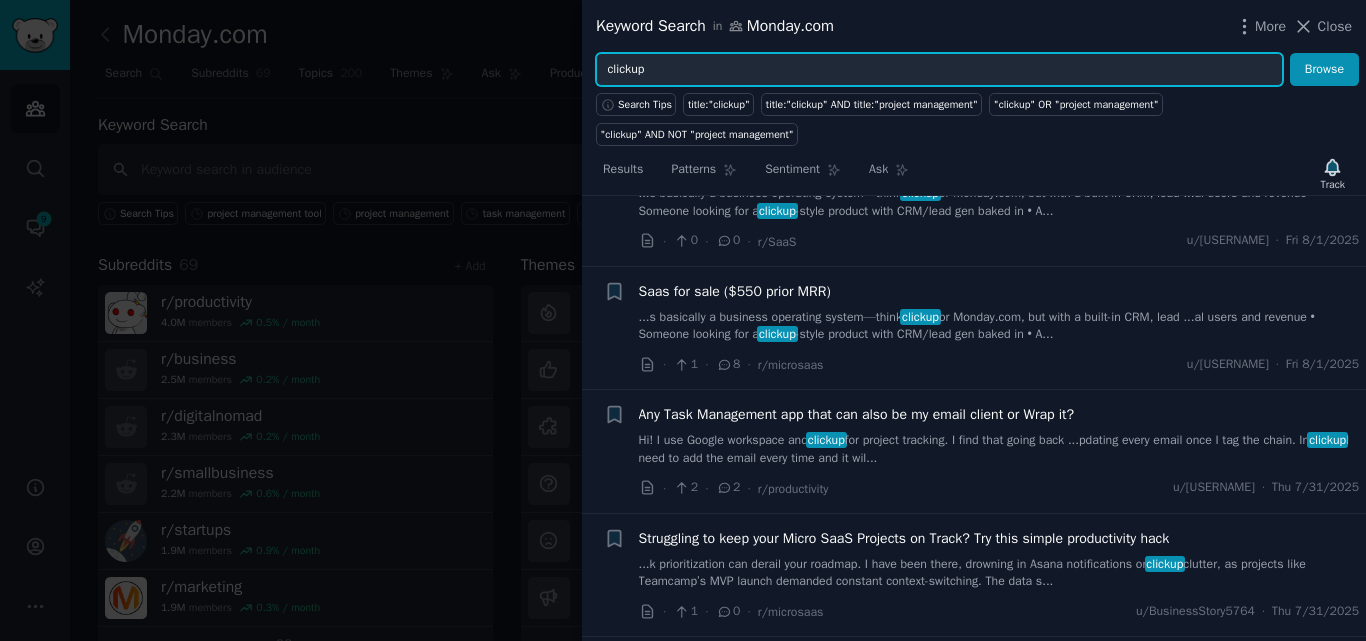scroll, scrollTop: 751, scrollLeft: 0, axis: vertical 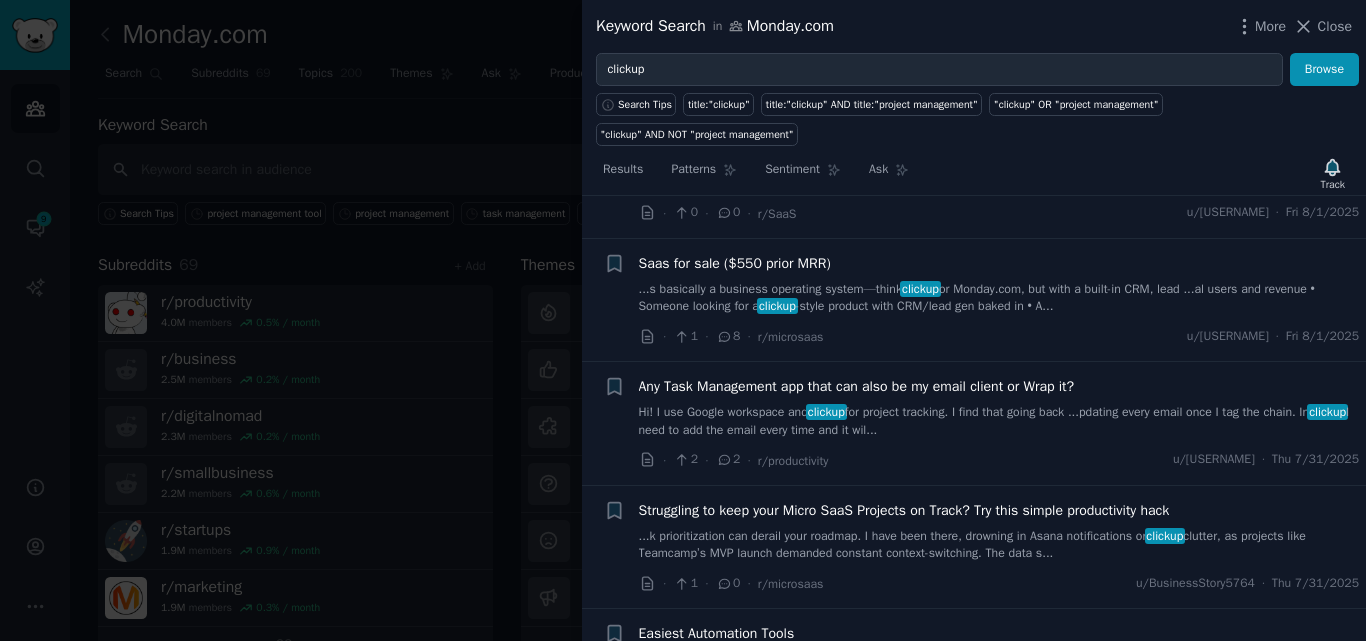 click on "Hi!
I use Google workspace and  clickup  for project tracking. I find that going back ...pdating every email once I tag the chain.
In  clickup  I need to add the email every time and it wil..." at bounding box center (999, 421) 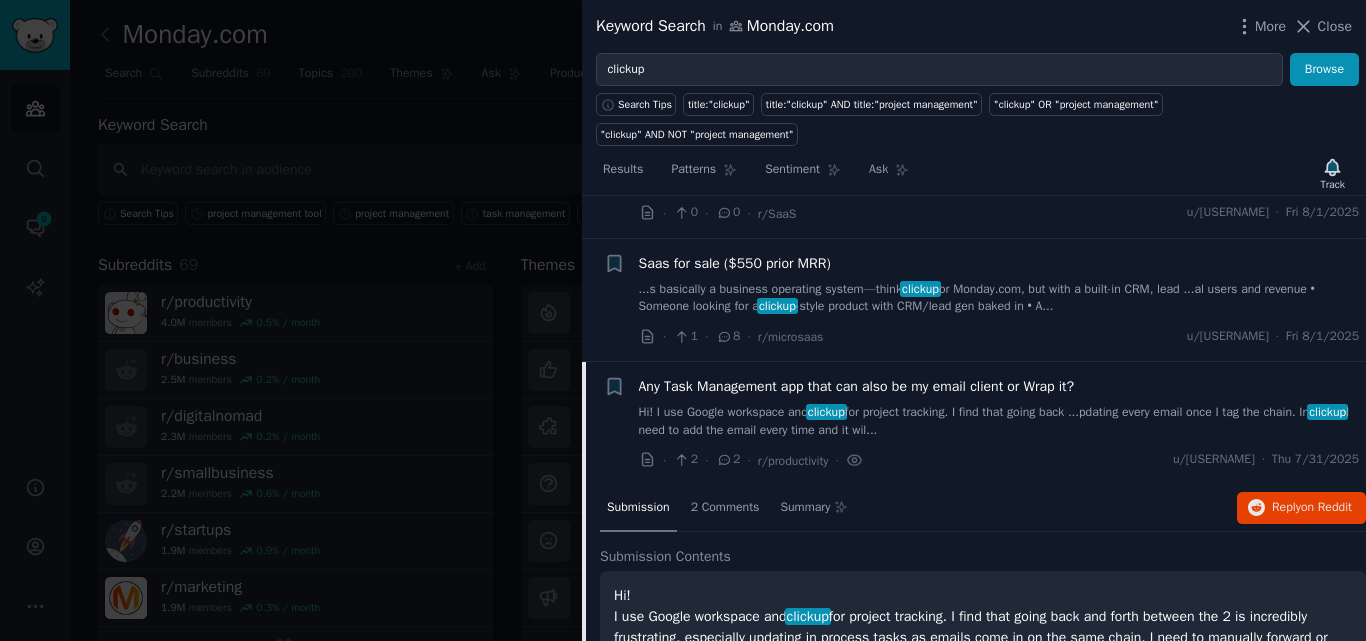 scroll, scrollTop: 917, scrollLeft: 0, axis: vertical 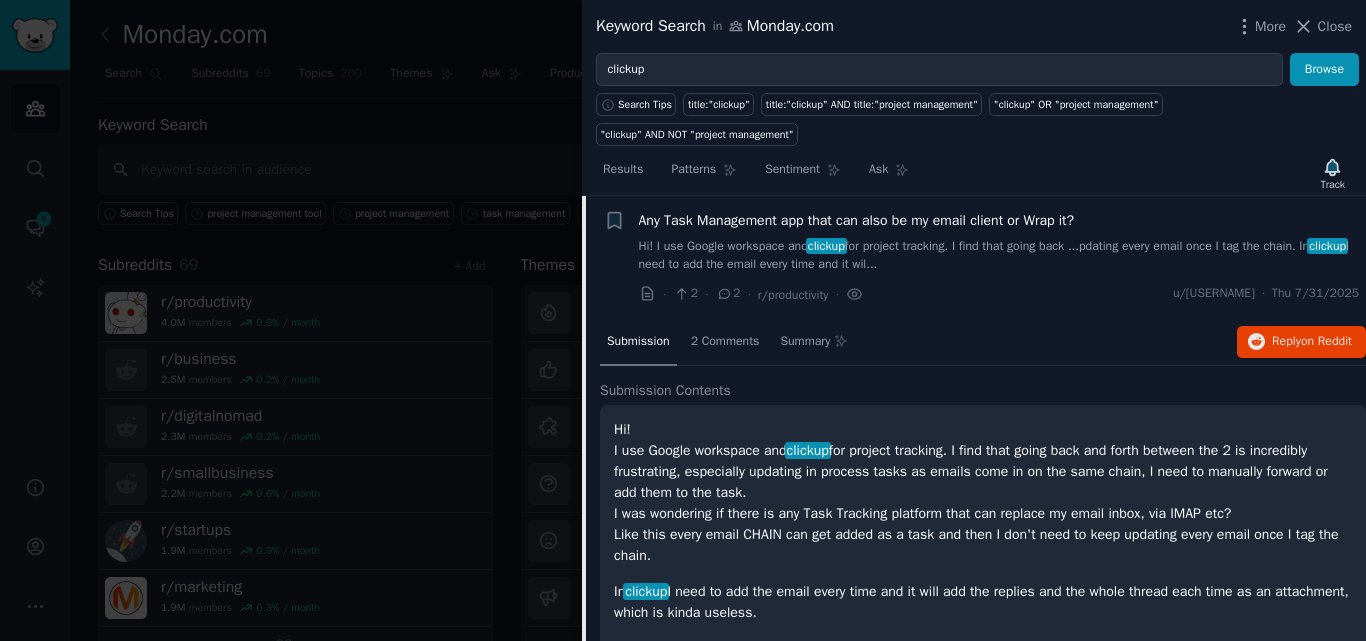 click on "Any Task Management app that can also be my email client or Wrap it?" at bounding box center (857, 220) 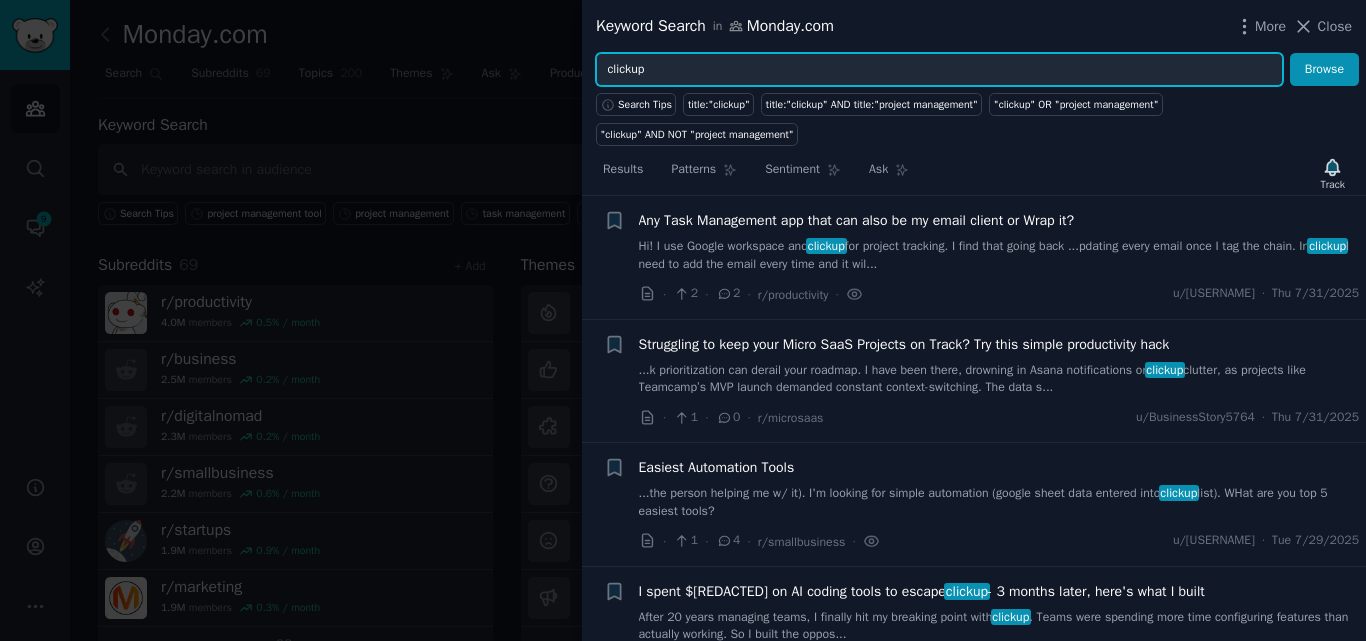click on "clickup" at bounding box center (939, 70) 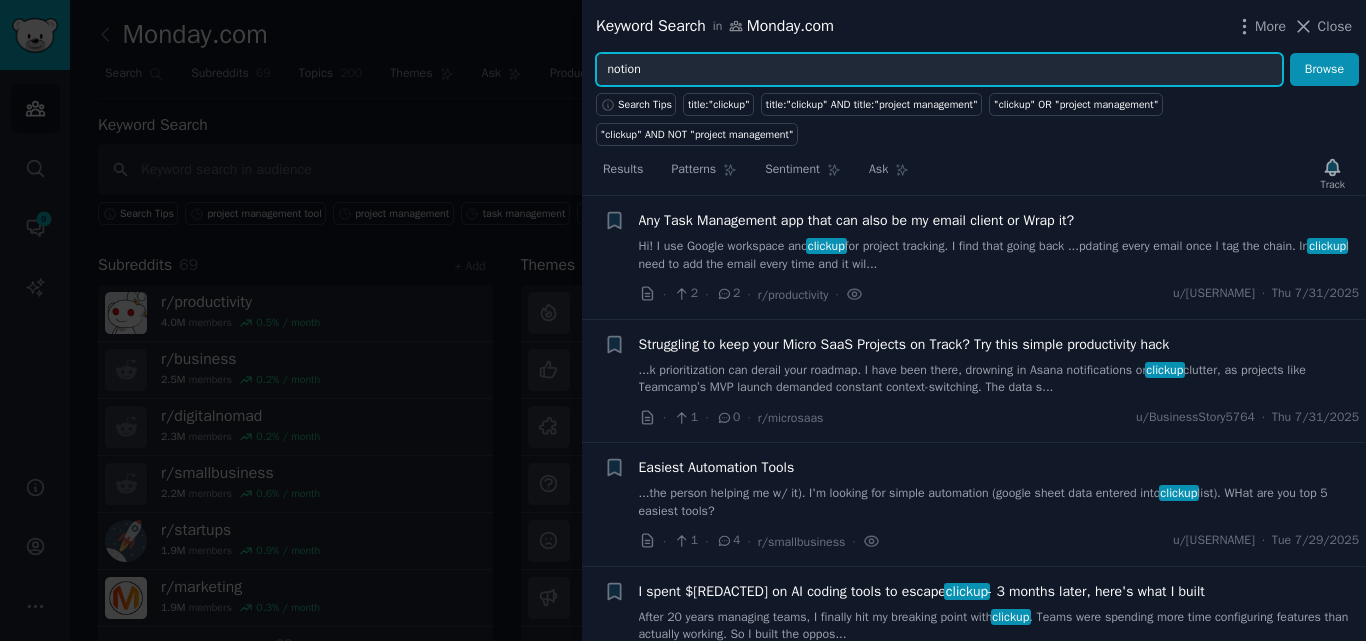 click on "Browse" at bounding box center [1324, 70] 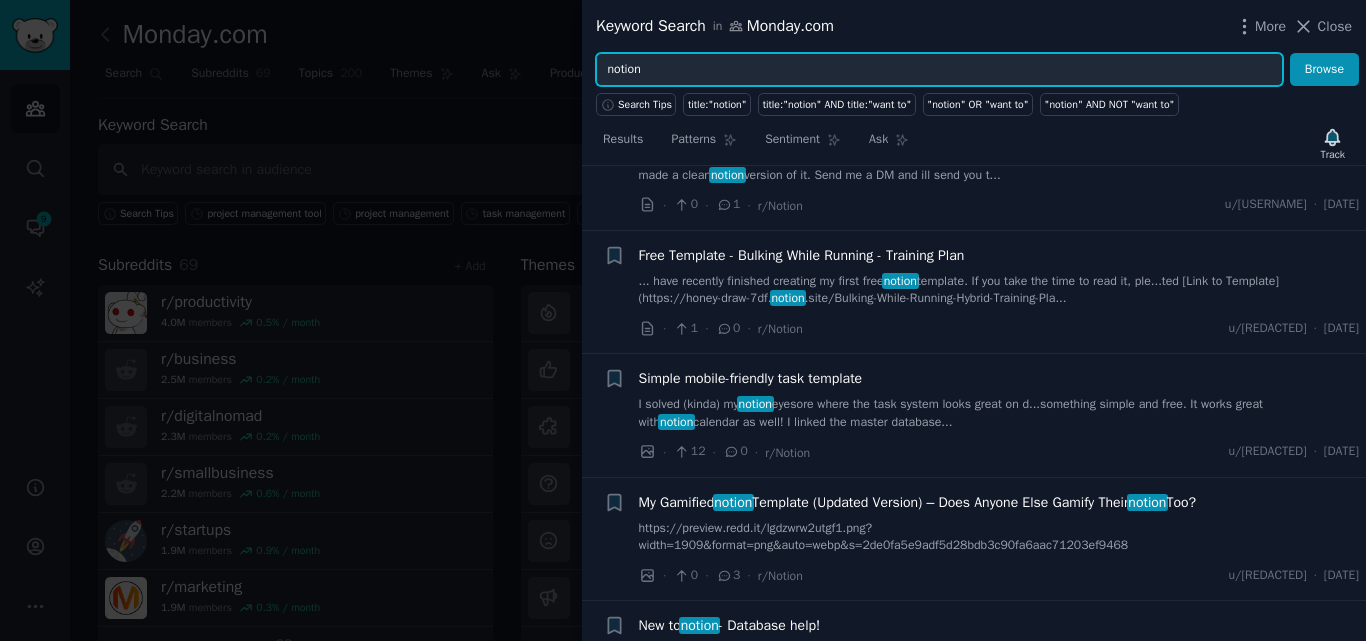 scroll, scrollTop: 2286, scrollLeft: 0, axis: vertical 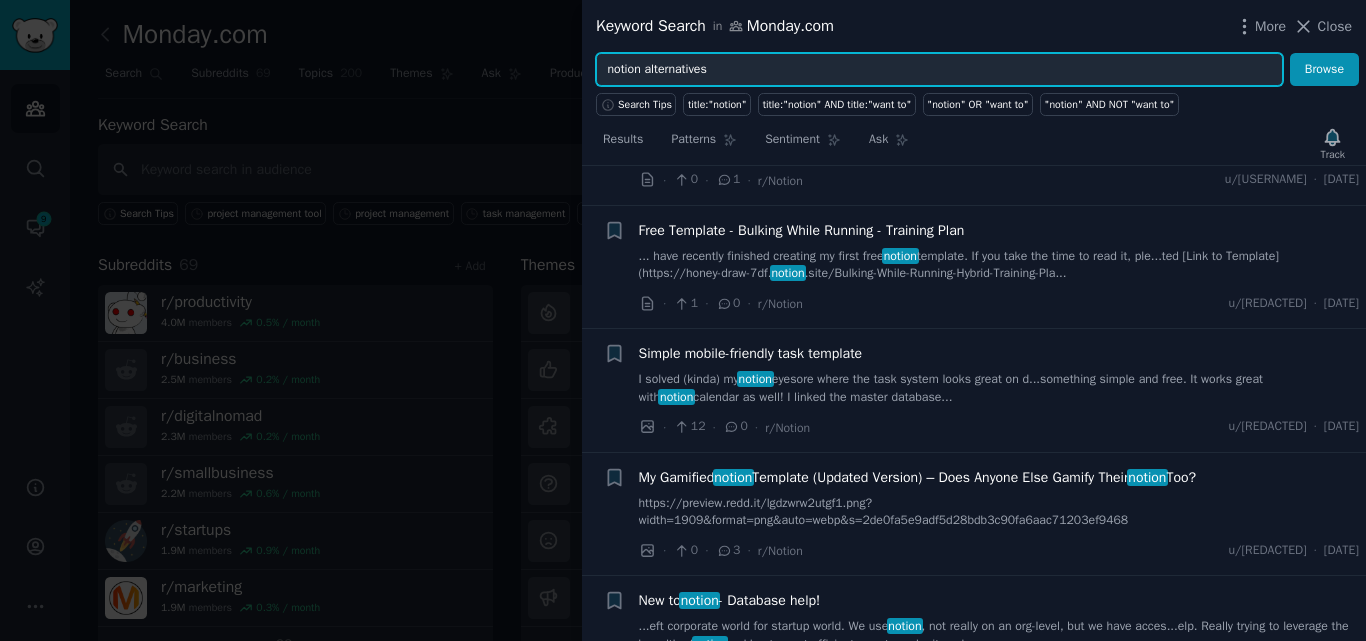 type on "notion alternatives" 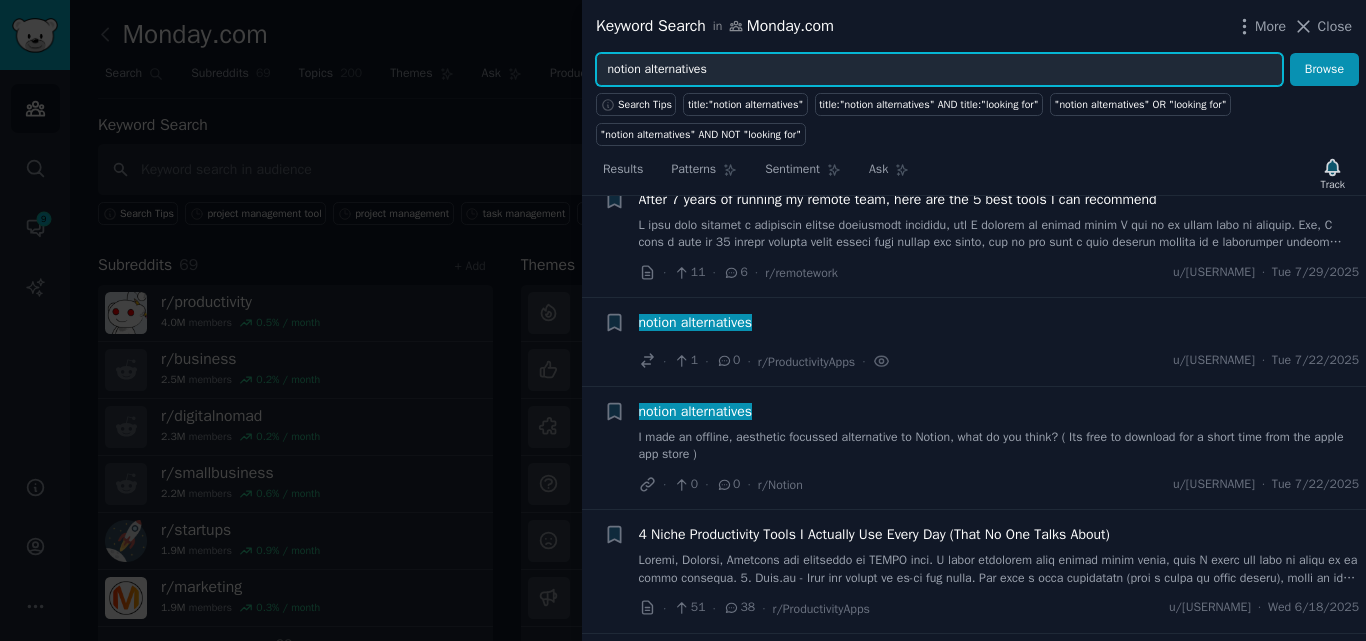 scroll, scrollTop: 327, scrollLeft: 0, axis: vertical 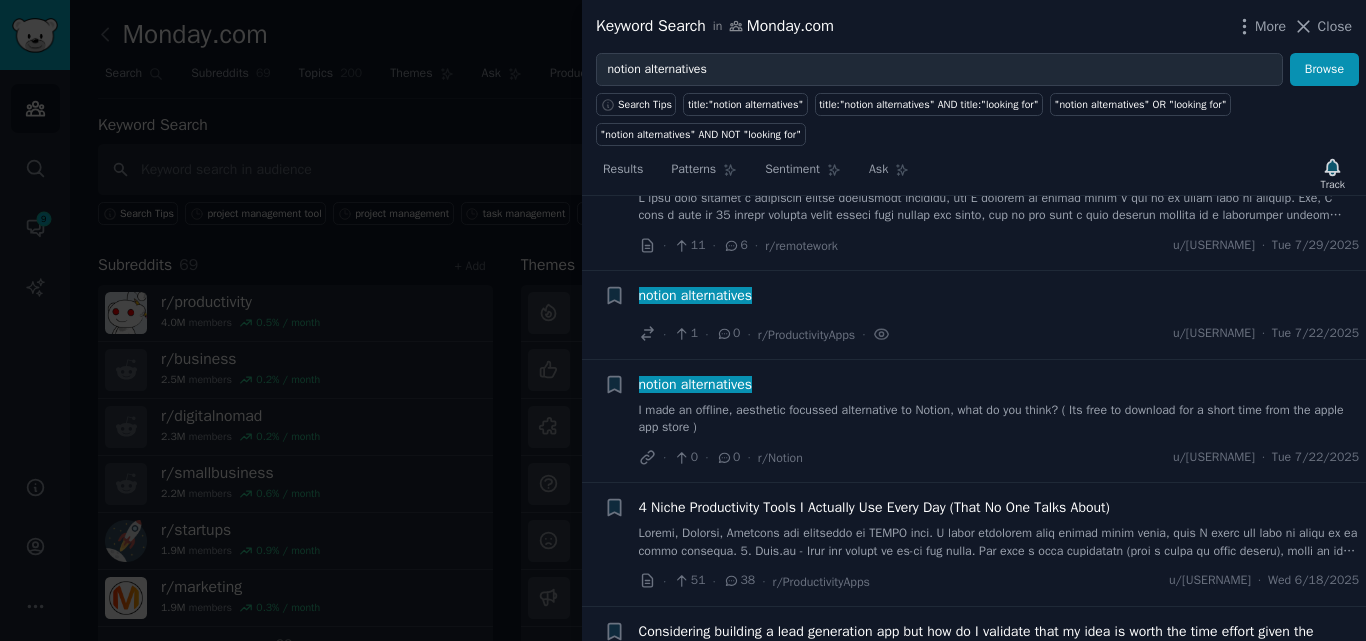 click on "notion alternatives · 1 · 0 · r/ProductivityApps · u/[USERNAME] · [DAY] [DATE]/[DATE]/[YEAR]" at bounding box center [999, 315] 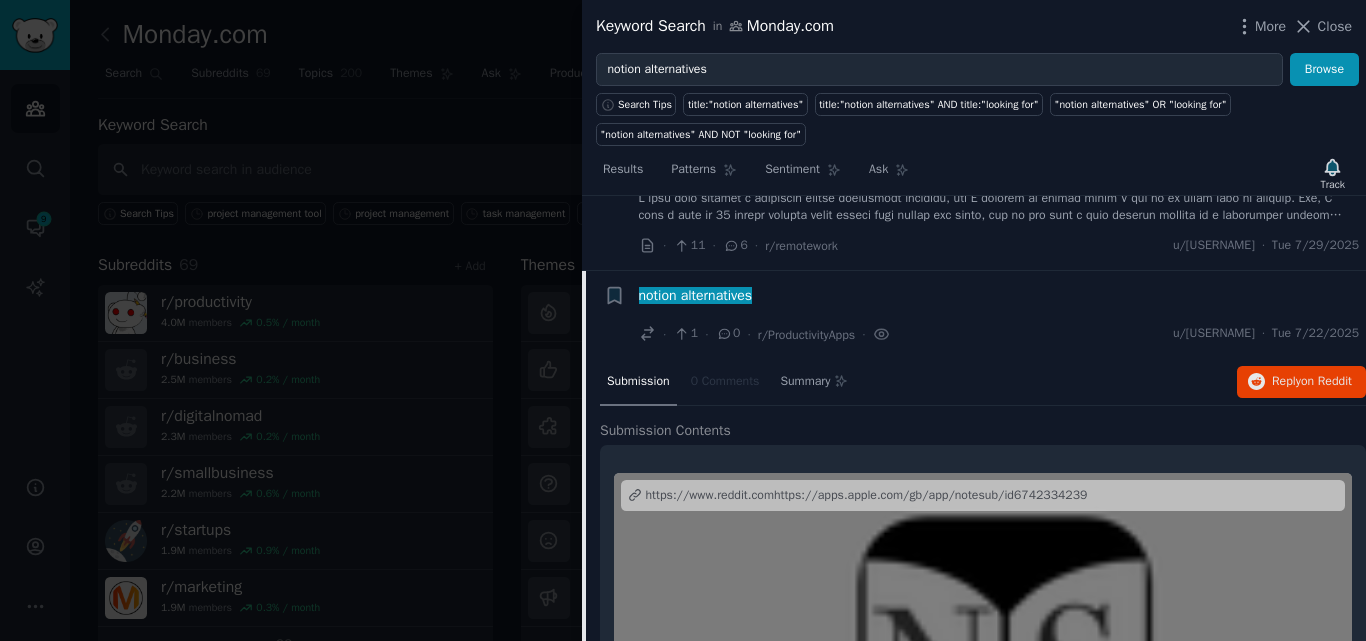 scroll, scrollTop: 402, scrollLeft: 0, axis: vertical 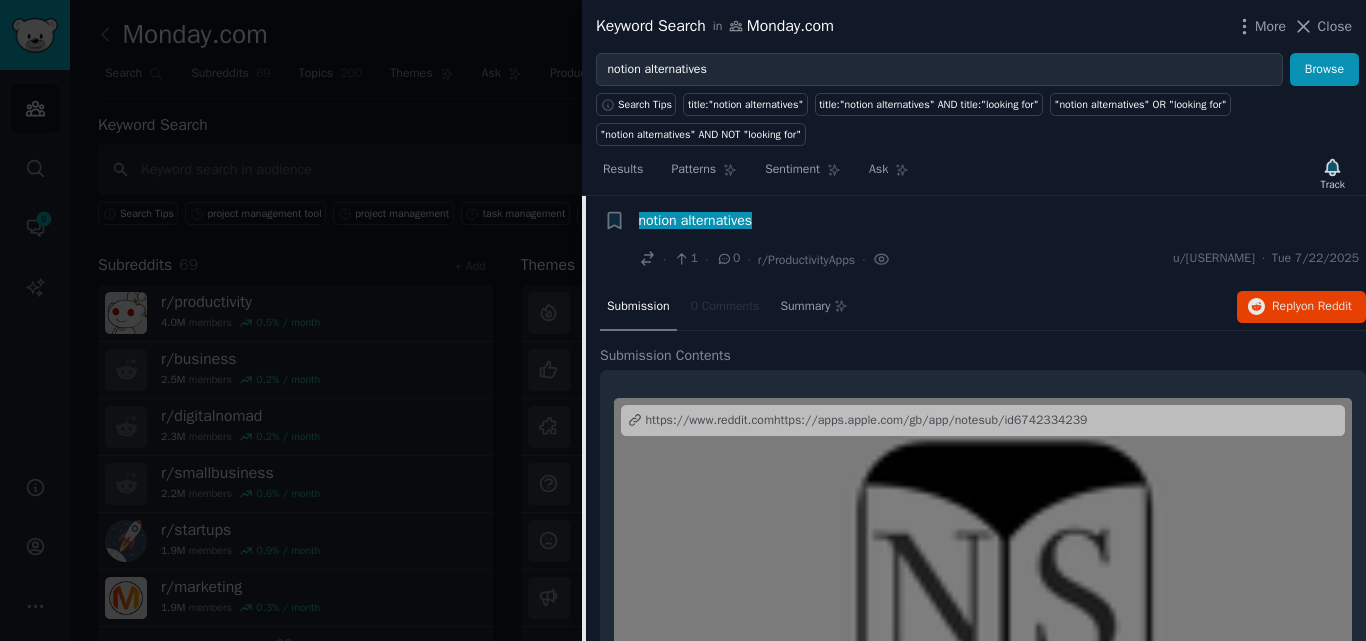click 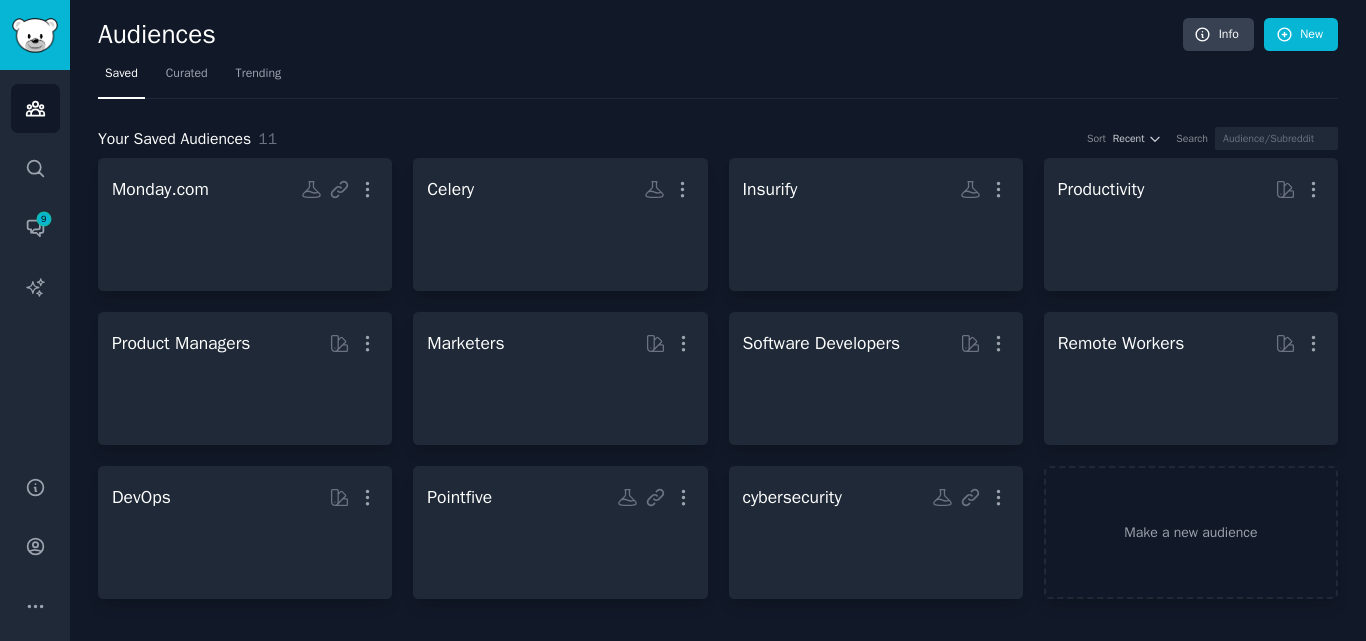 scroll, scrollTop: 0, scrollLeft: 0, axis: both 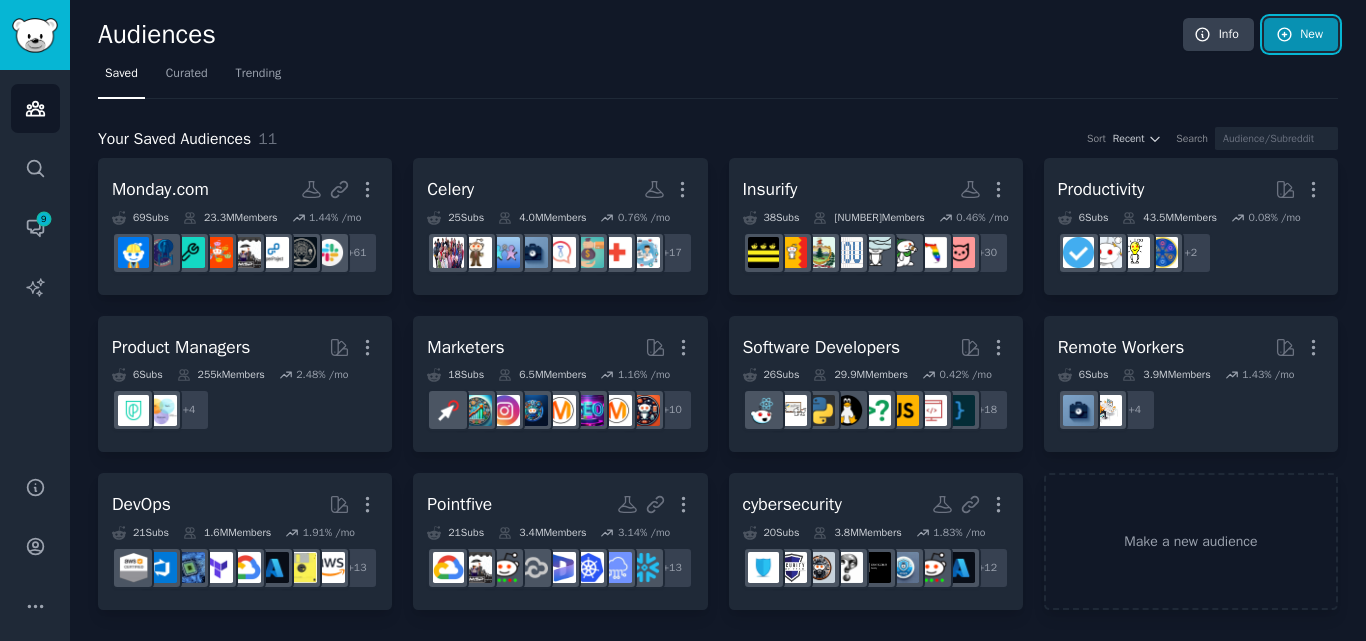 click 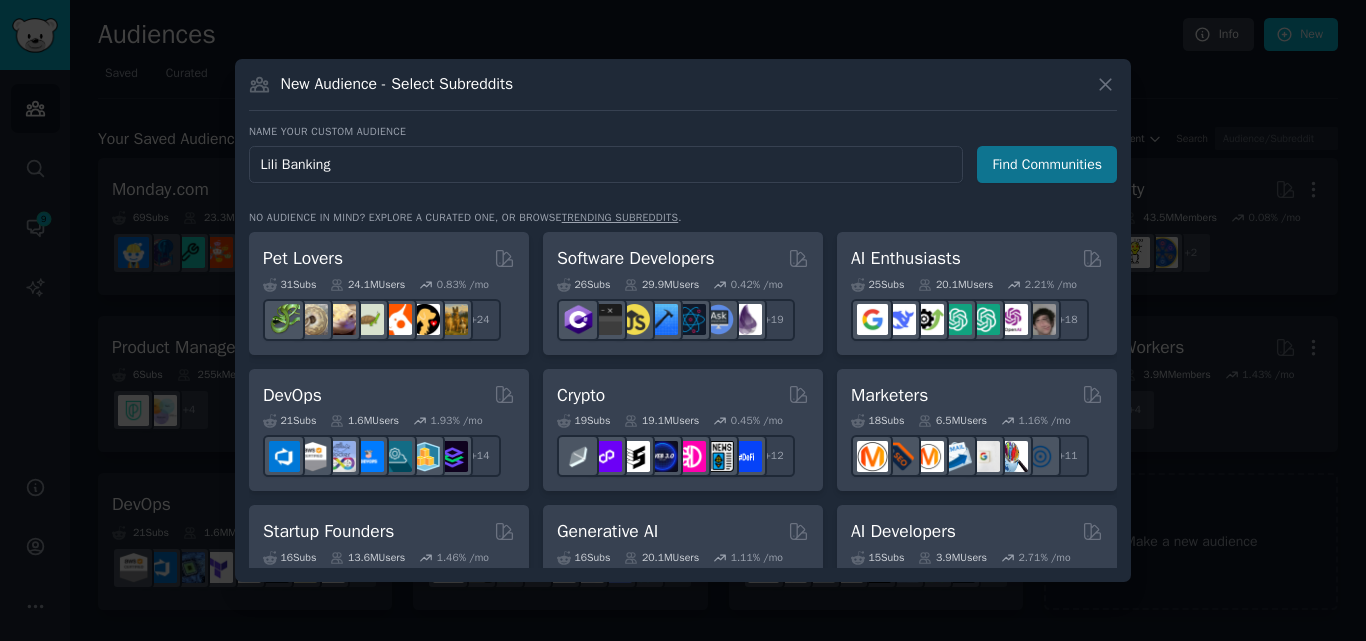 type on "Lili Banking" 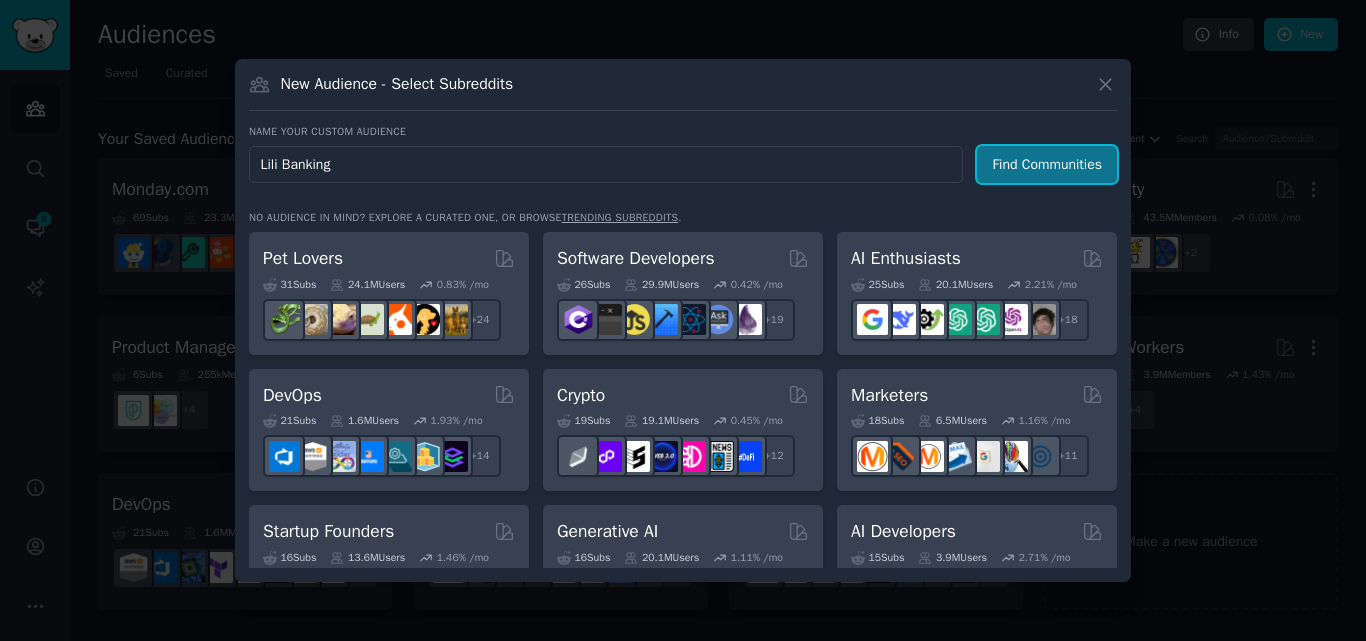 click on "Find Communities" at bounding box center [1047, 164] 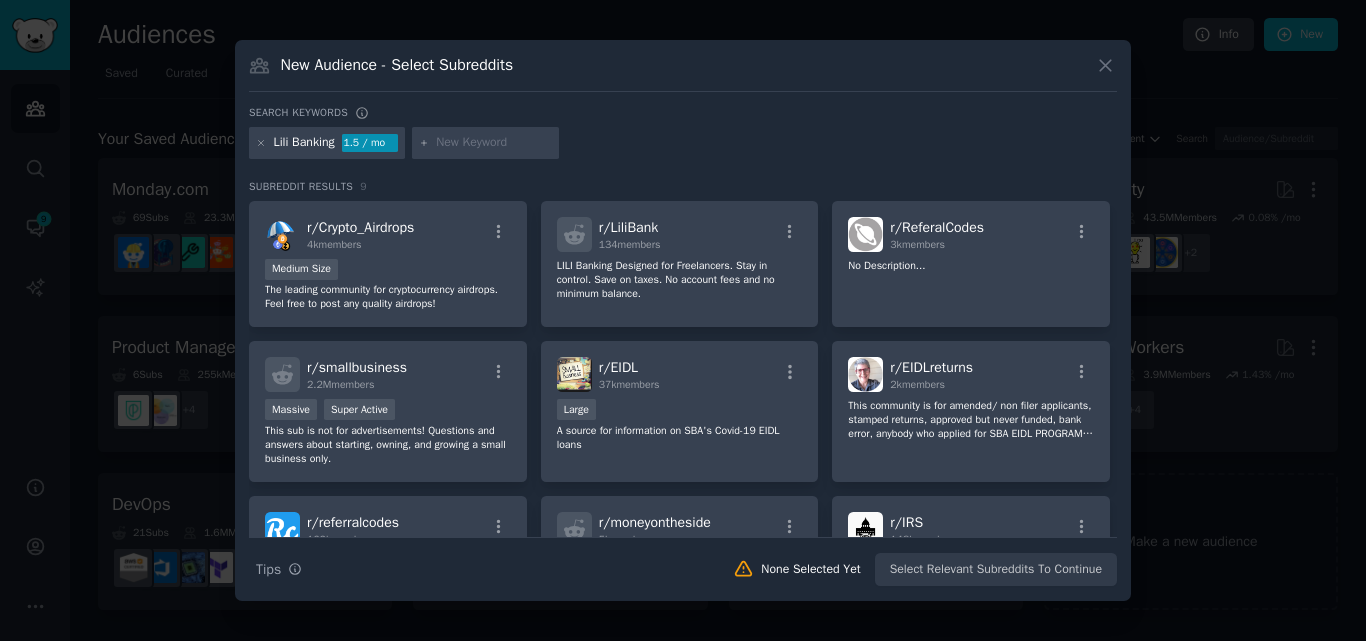 click at bounding box center (494, 143) 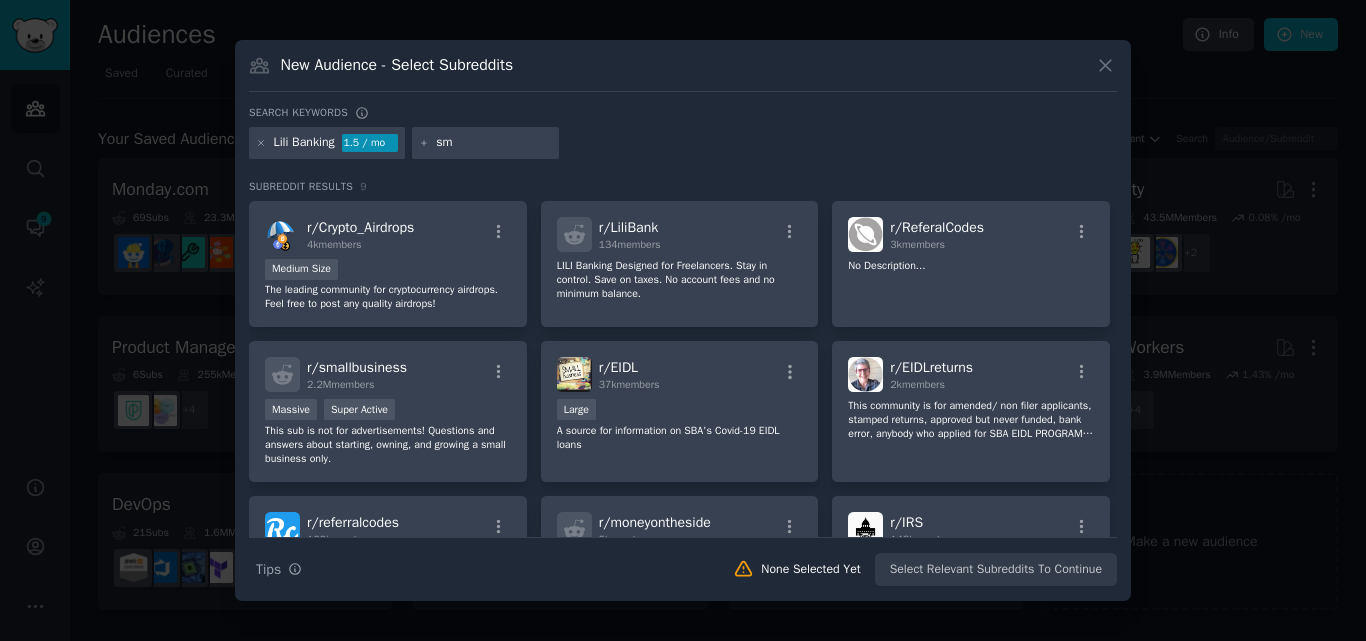 type on "sme" 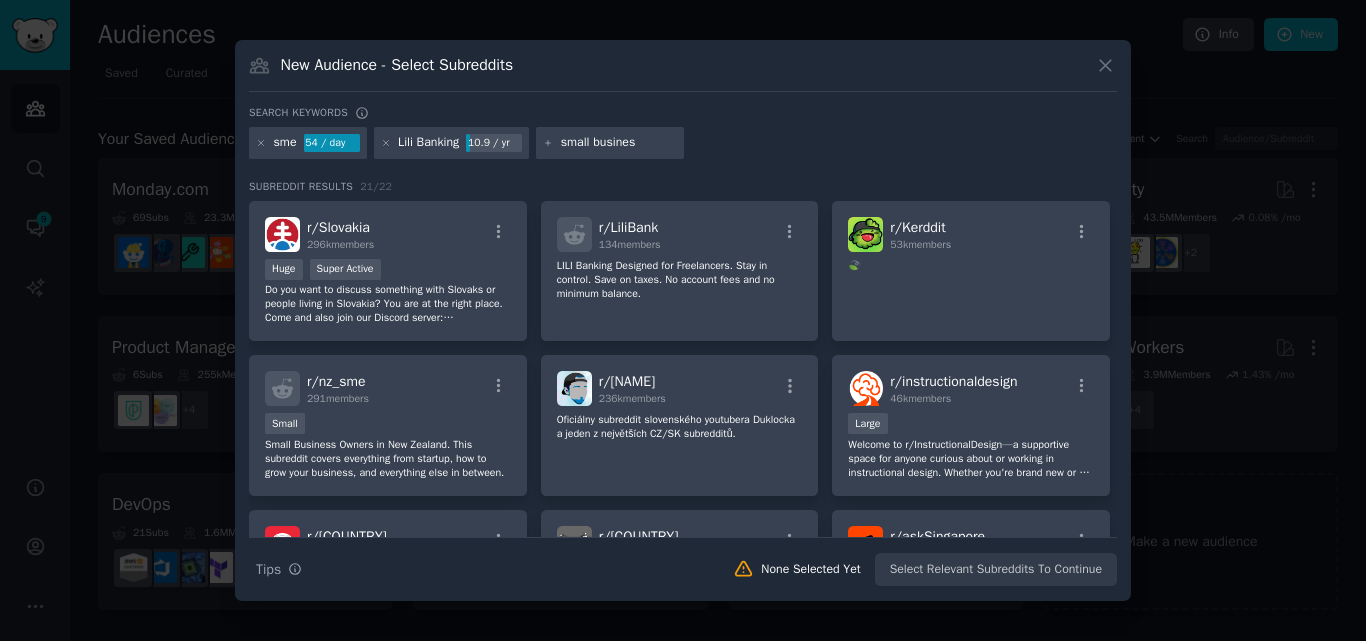 type on "small business" 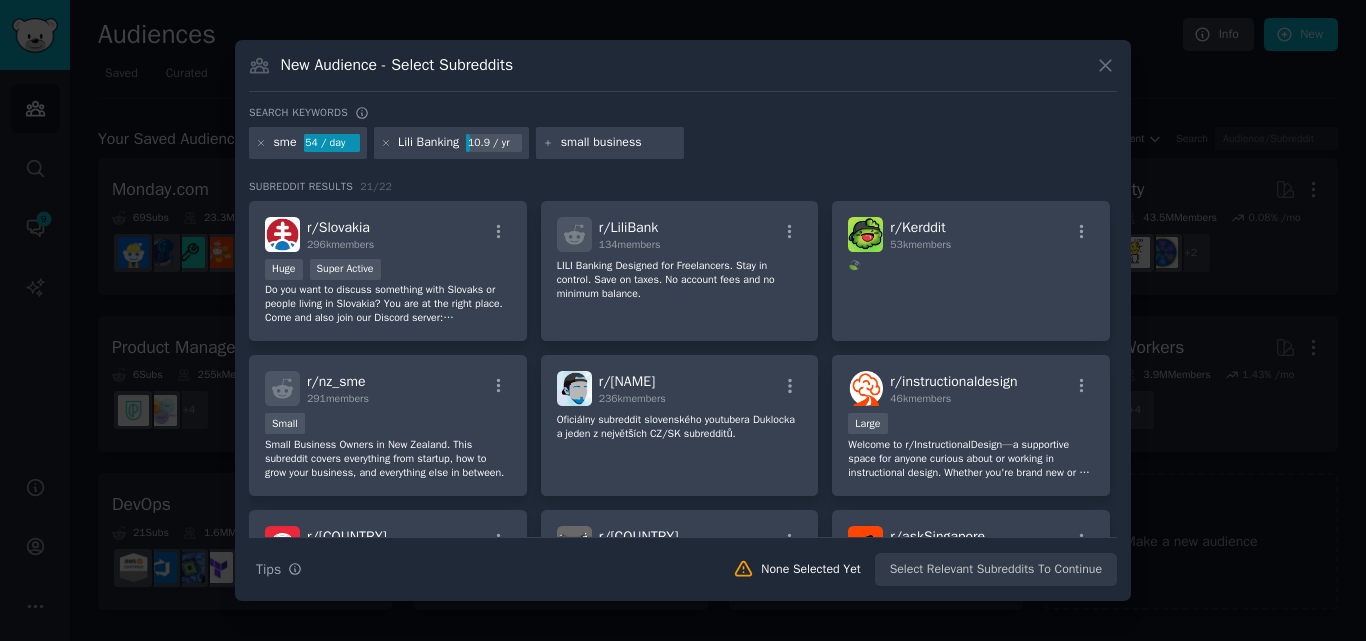 type 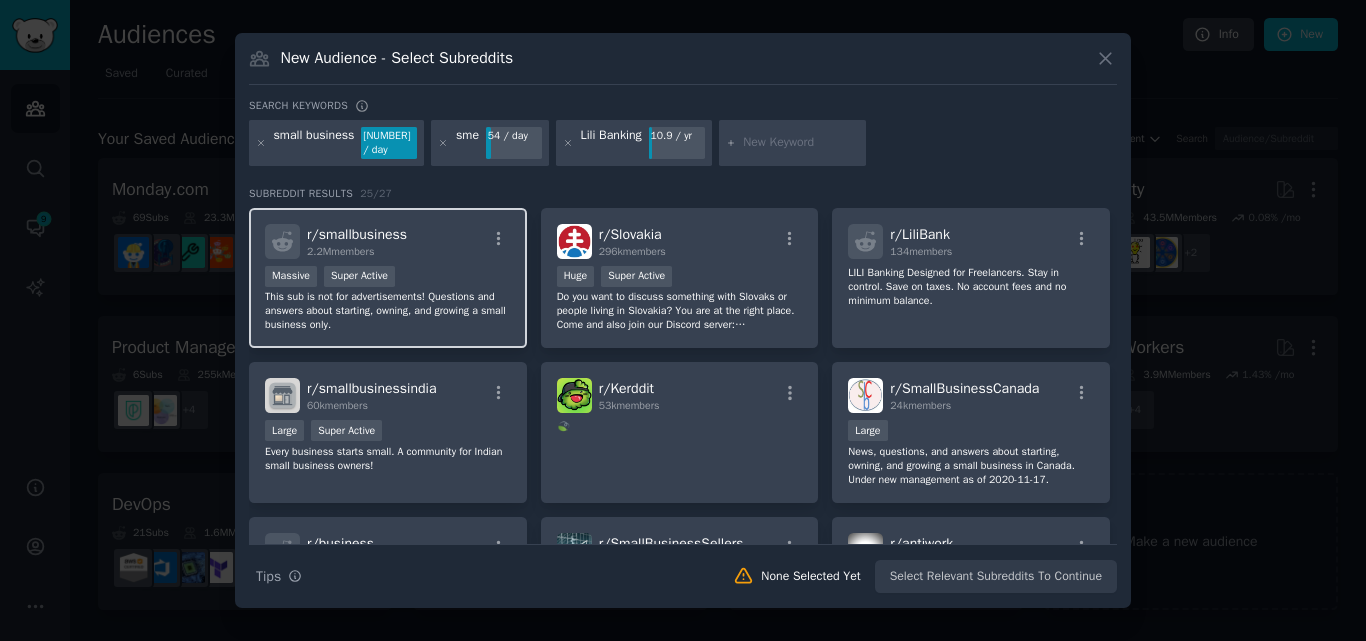 click on "Massive Super Active" at bounding box center [388, 278] 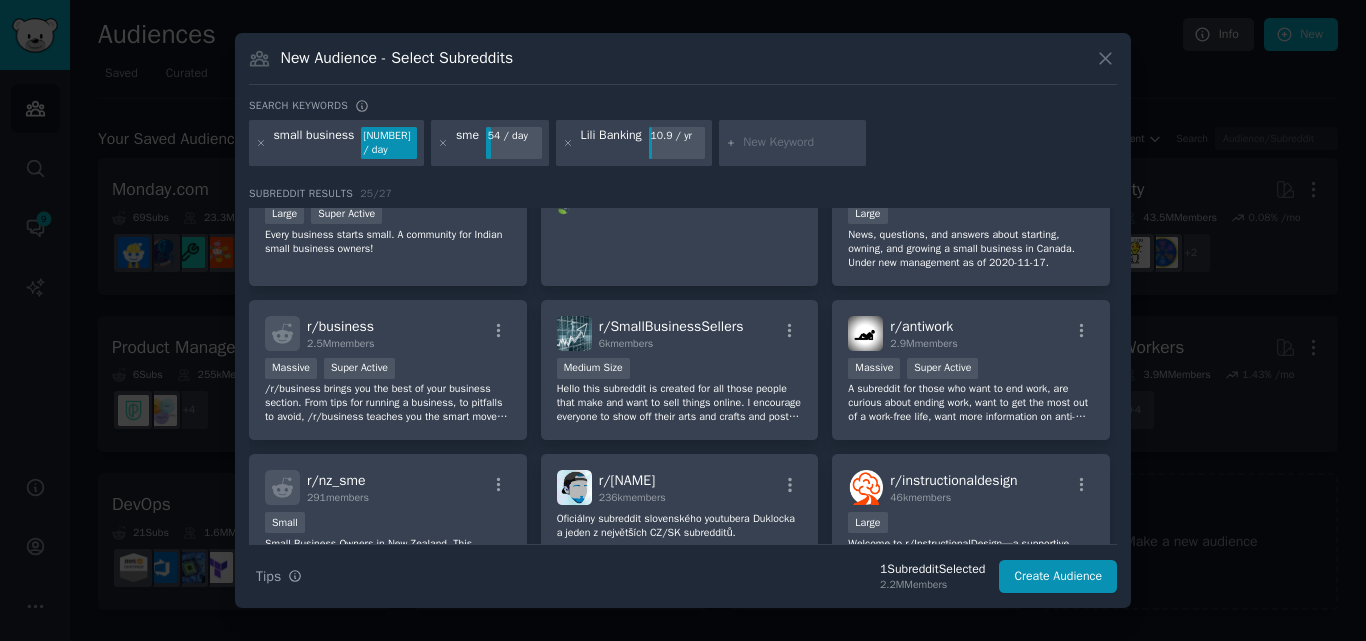 scroll, scrollTop: 232, scrollLeft: 0, axis: vertical 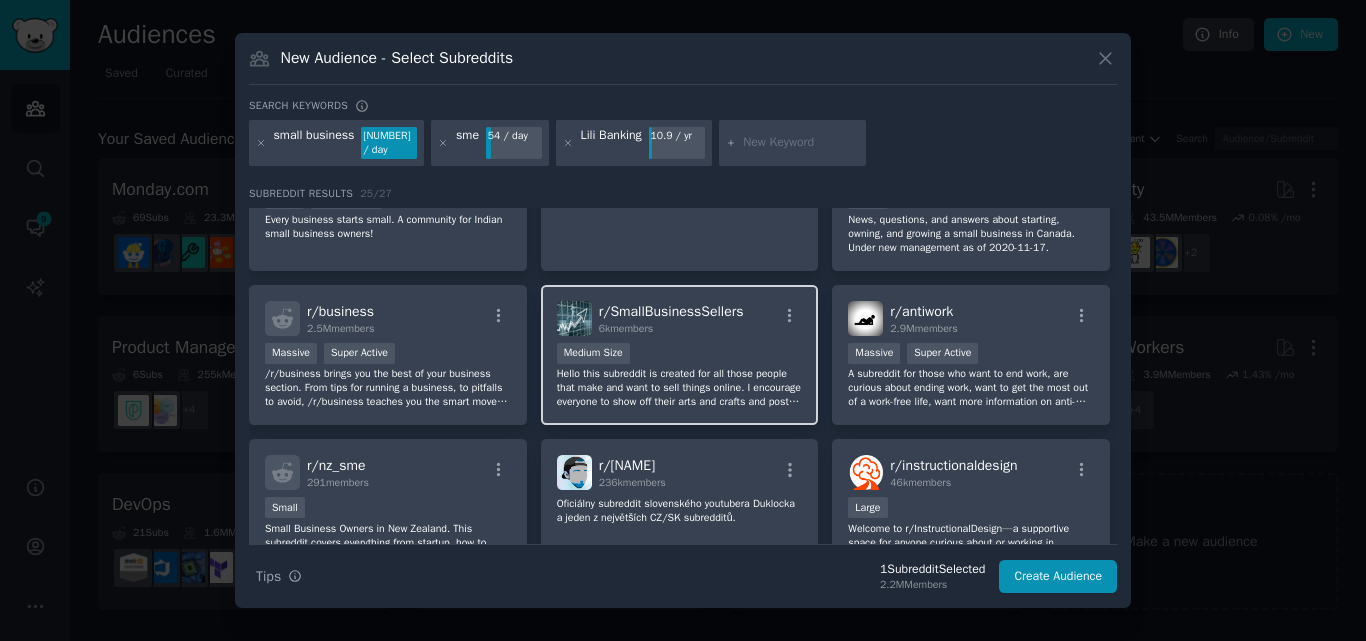 click on "Hello this subreddit is created for all those people that make and want to sell things online. I encourage everyone to show off their arts and crafts and post them here for others to see and buy!" at bounding box center (680, 388) 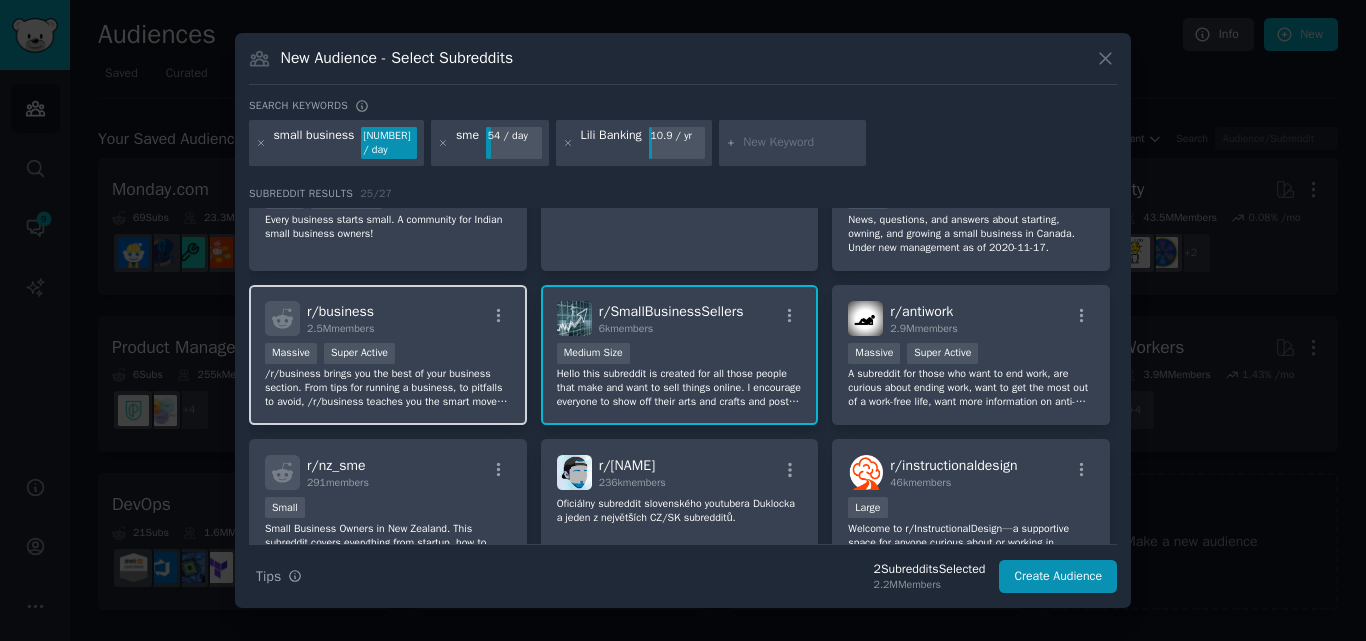 click on "/r/business brings you the best of your business section. From tips for running a business, to pitfalls to avoid, /r/business teaches you the smart moves and helps you dodge the foolish." at bounding box center (388, 388) 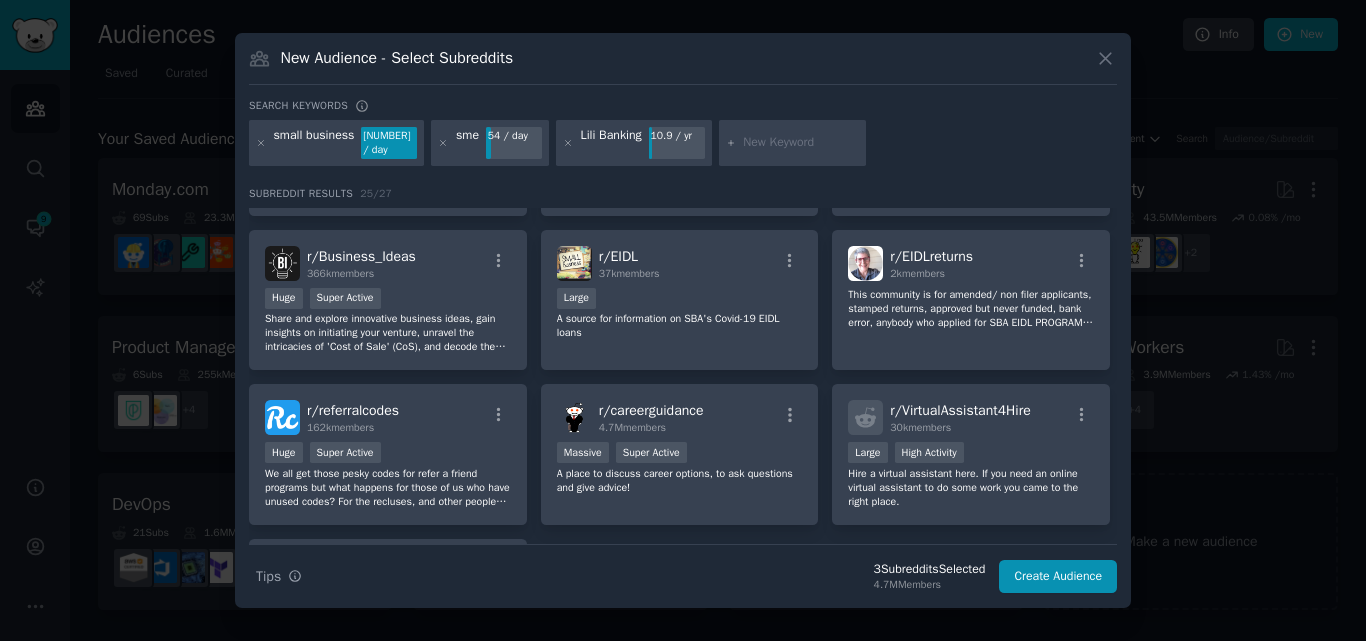 scroll, scrollTop: 913, scrollLeft: 0, axis: vertical 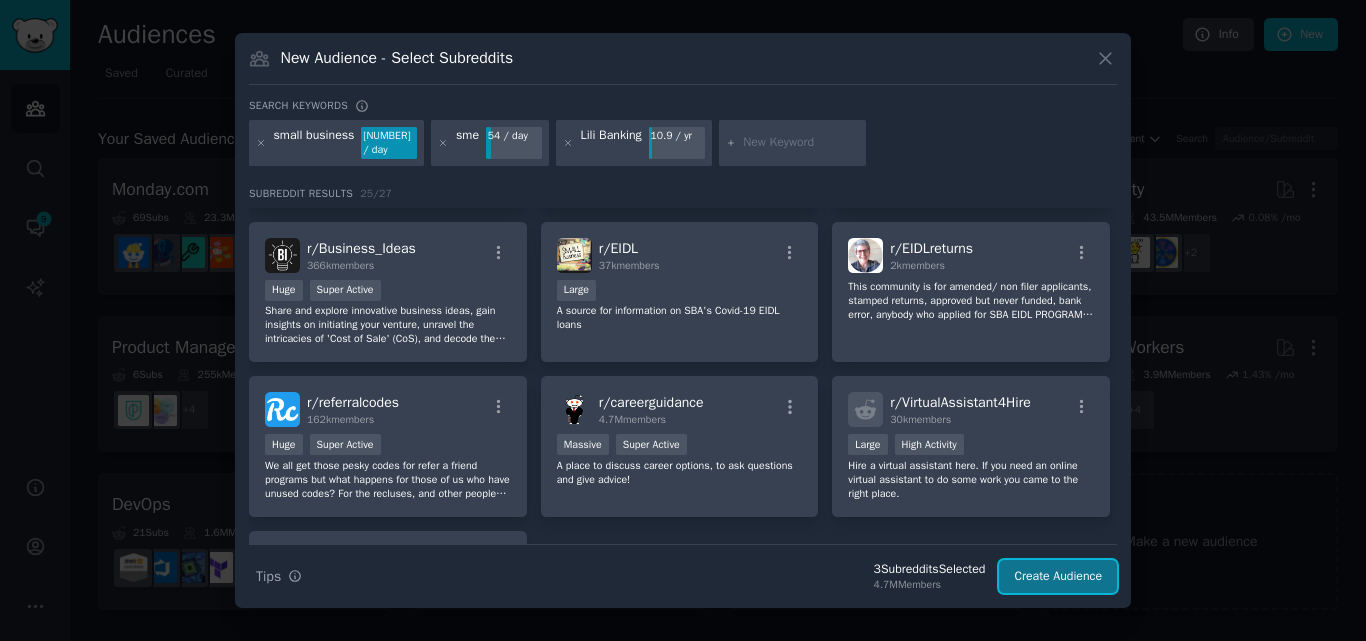 click on "Create Audience" at bounding box center (1058, 577) 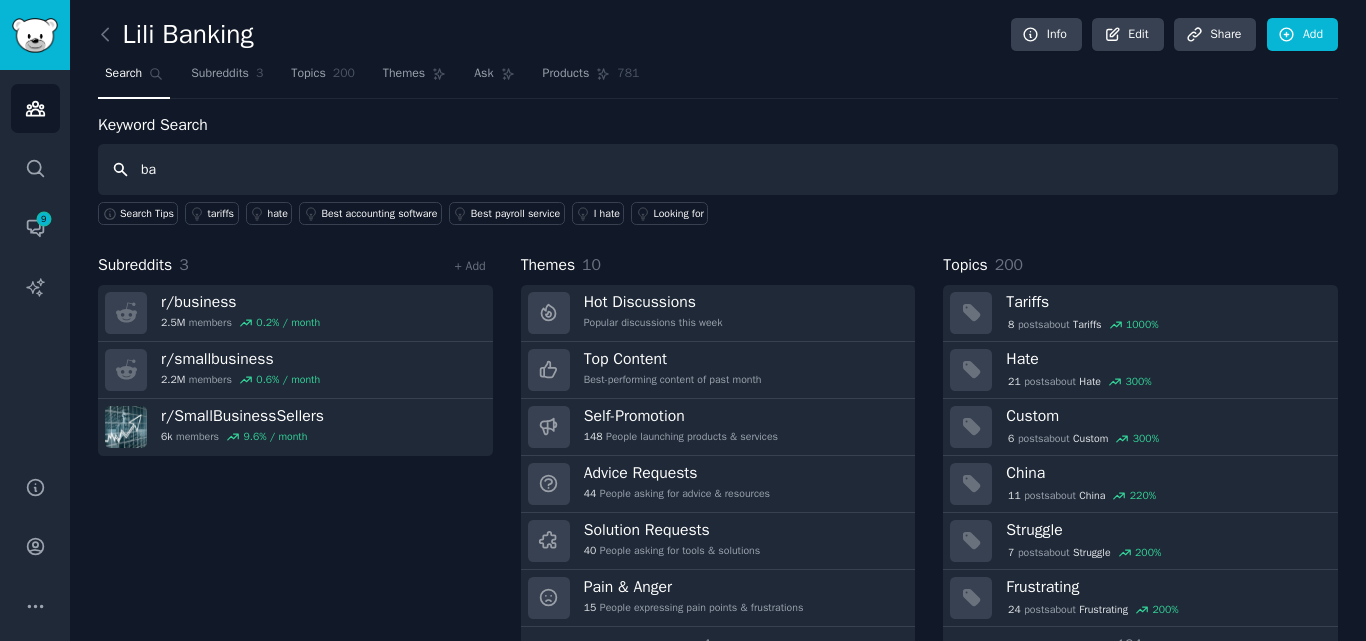 type on "b" 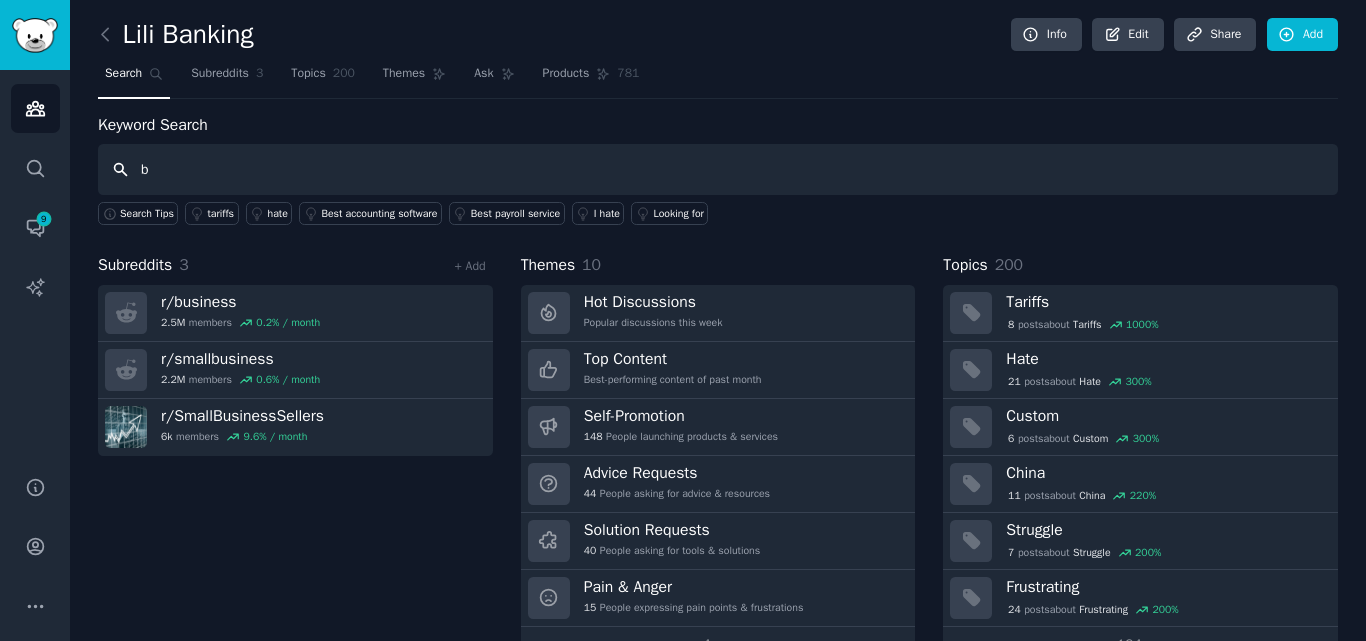 type 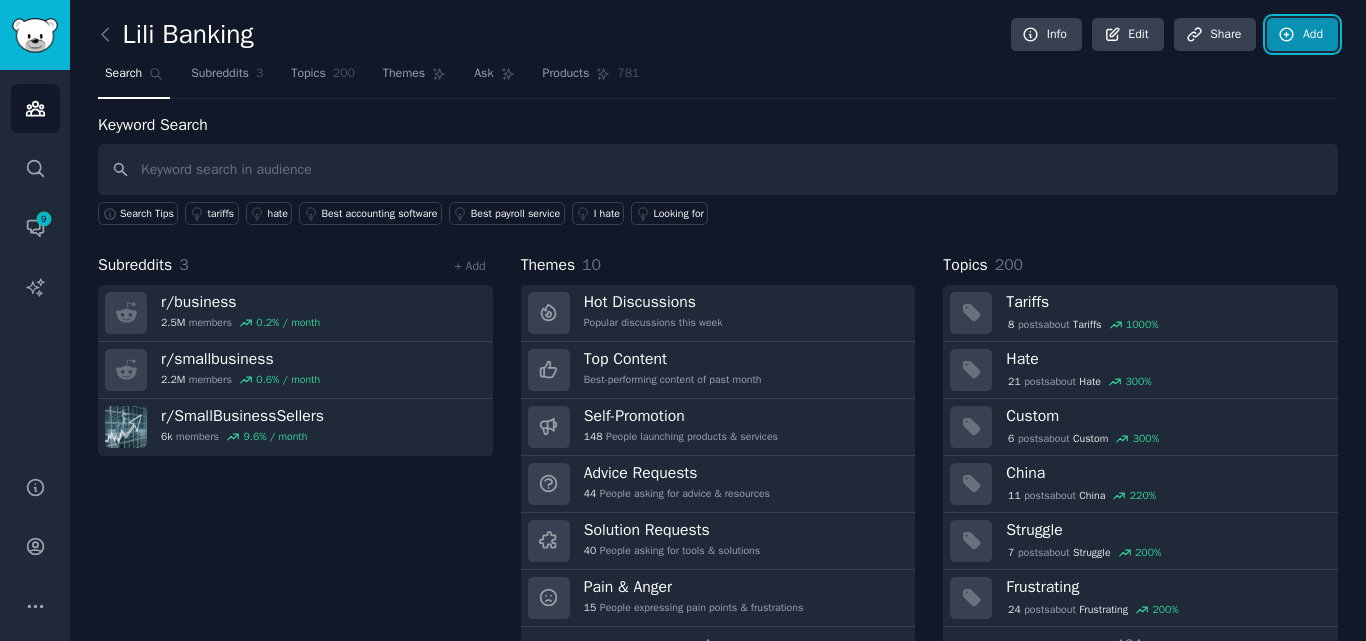 click 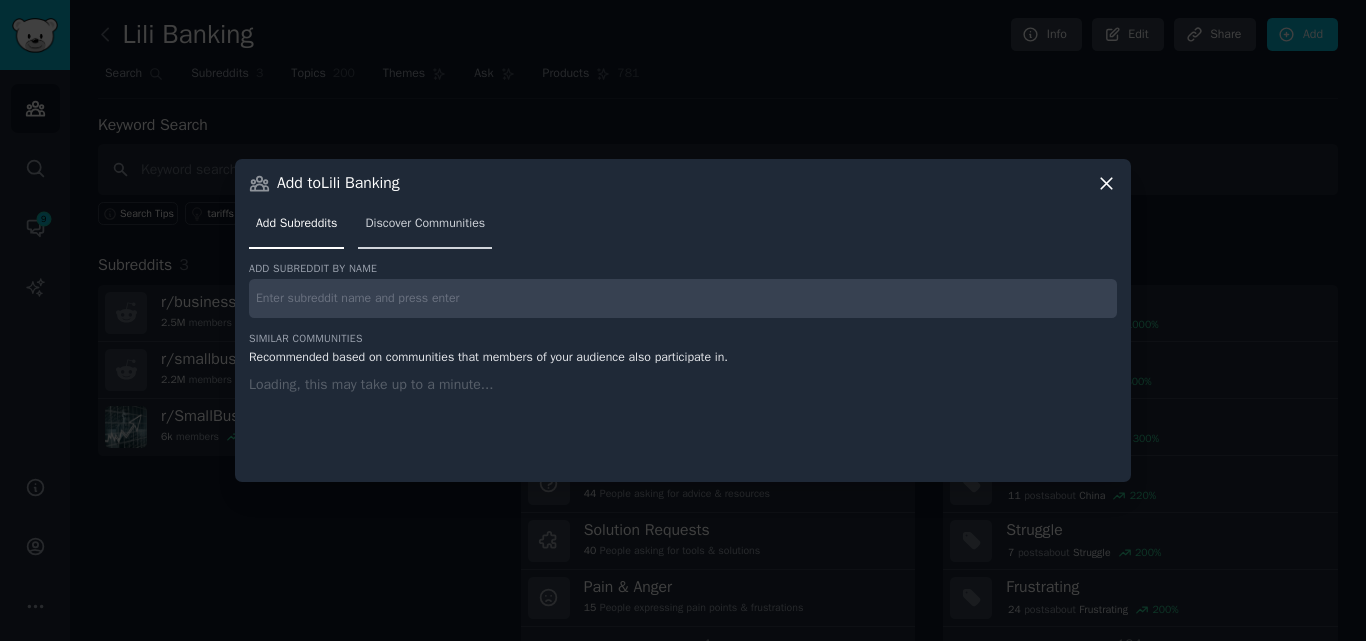 click on "Discover Communities" at bounding box center (425, 224) 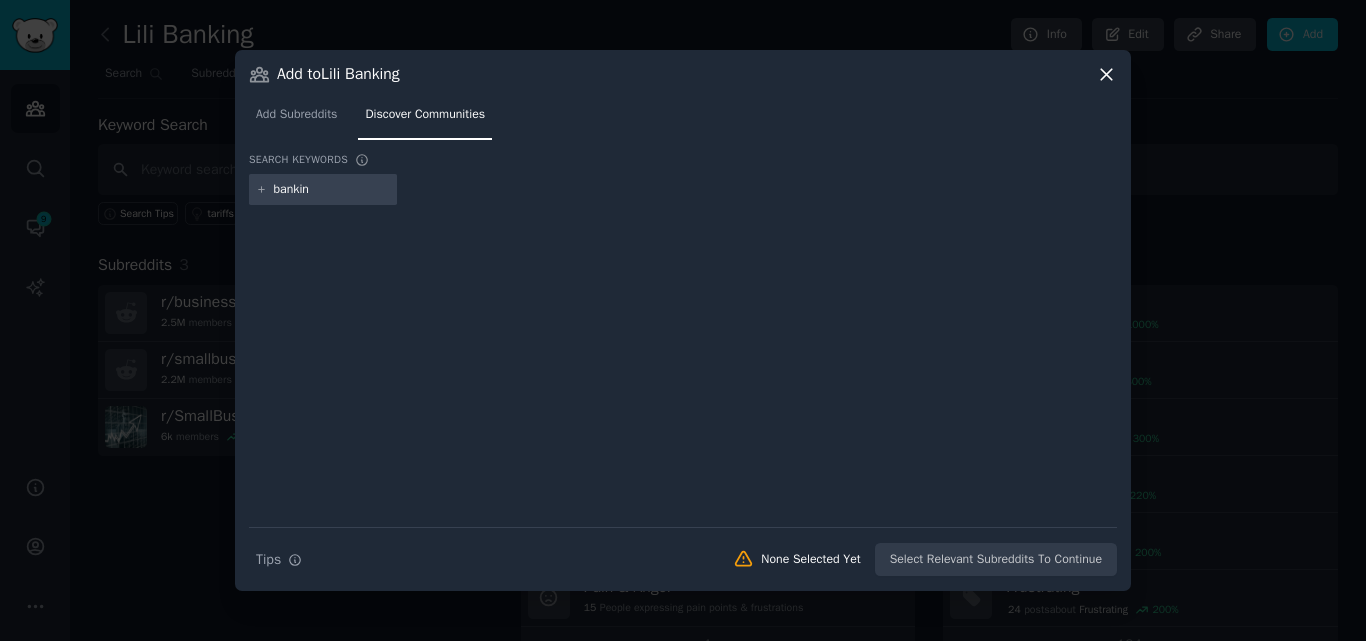 type on "banking" 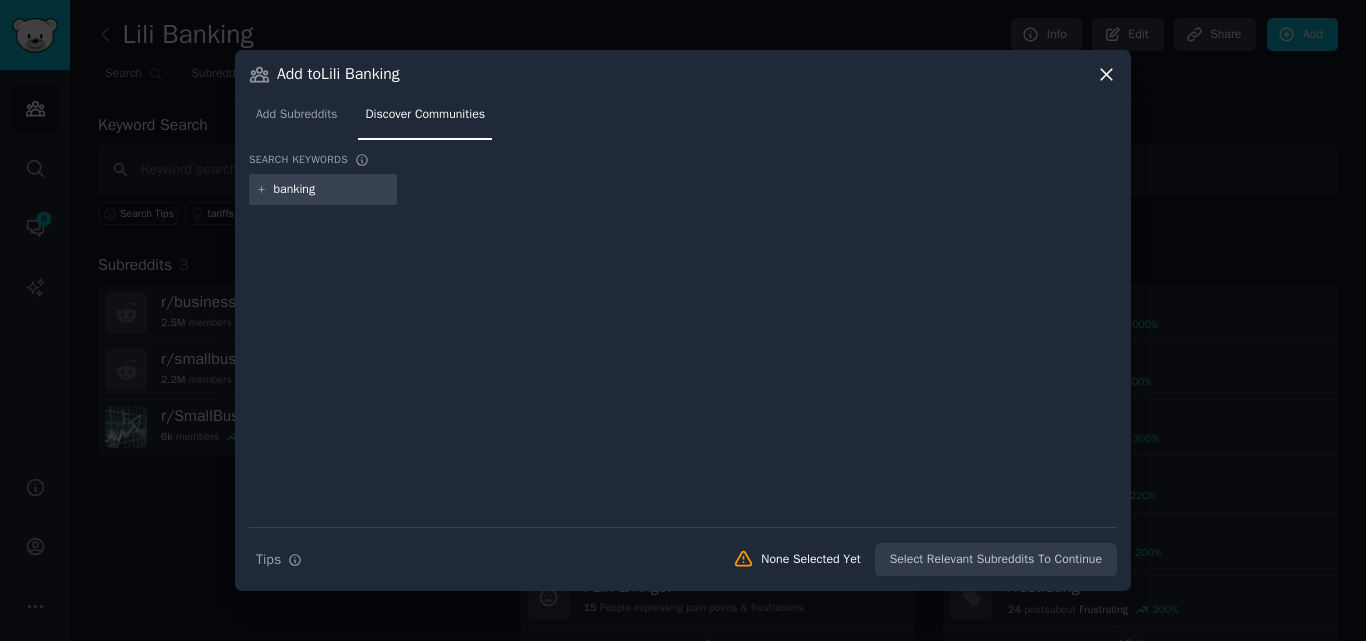 type 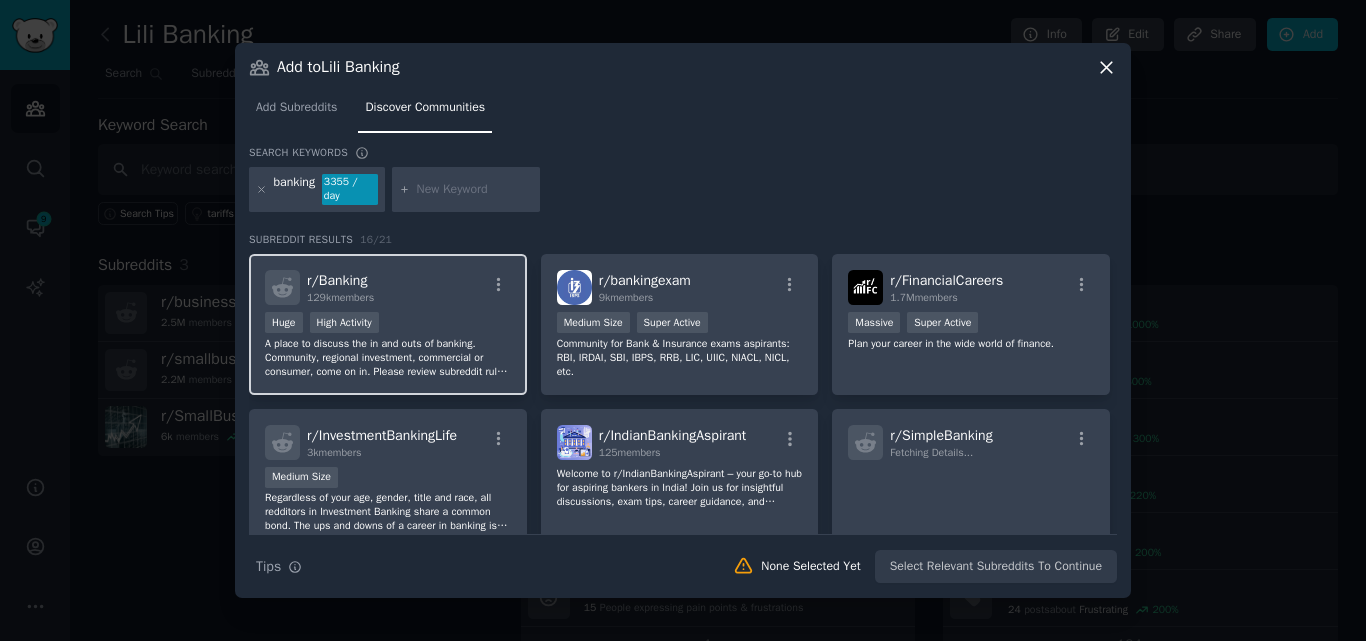 click on "A place to discuss the in and outs of banking.  Community, regional investment, commercial or consumer, come on in. Please review subreddit rules before posting." at bounding box center [388, 358] 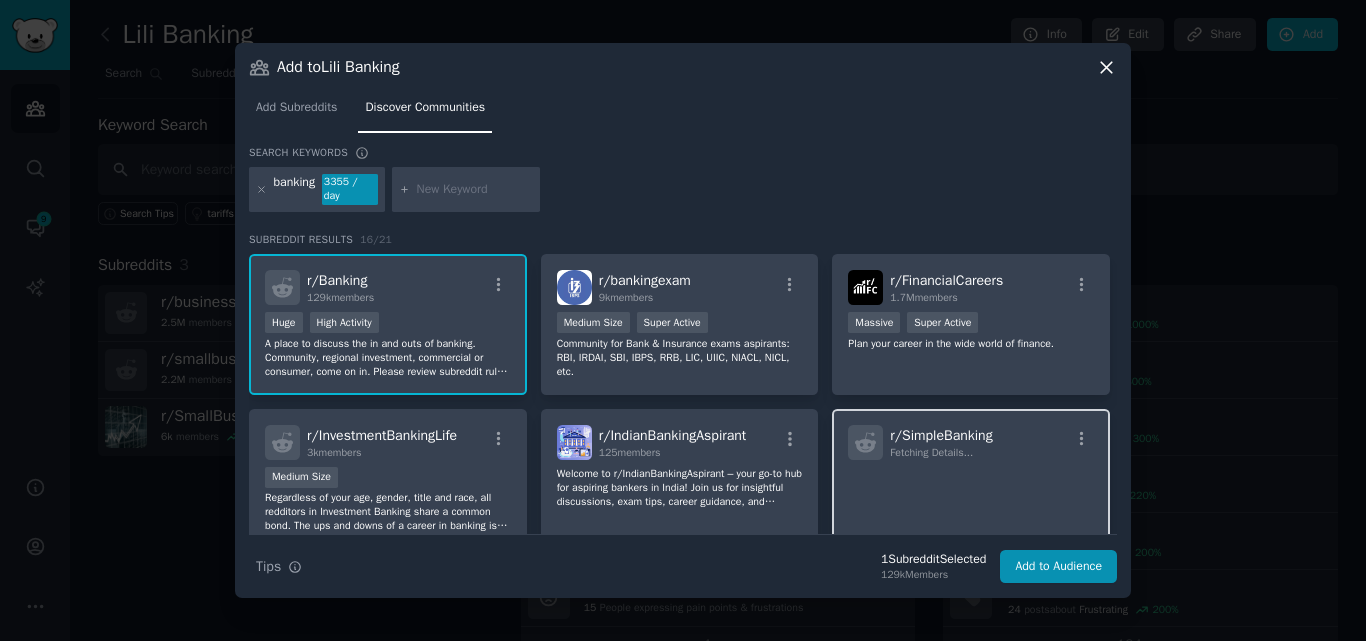 click on "r/ SimpleBanking" at bounding box center [941, 435] 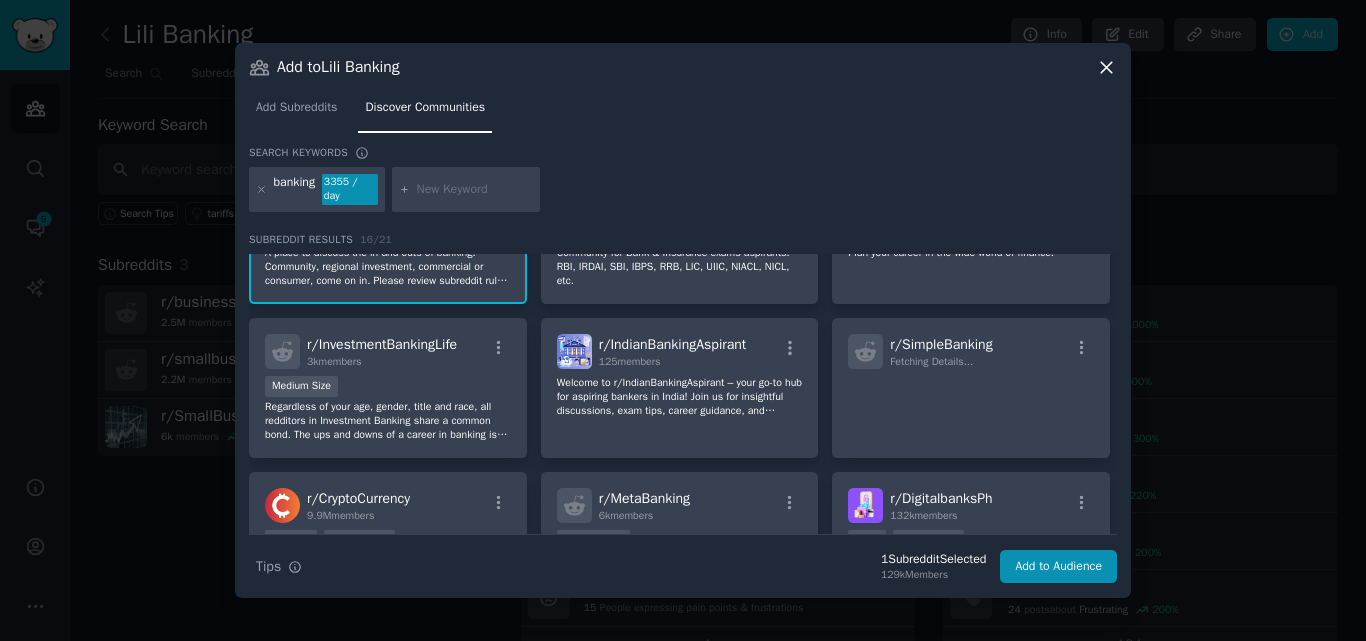 scroll, scrollTop: 101, scrollLeft: 0, axis: vertical 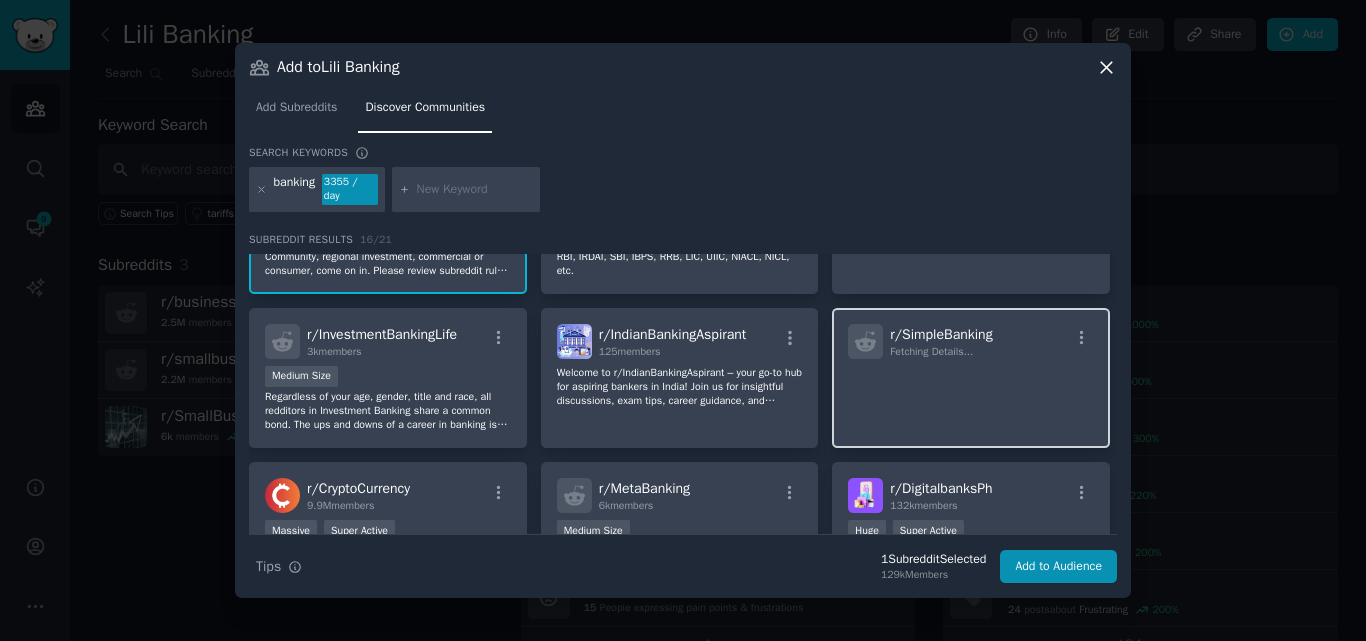 click 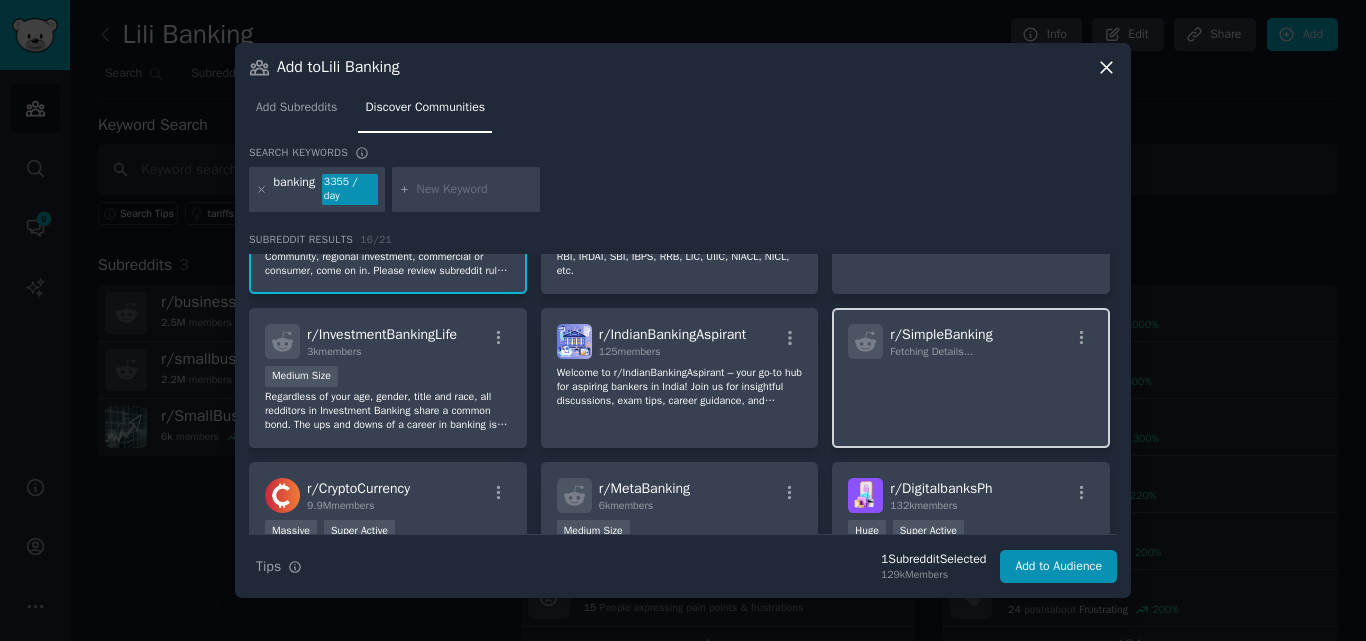 click on "r/ SimpleBanking Fetching Details..." at bounding box center (971, 378) 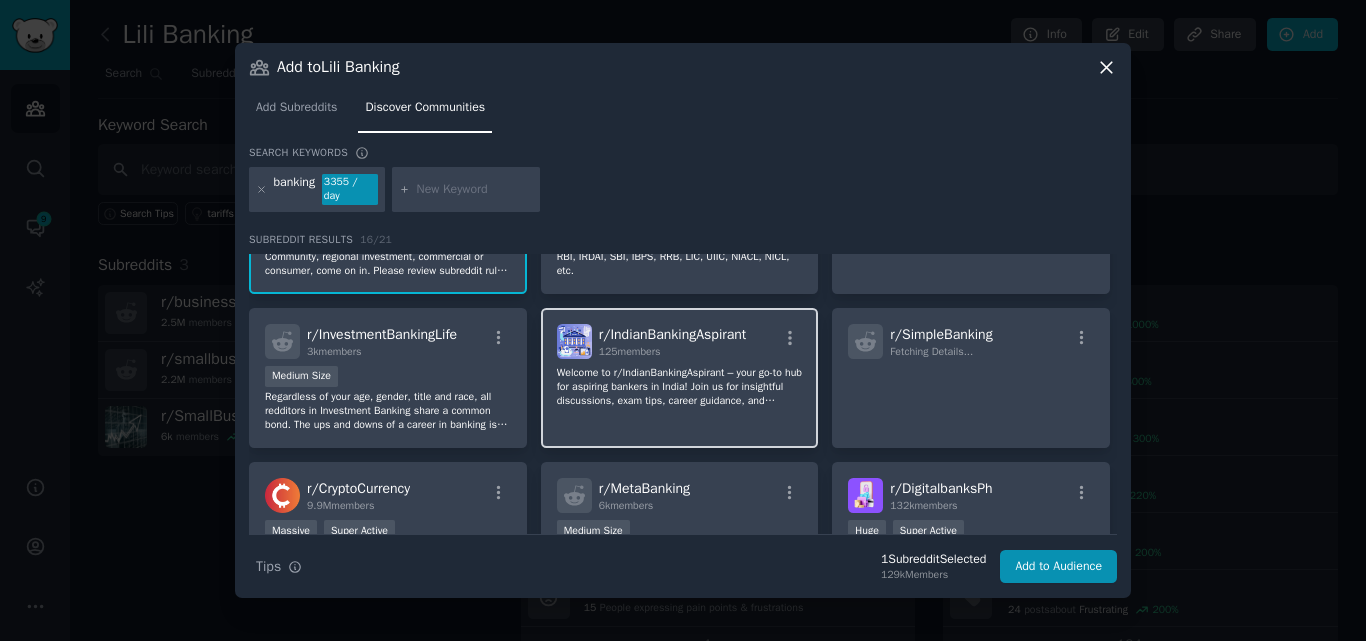 click on "Welcome to r/IndianBankingAspirant – your go-to hub for aspiring bankers in India! Join us for insightful discussions, exam tips, career guidance, and updates on the dynamic world of banking in India. Whether you're preparing for exams or navigating the job market, this community is here to support and empower you on your journey towards a successful banking career." 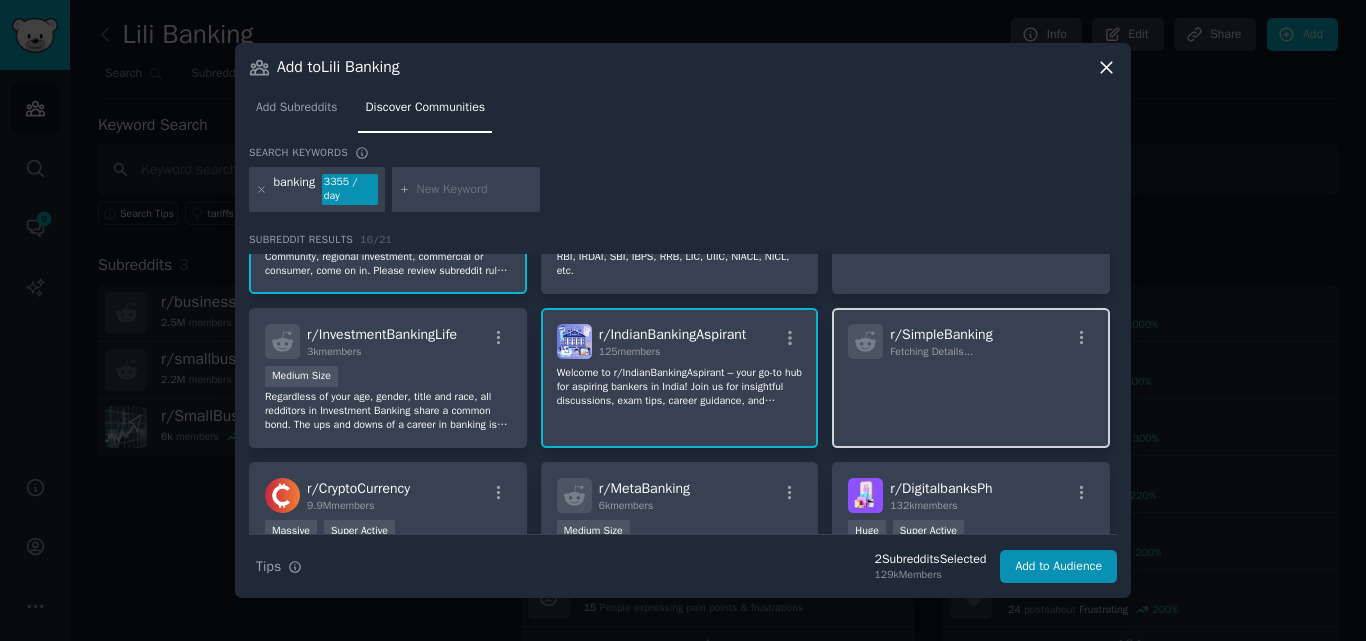 click 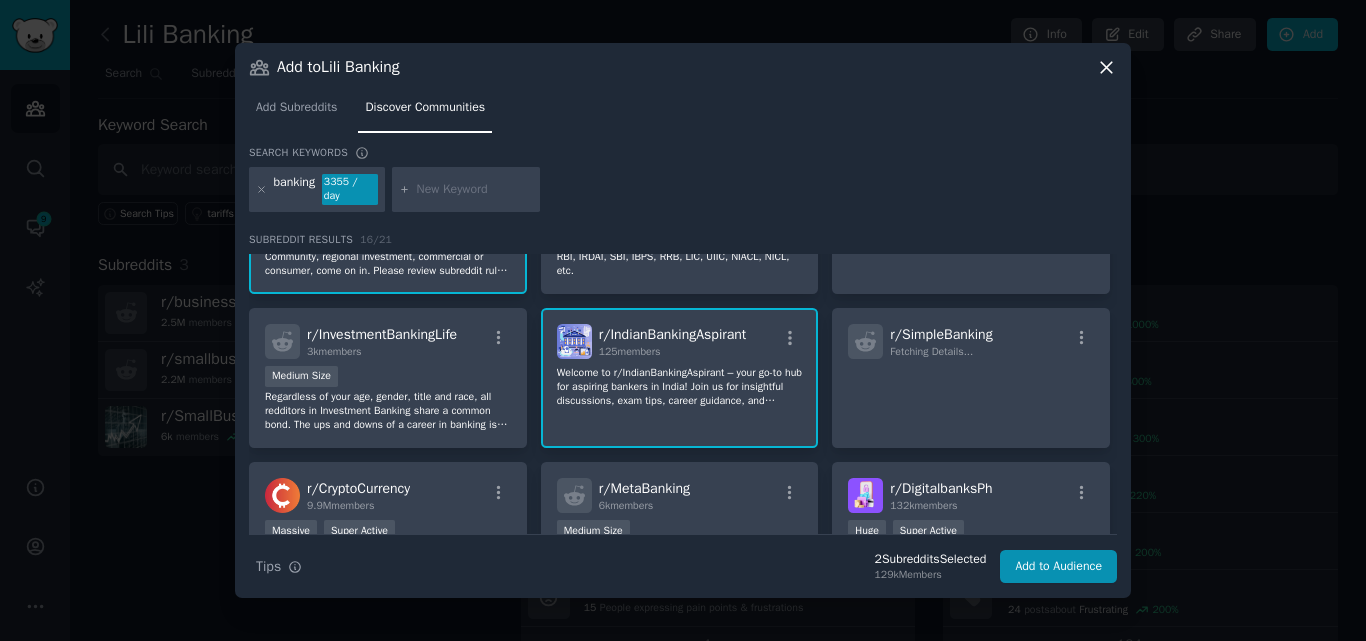 click on "Welcome to r/IndianBankingAspirant – your go-to hub for aspiring bankers in India! Join us for insightful discussions, exam tips, career guidance, and updates on the dynamic world of banking in India. Whether you're preparing for exams or navigating the job market, this community is here to support and empower you on your journey towards a successful banking career." 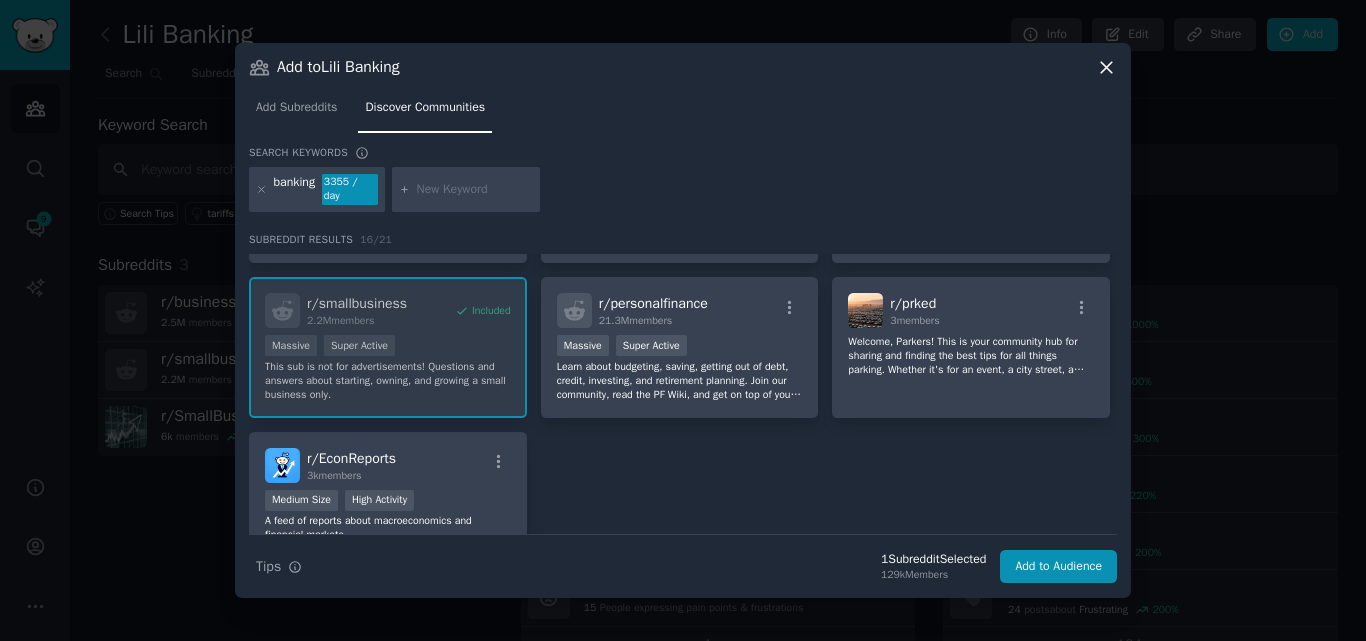 scroll, scrollTop: 613, scrollLeft: 0, axis: vertical 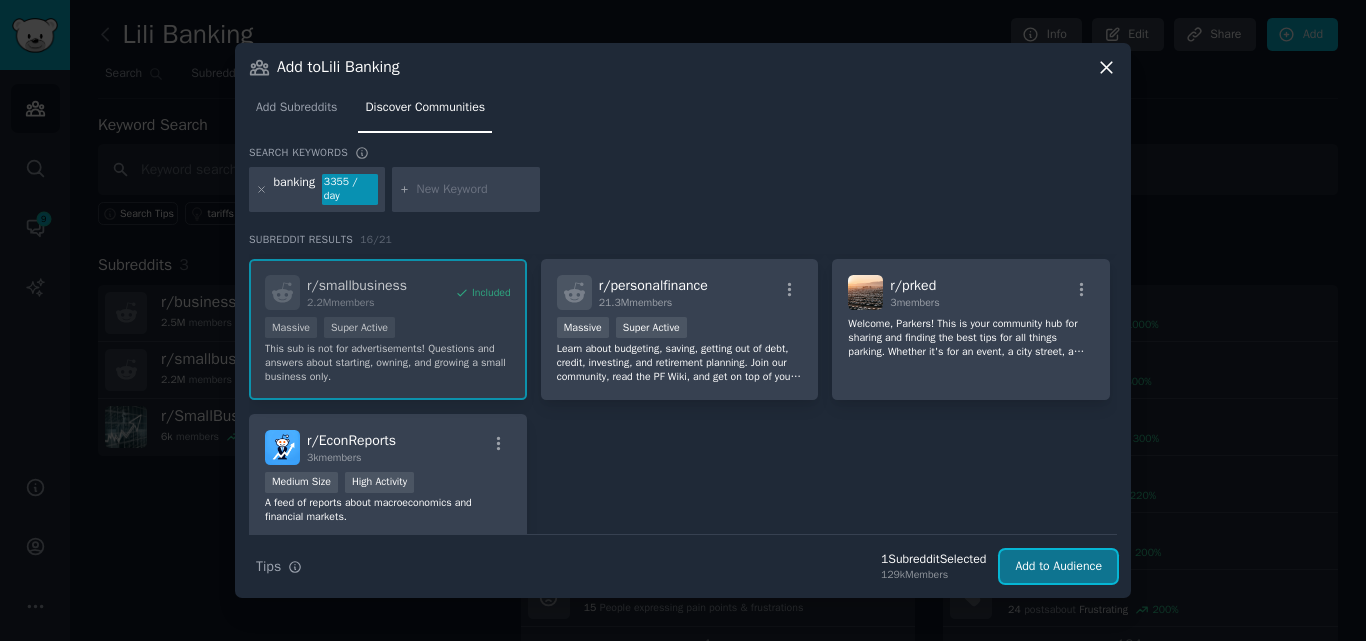 click on "Add to Audience" at bounding box center [1058, 567] 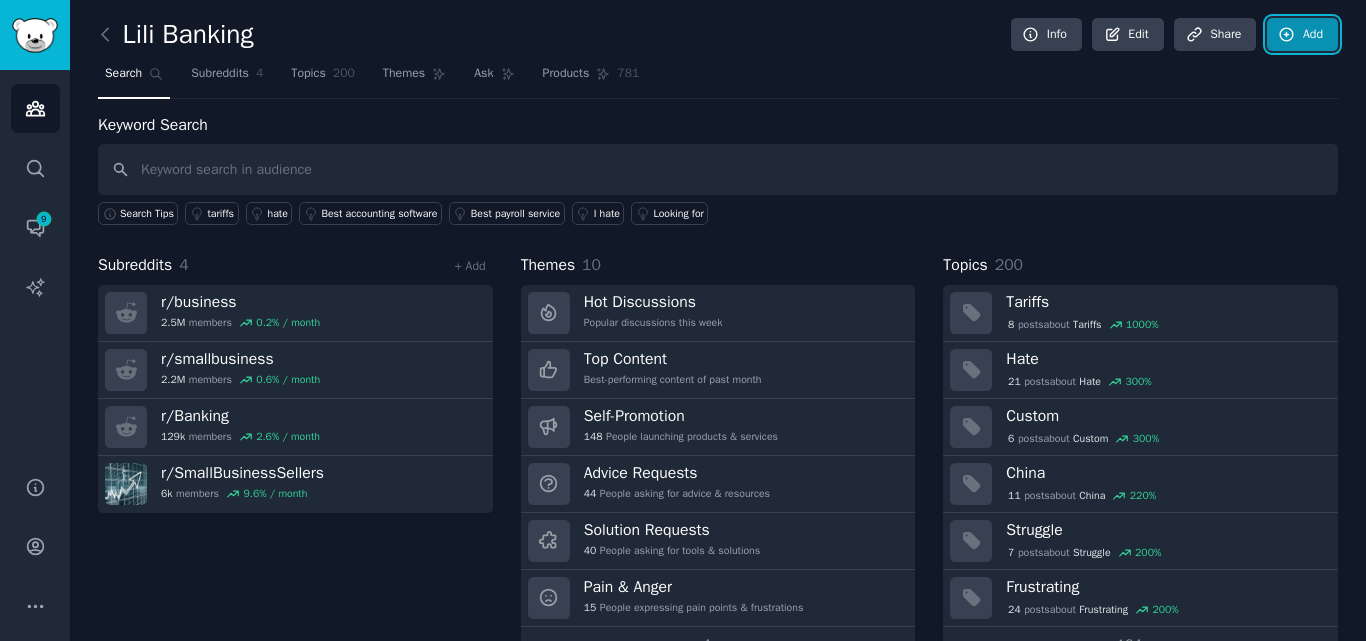 click on "Add" at bounding box center [1302, 35] 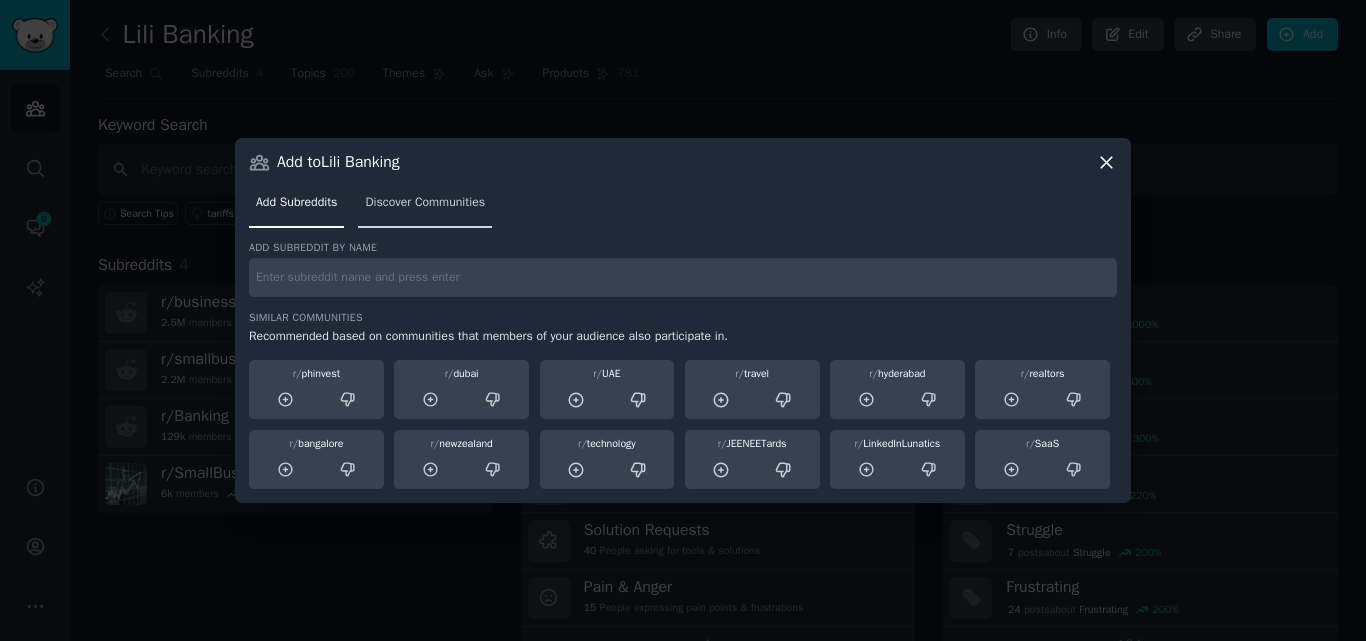 click on "Discover Communities" at bounding box center (425, 203) 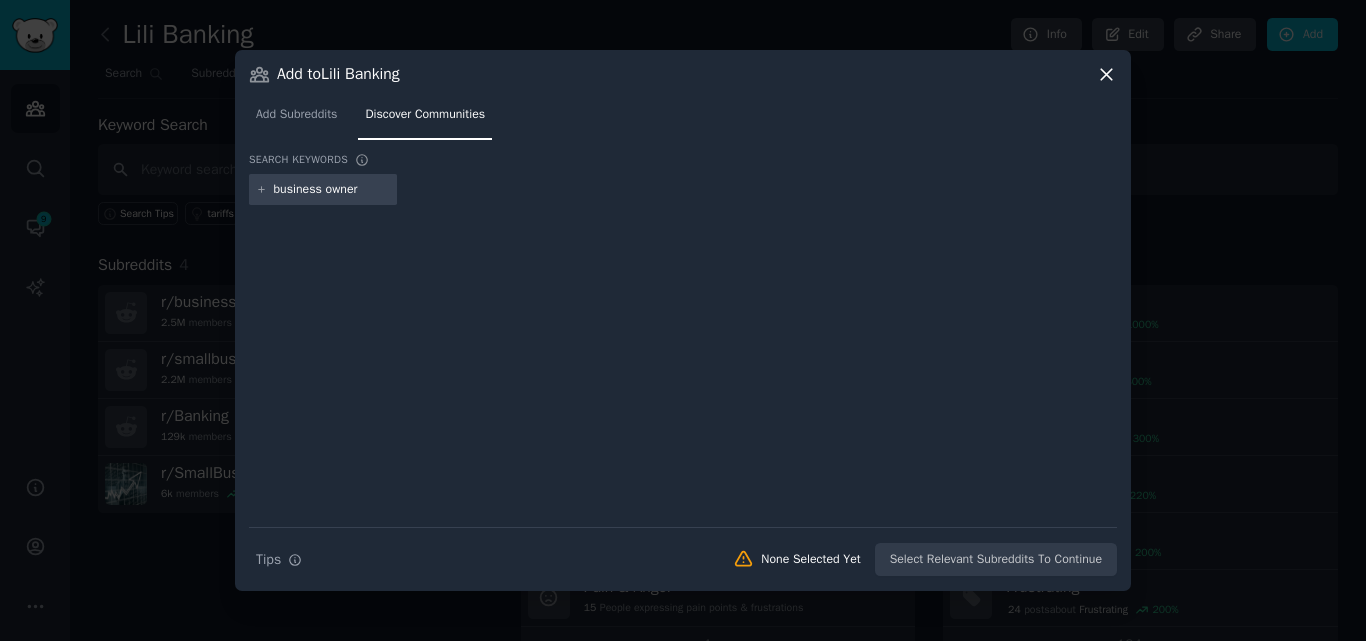 type on "business owners" 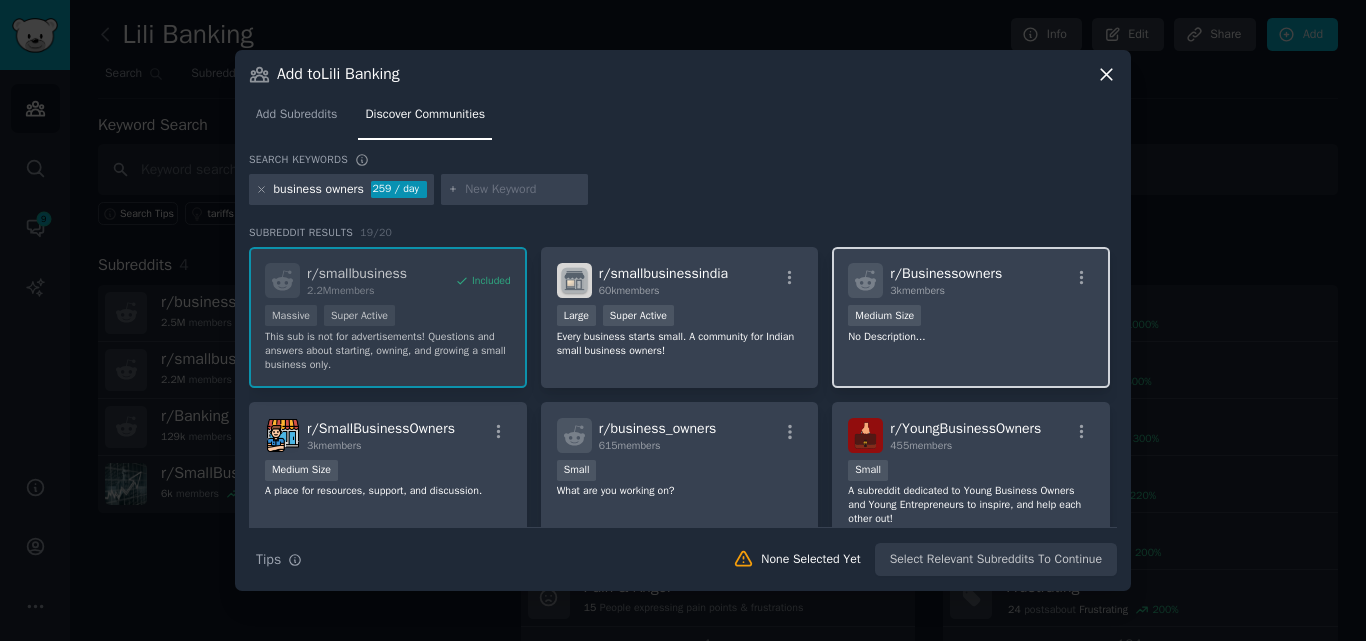 click on "1000 - 10,000 members Medium Size" at bounding box center [971, 317] 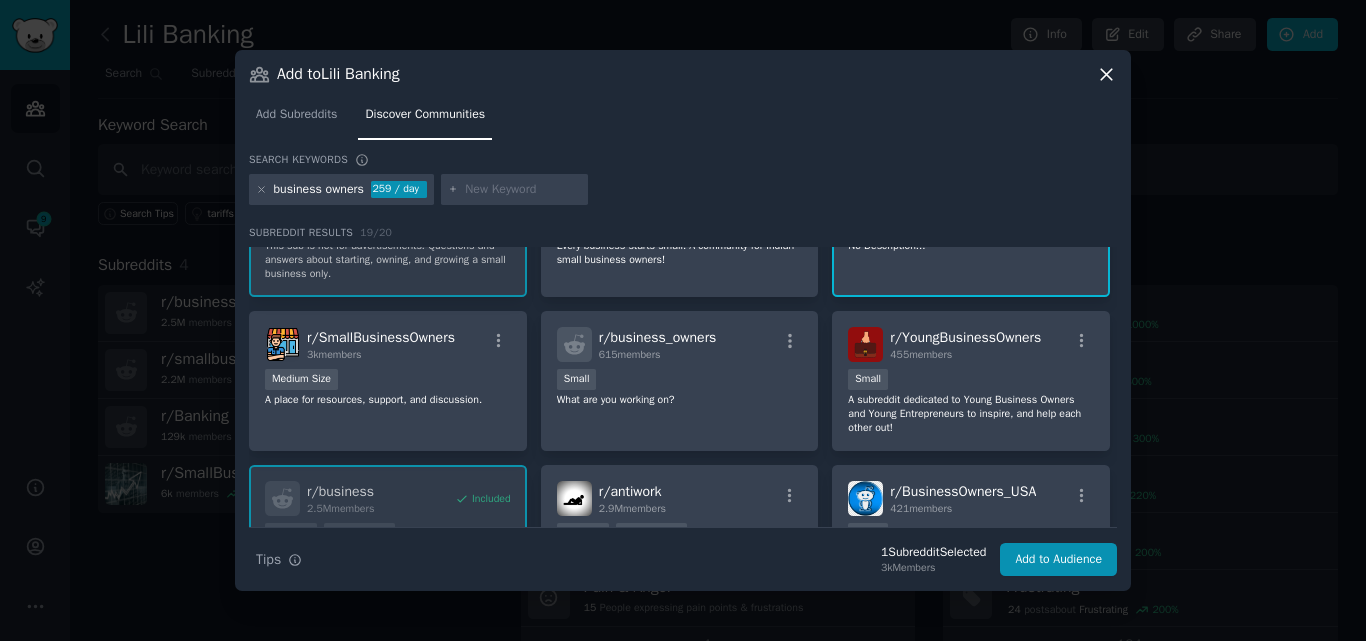 scroll, scrollTop: 120, scrollLeft: 0, axis: vertical 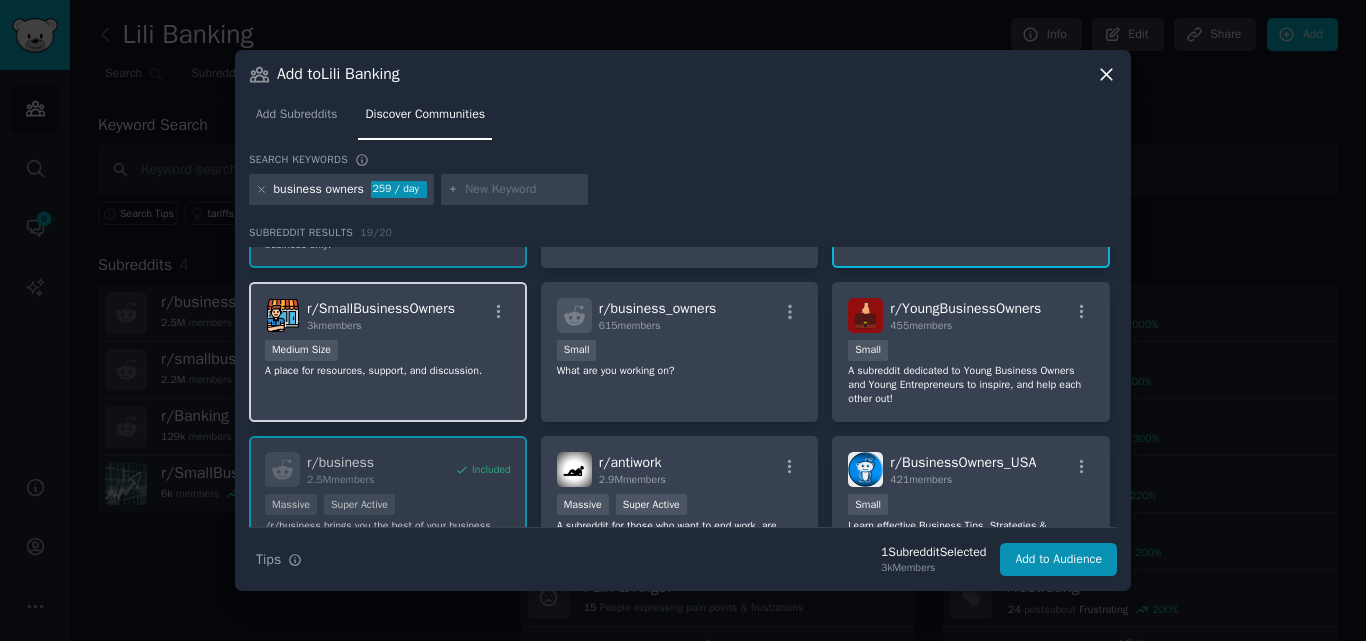 click on "3k  members" at bounding box center [381, 326] 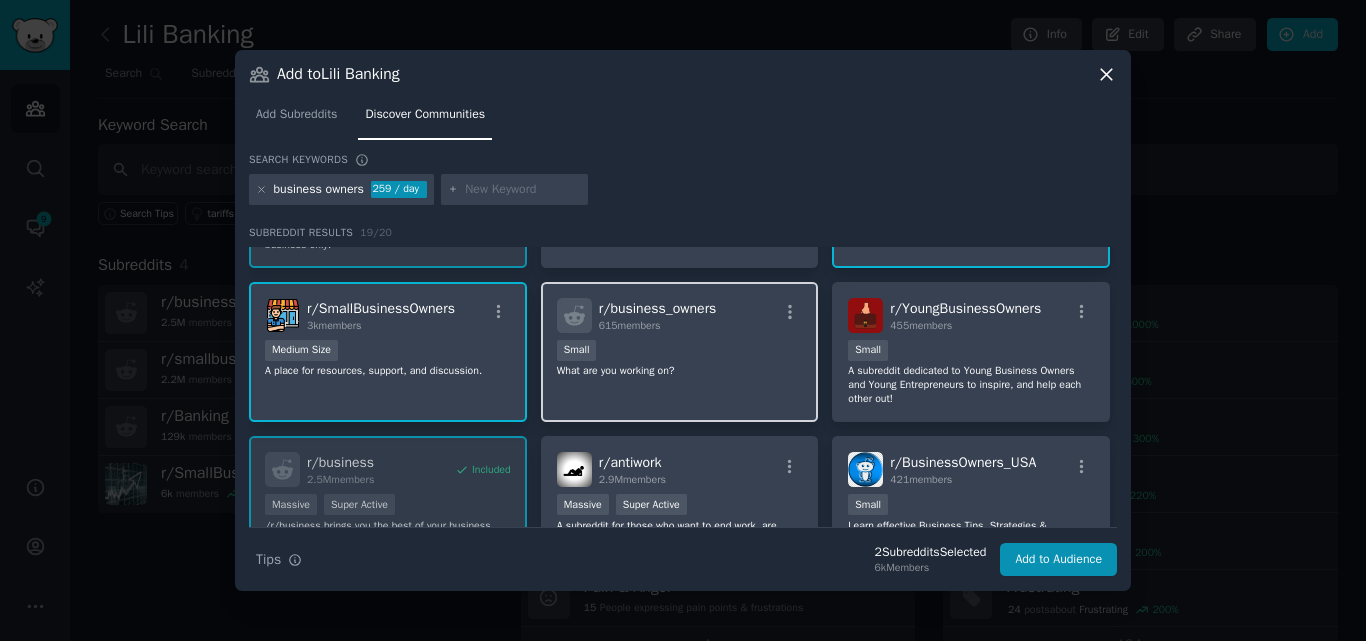 click on "Small" at bounding box center (680, 352) 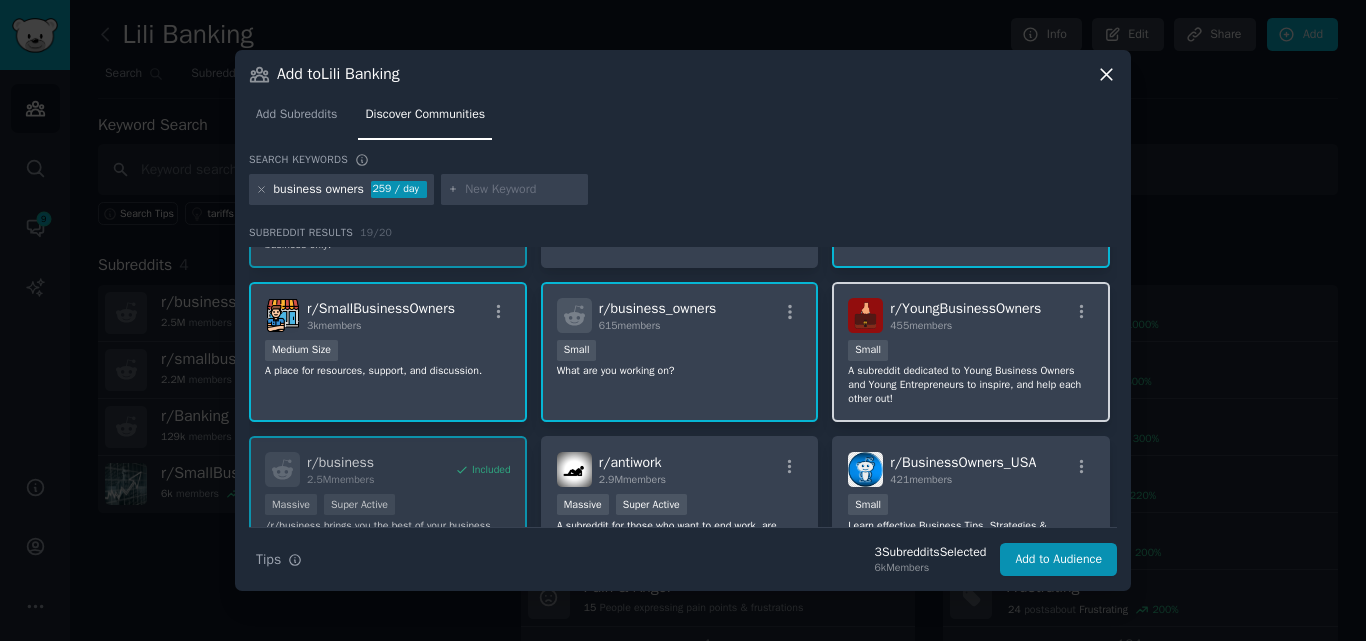 click on "Small" at bounding box center (971, 352) 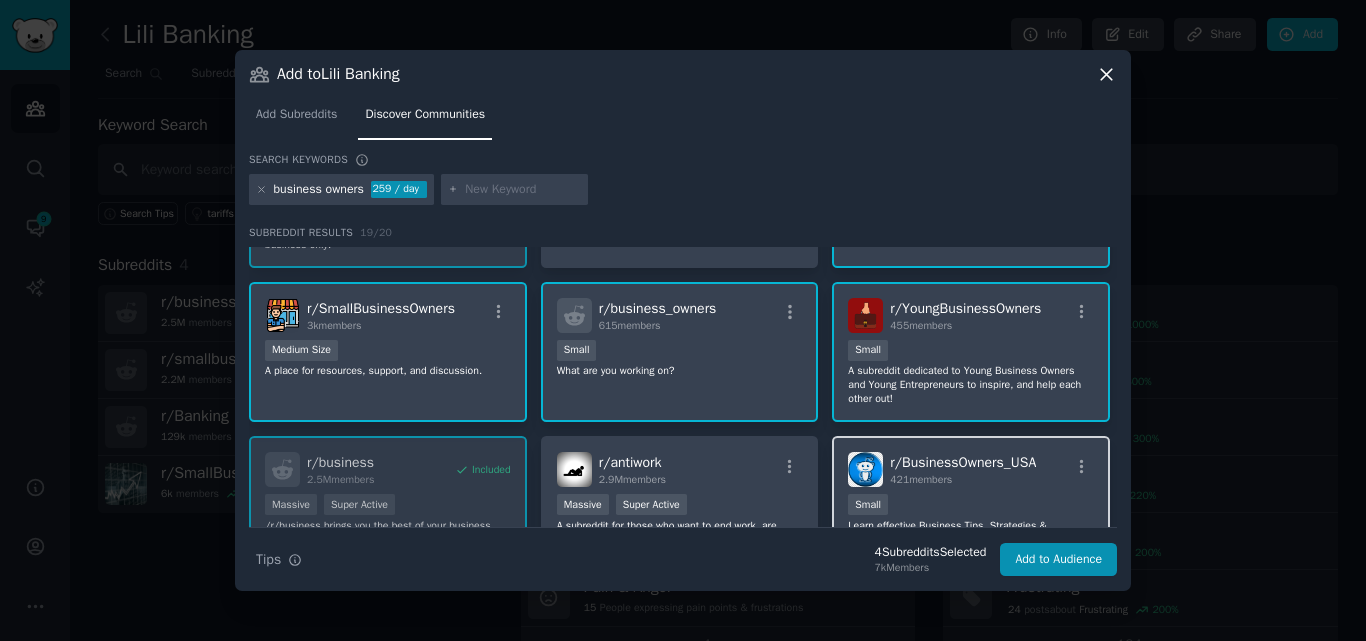 click on "421  members" at bounding box center [963, 480] 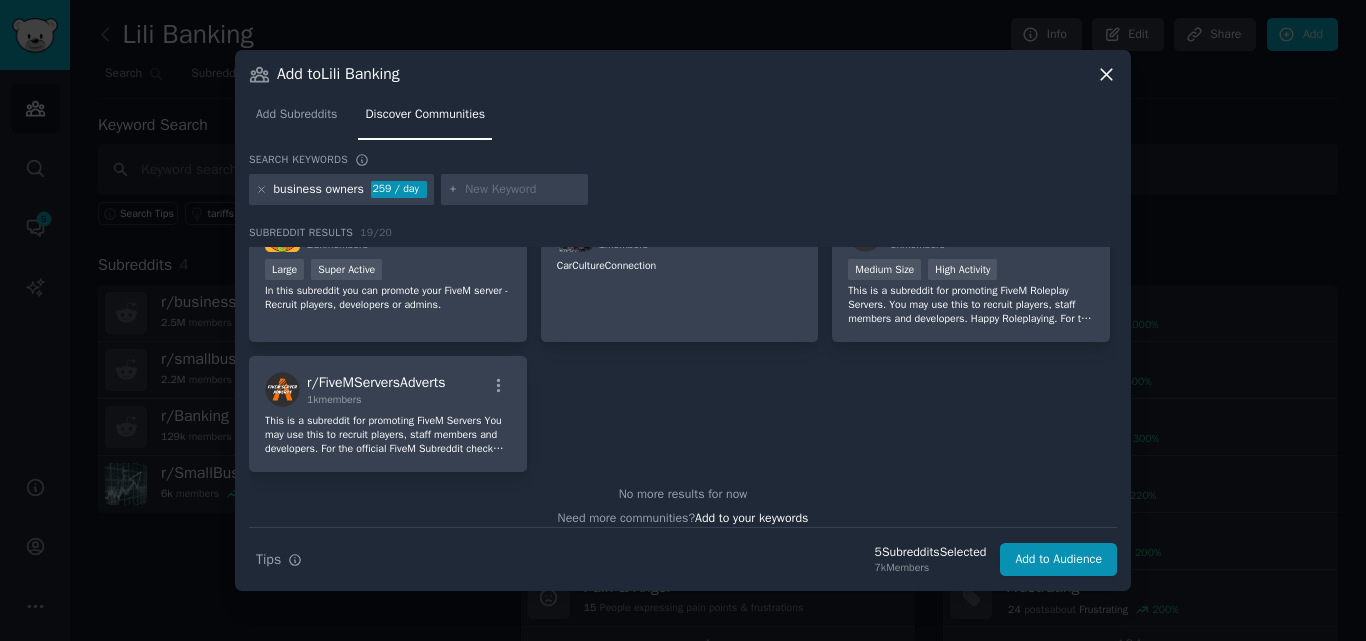 scroll, scrollTop: 795, scrollLeft: 0, axis: vertical 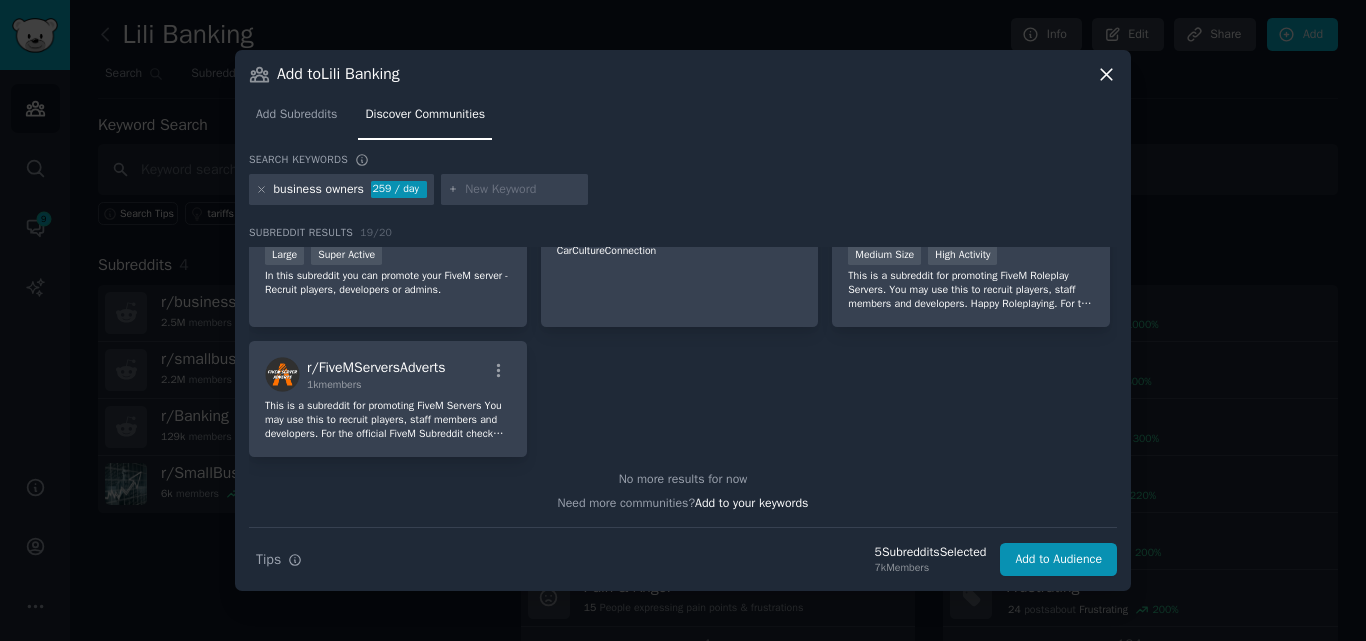 click at bounding box center (523, 190) 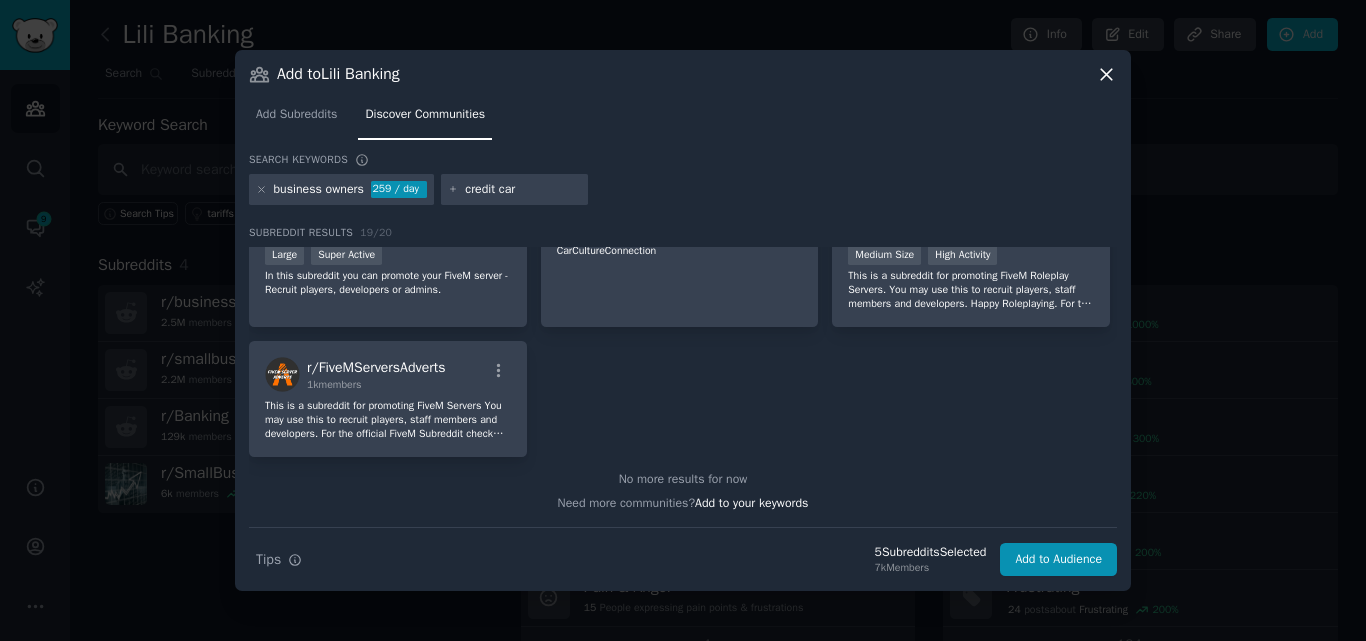 type on "credit card" 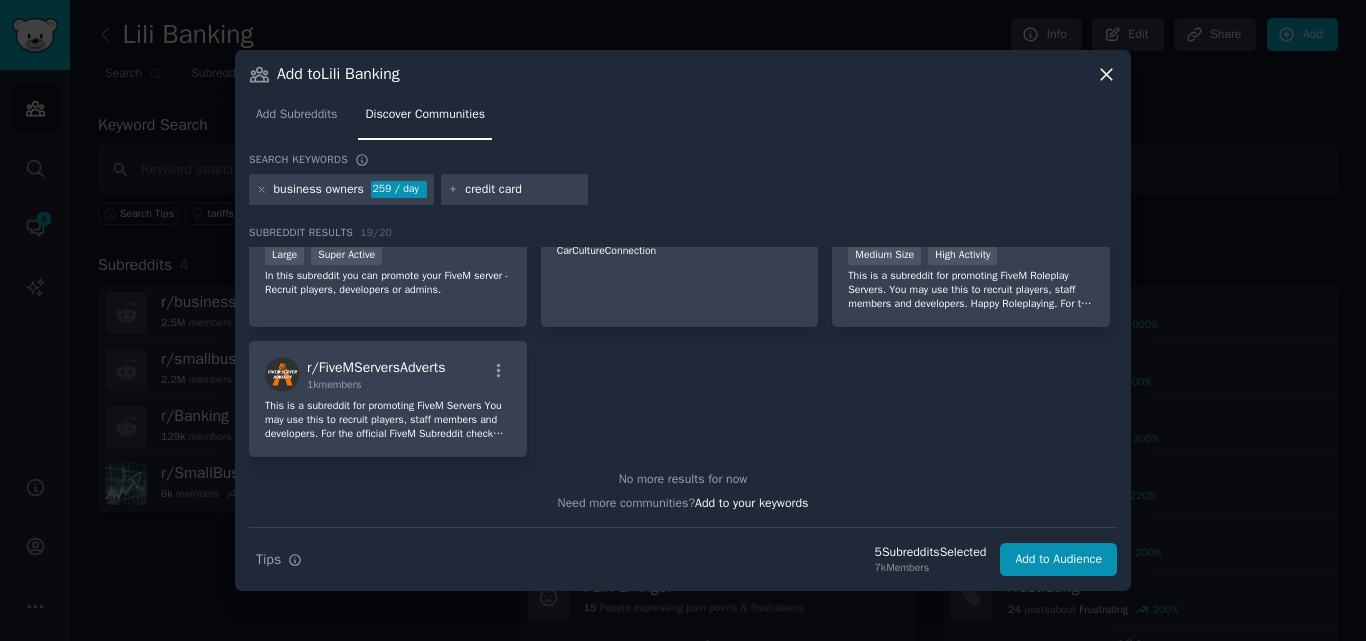 type 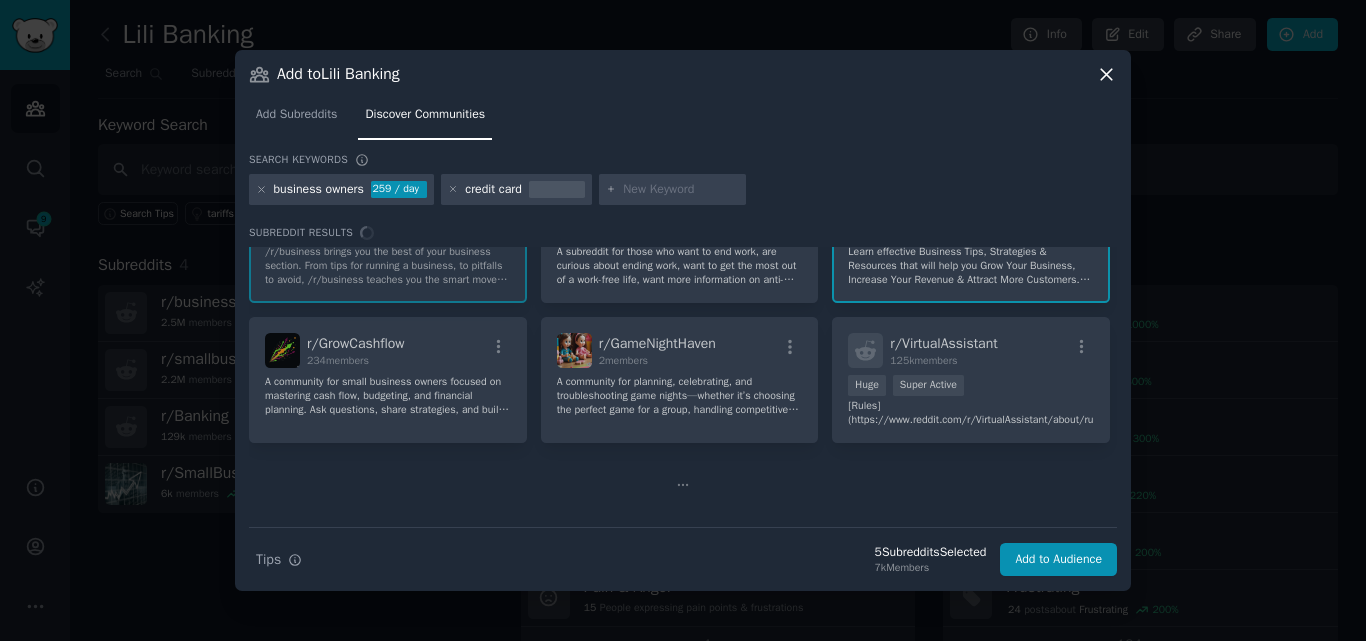 scroll, scrollTop: 0, scrollLeft: 0, axis: both 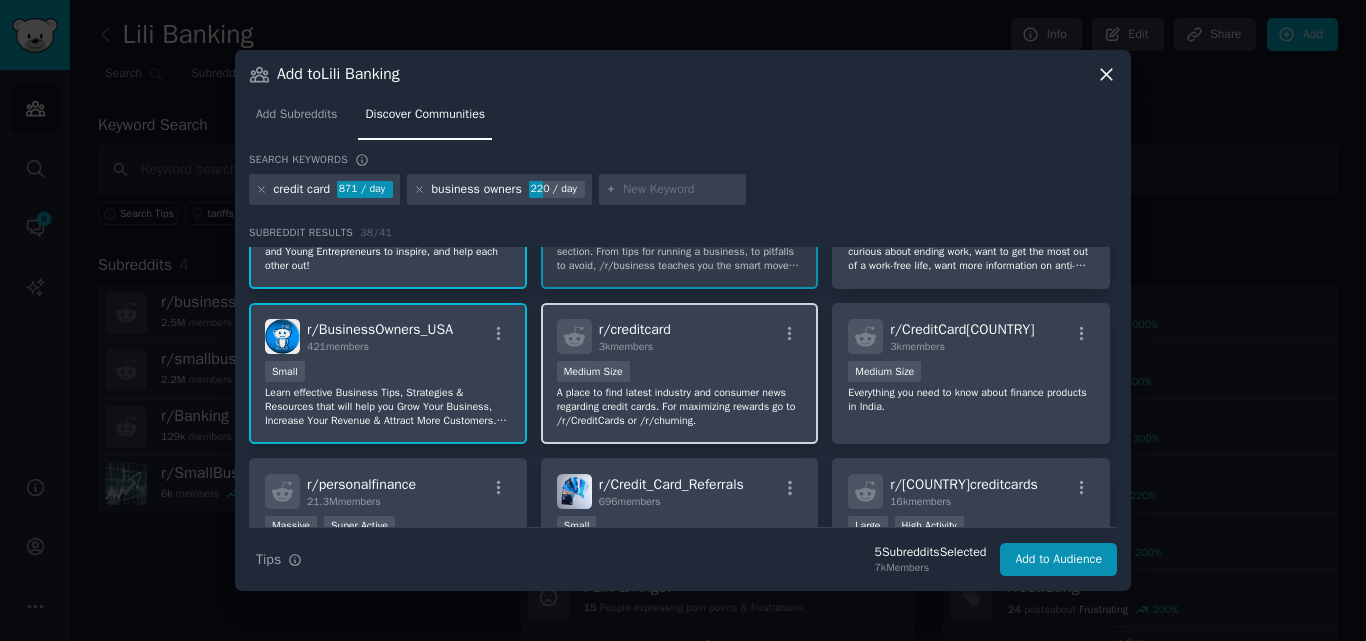 click on "Medium Size" at bounding box center (680, 373) 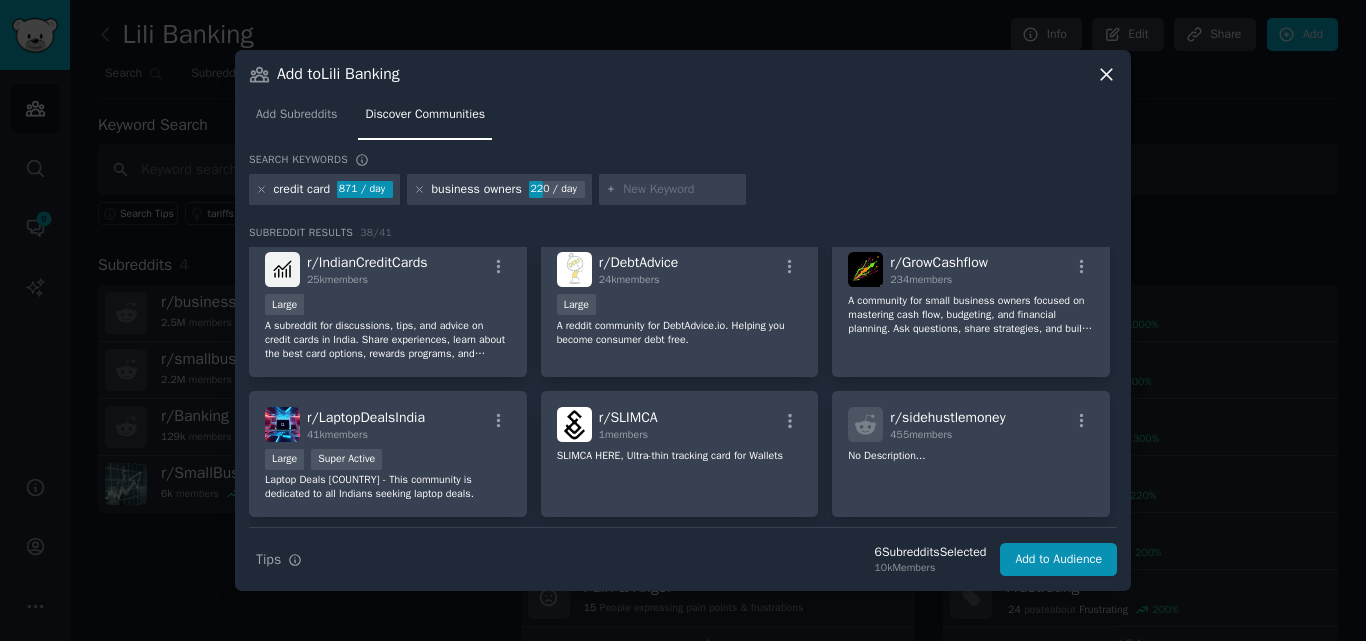 scroll, scrollTop: 940, scrollLeft: 0, axis: vertical 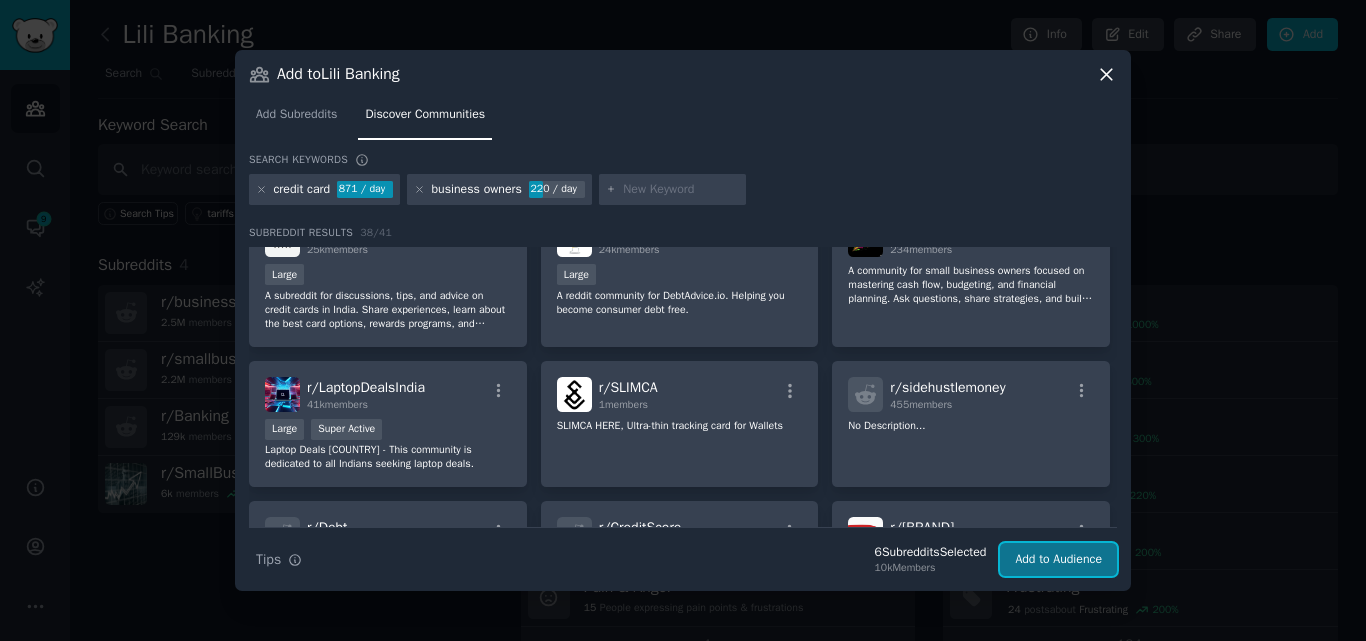 click on "Add to Audience" at bounding box center [1058, 560] 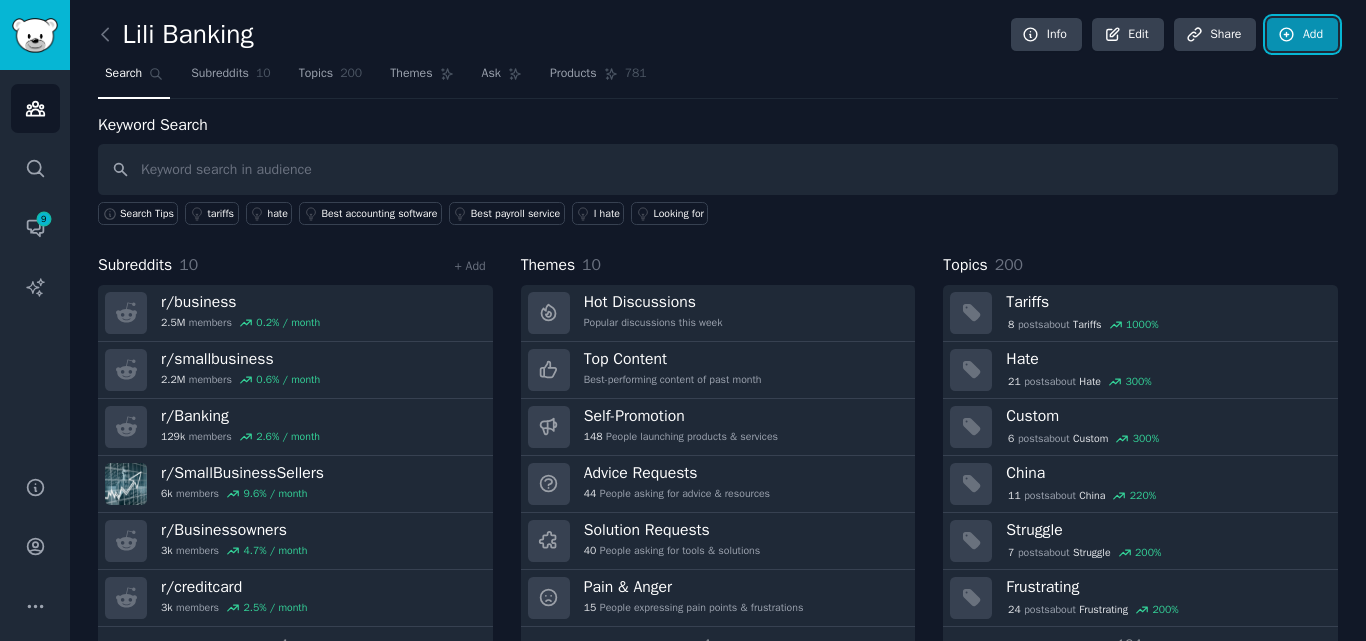 click on "Add" at bounding box center (1302, 35) 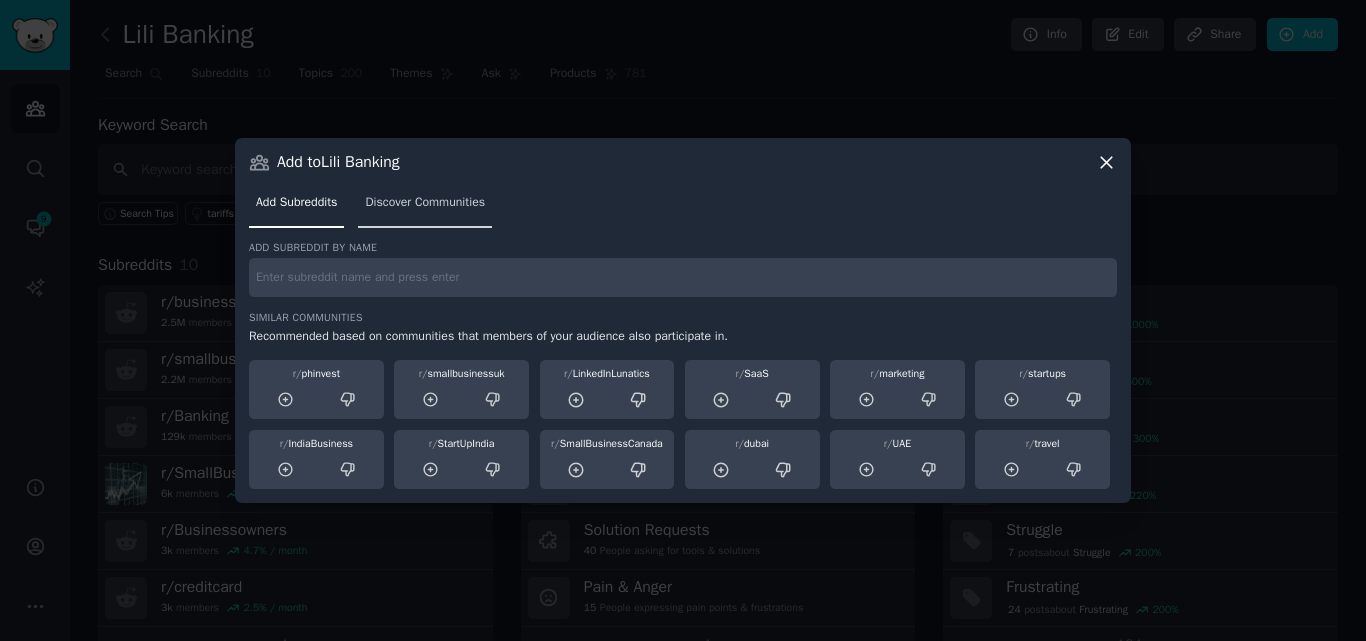 click on "Discover Communities" at bounding box center [425, 203] 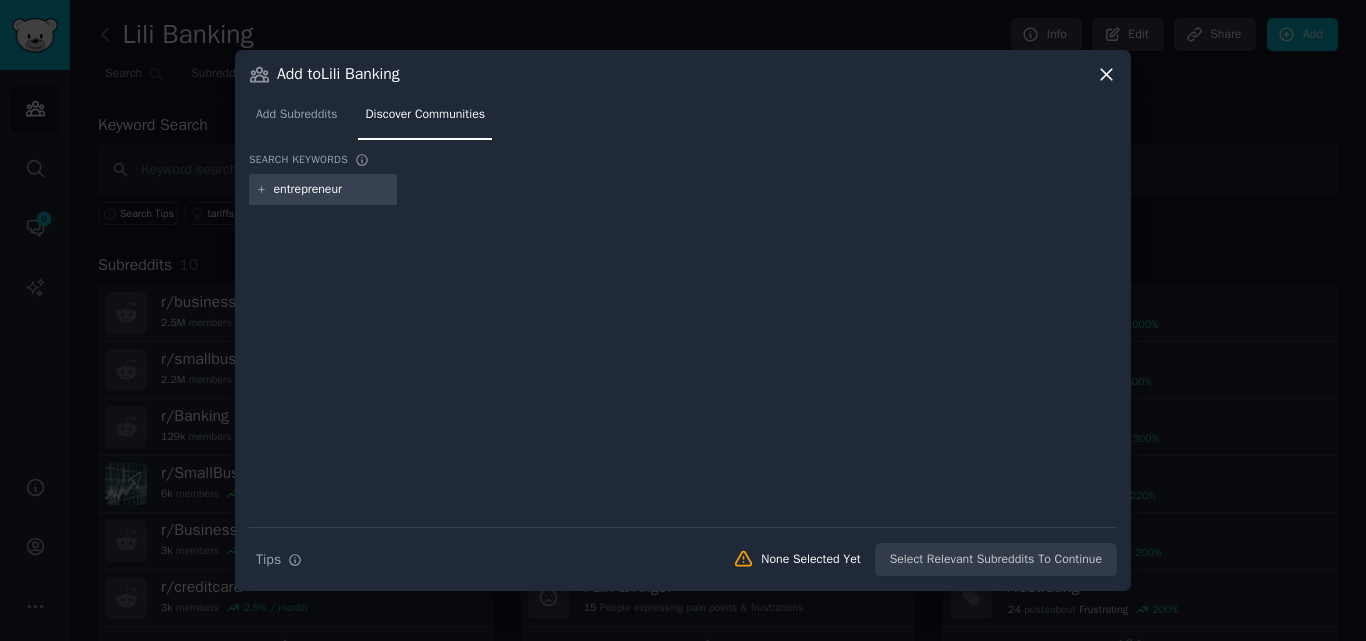 type on "entrepreneurs" 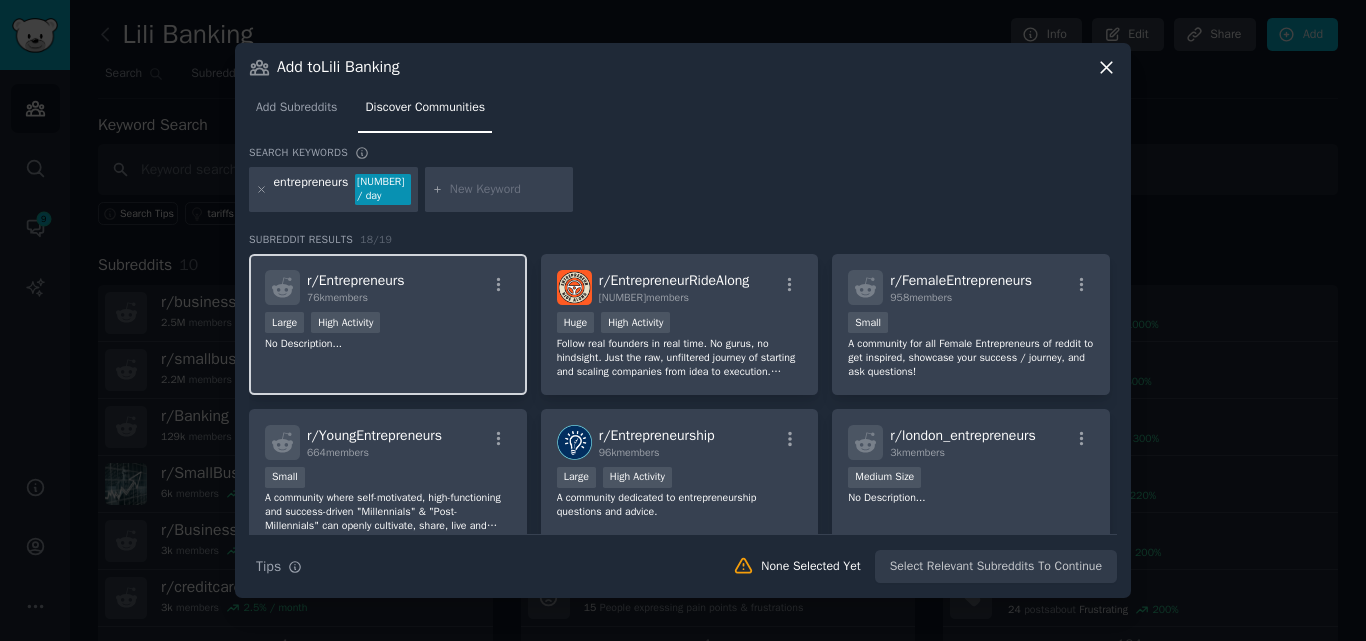 click on "No Description..." at bounding box center (388, 344) 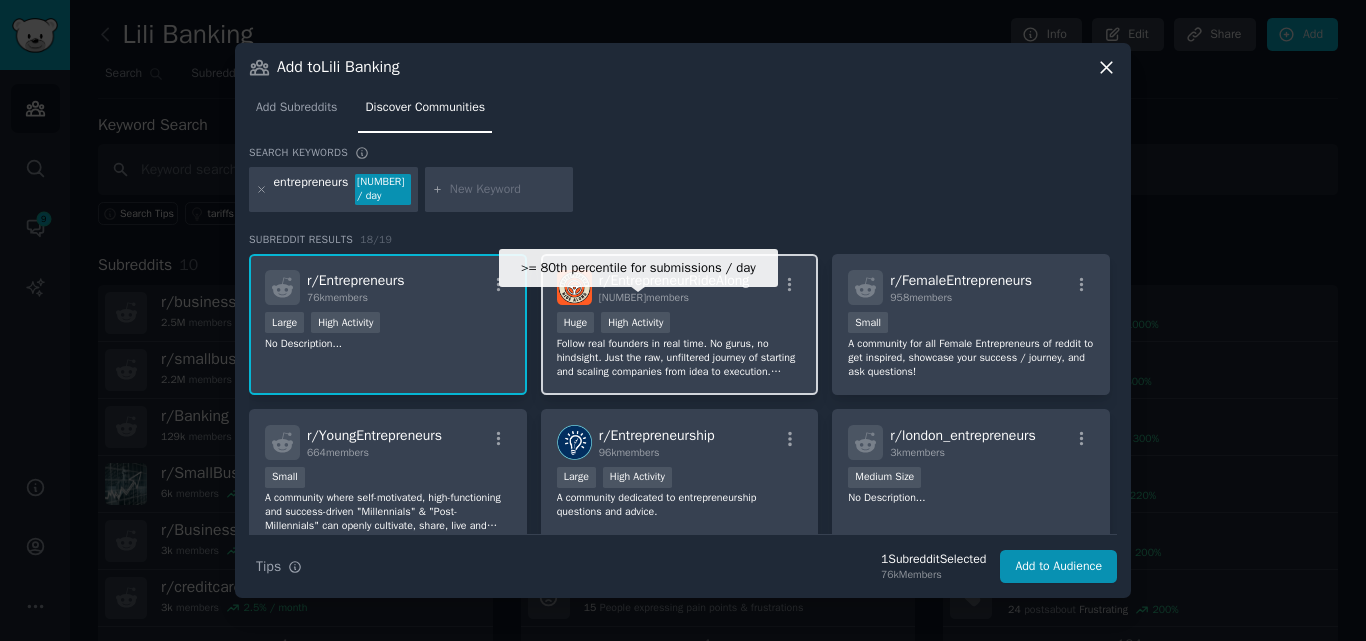 click on "High Activity" at bounding box center [635, 322] 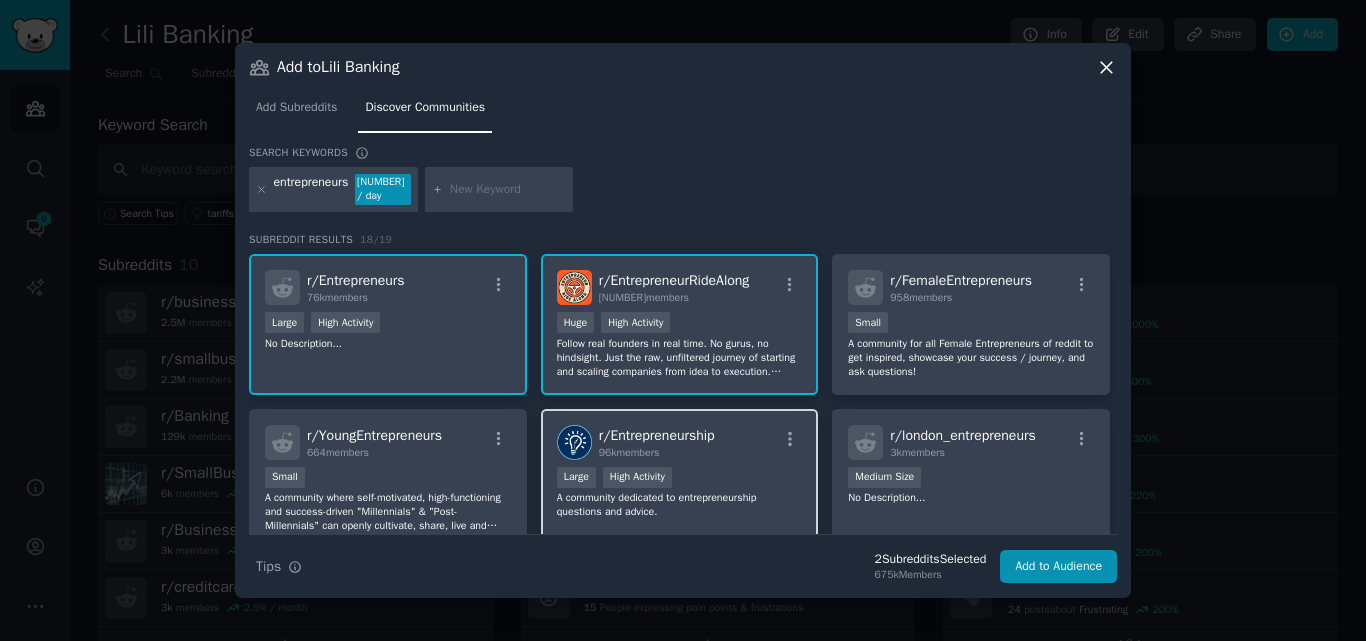 click on "A community dedicated to entrepreneurship questions and advice." at bounding box center [680, 505] 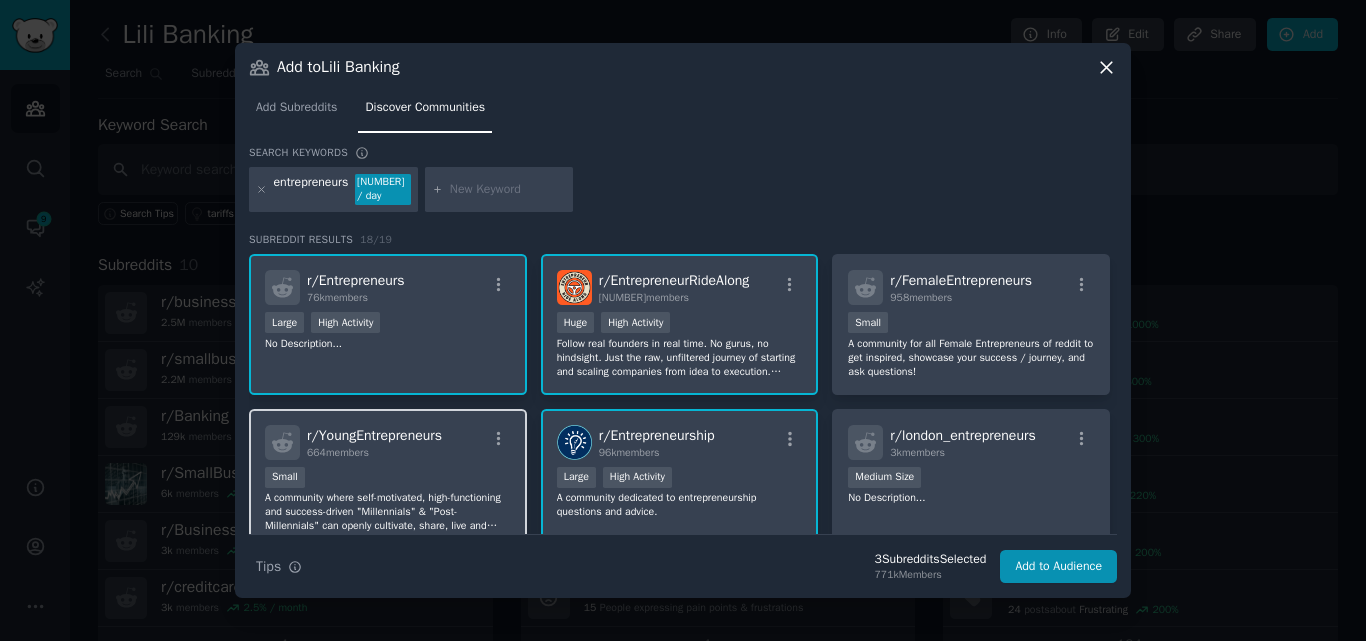 click on "Small" at bounding box center (388, 479) 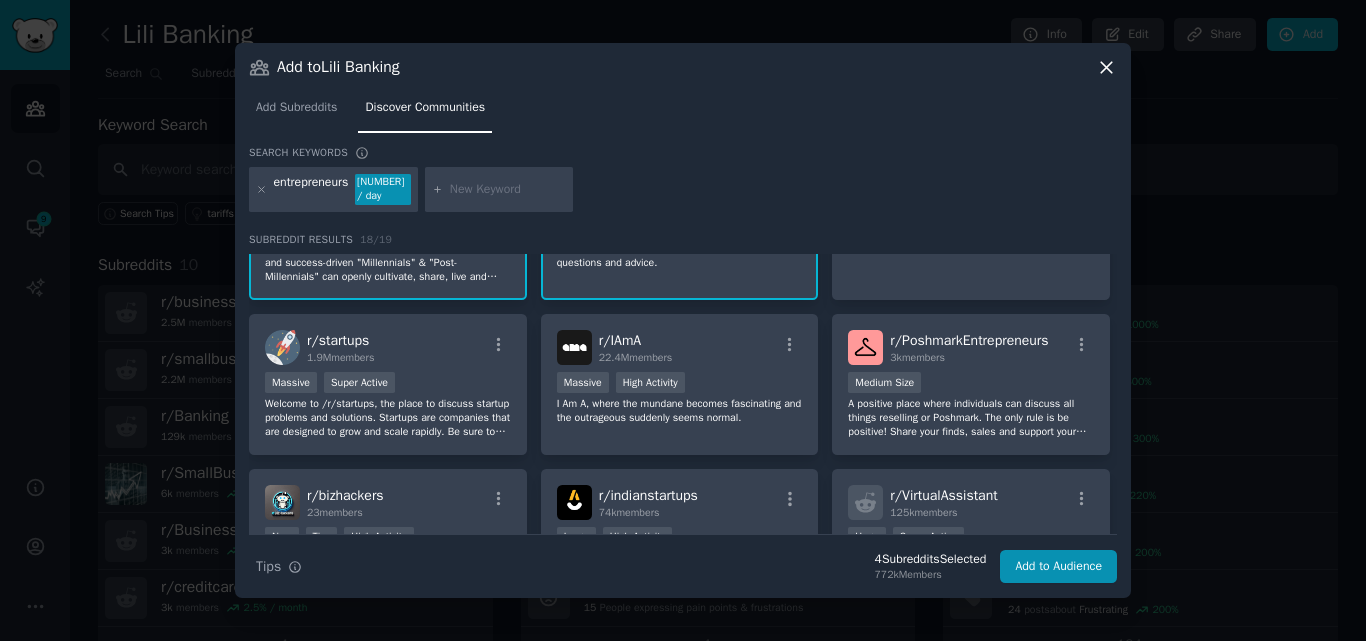 scroll, scrollTop: 250, scrollLeft: 0, axis: vertical 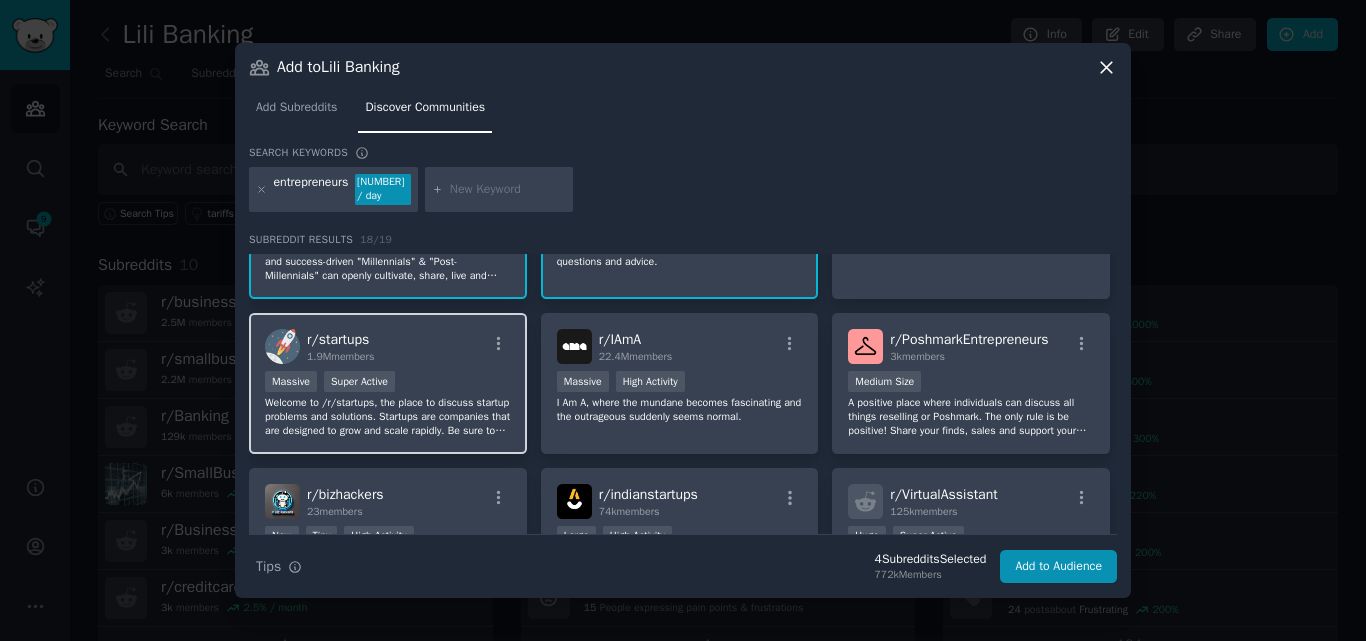 click on "1.9M  members" at bounding box center (340, 356) 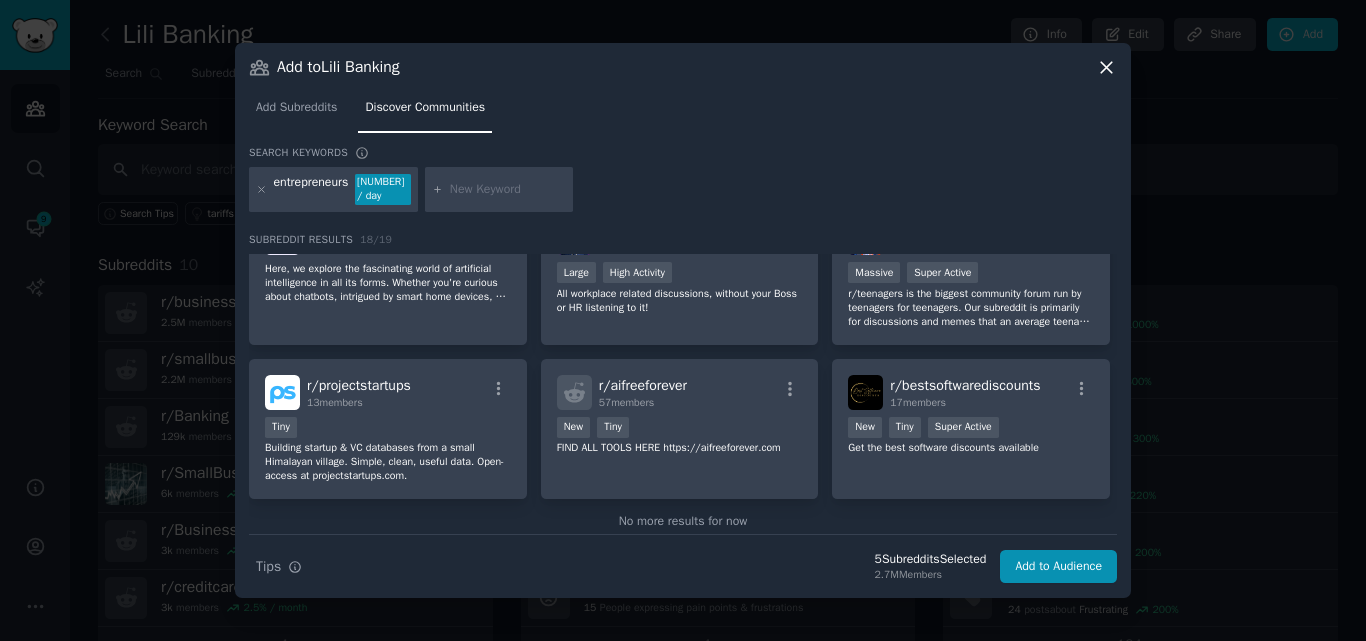 scroll, scrollTop: 703, scrollLeft: 0, axis: vertical 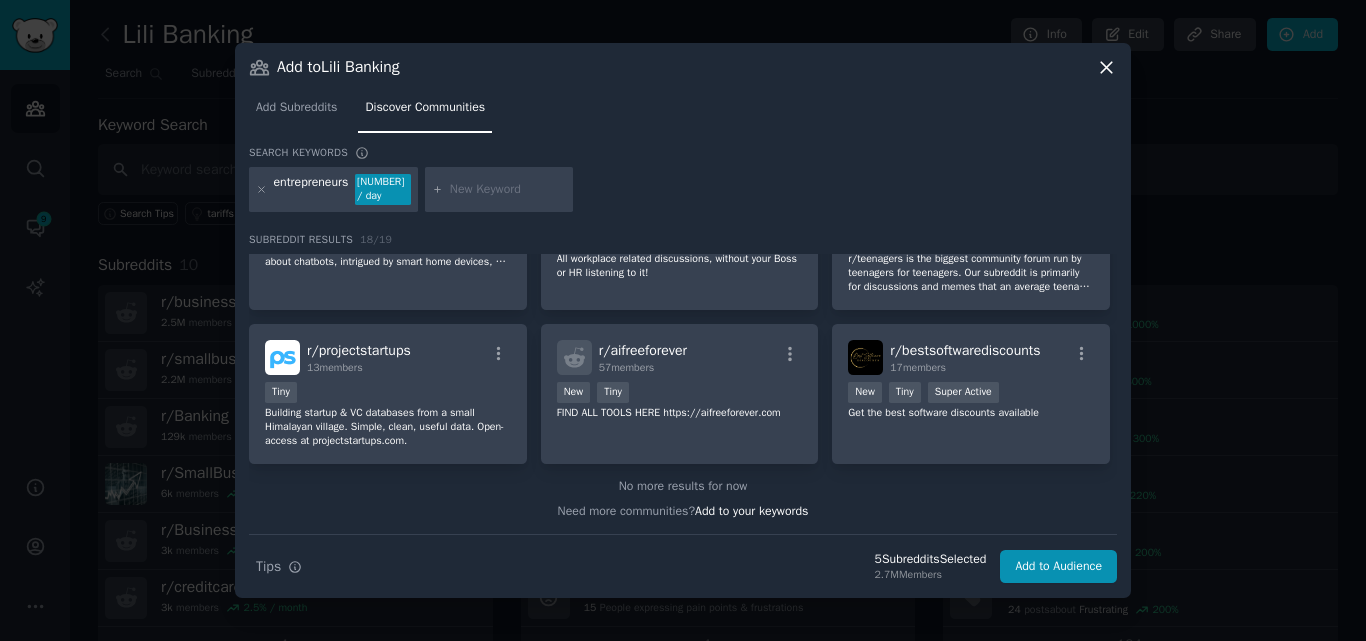 click at bounding box center (508, 190) 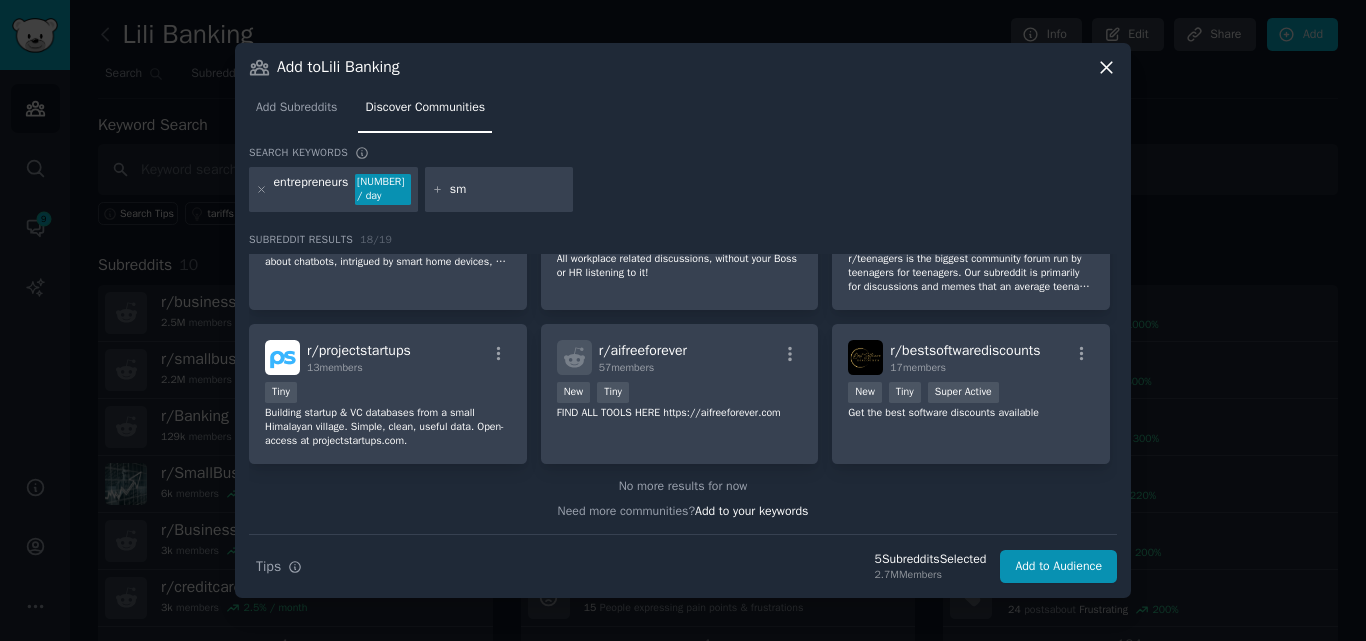 type on "s" 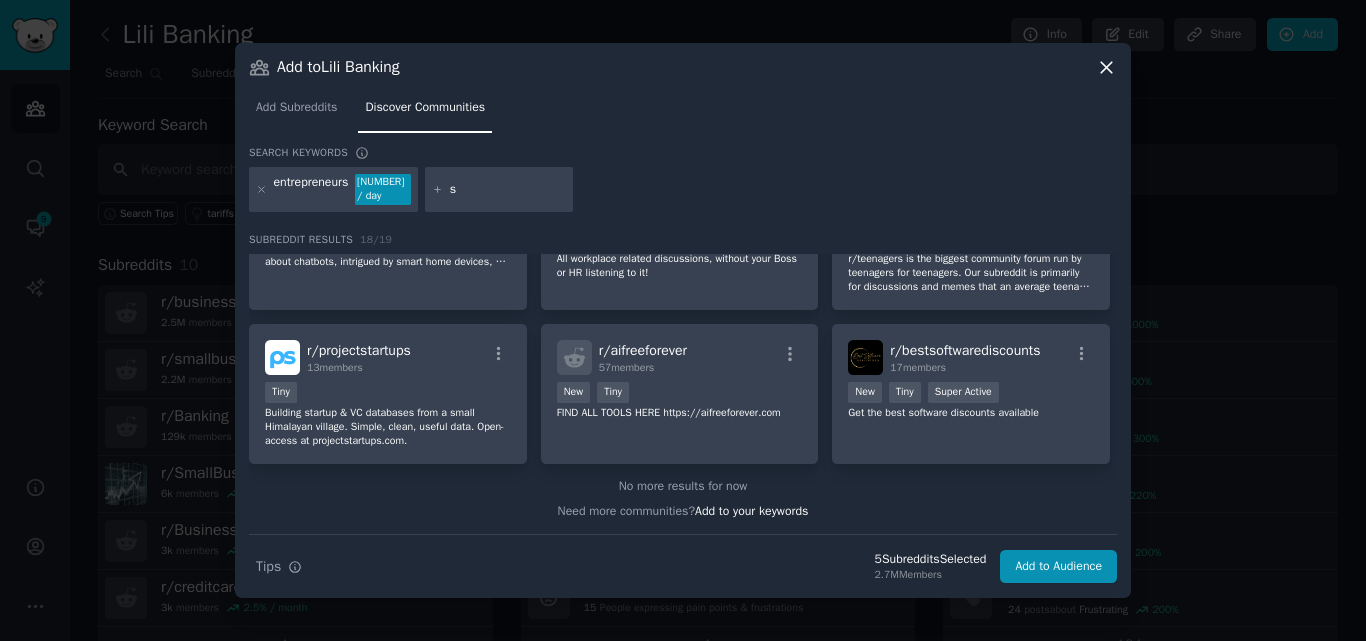type 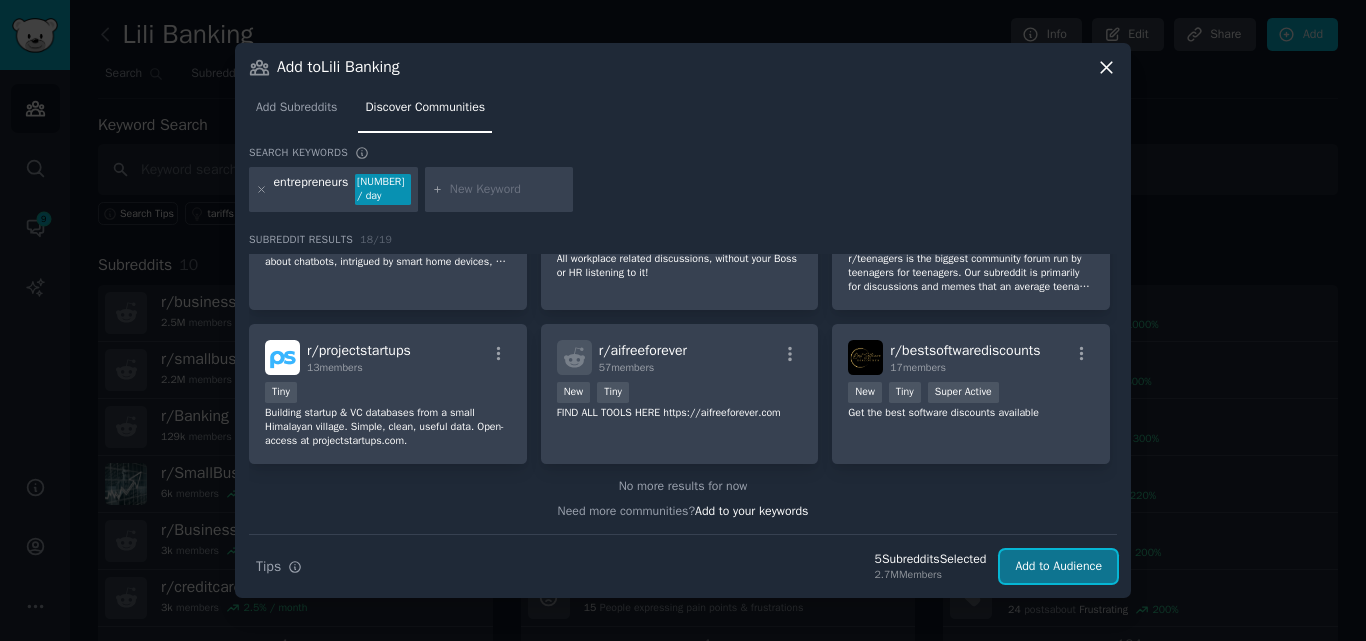 click on "Add to Audience" at bounding box center [1058, 567] 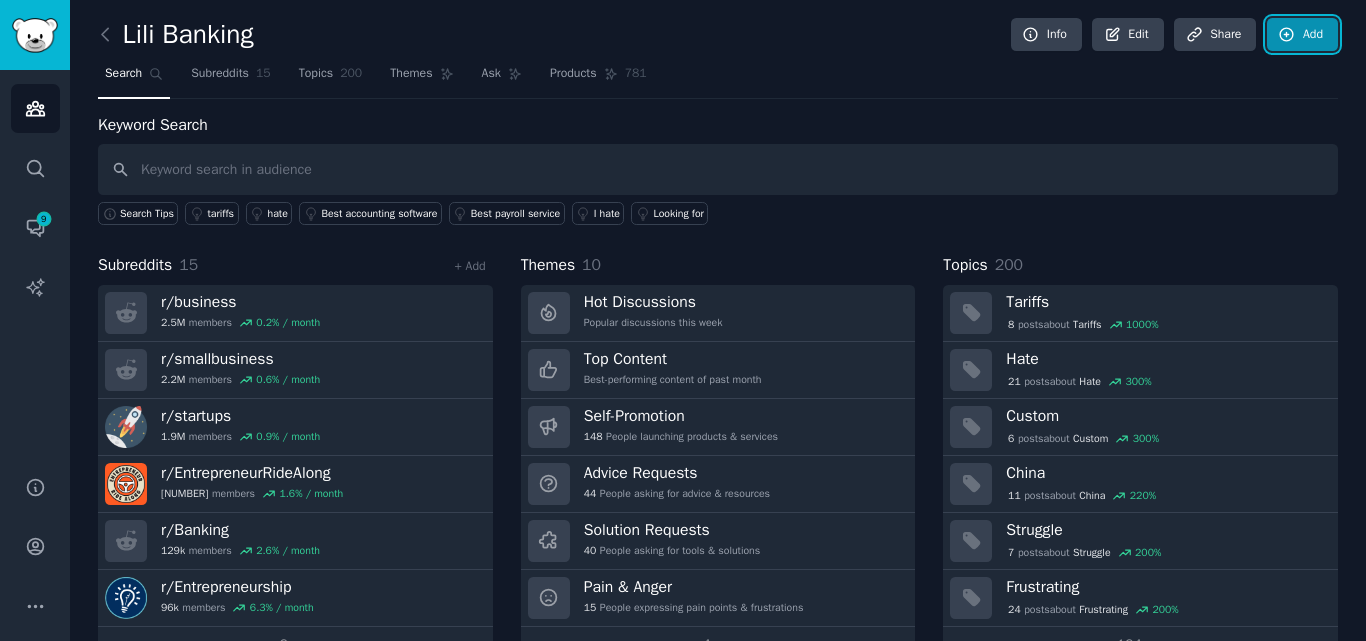 click on "Add" at bounding box center [1302, 35] 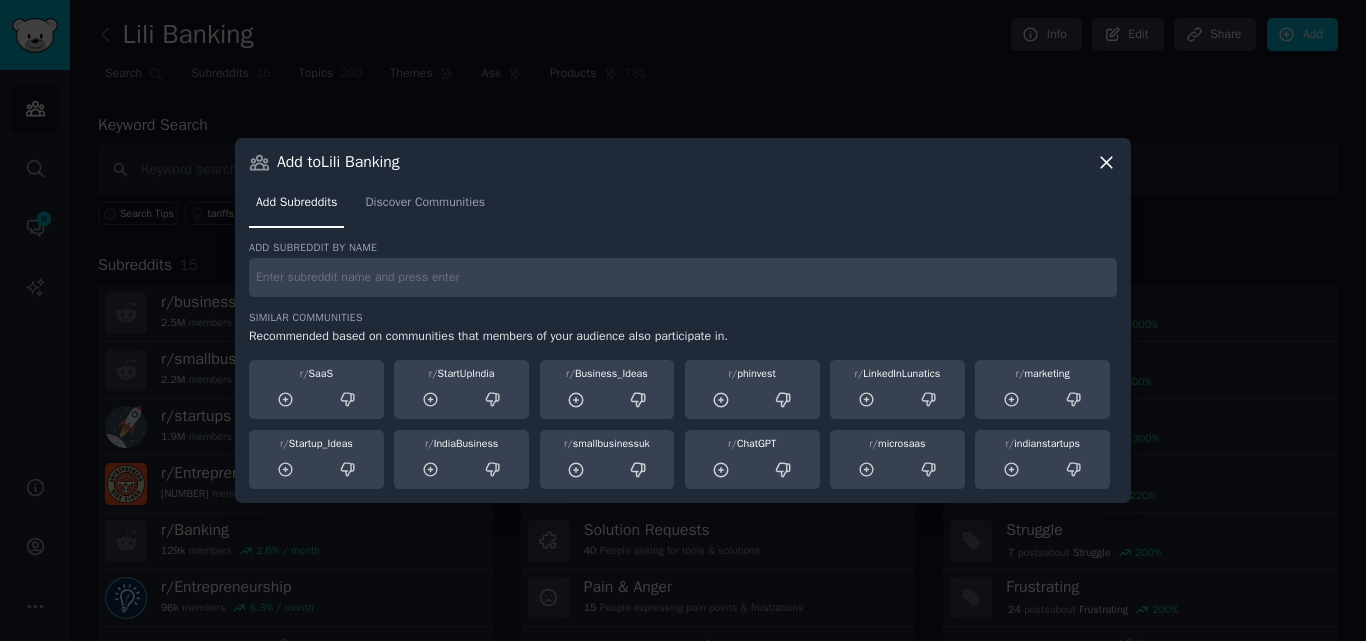 click at bounding box center (683, 277) 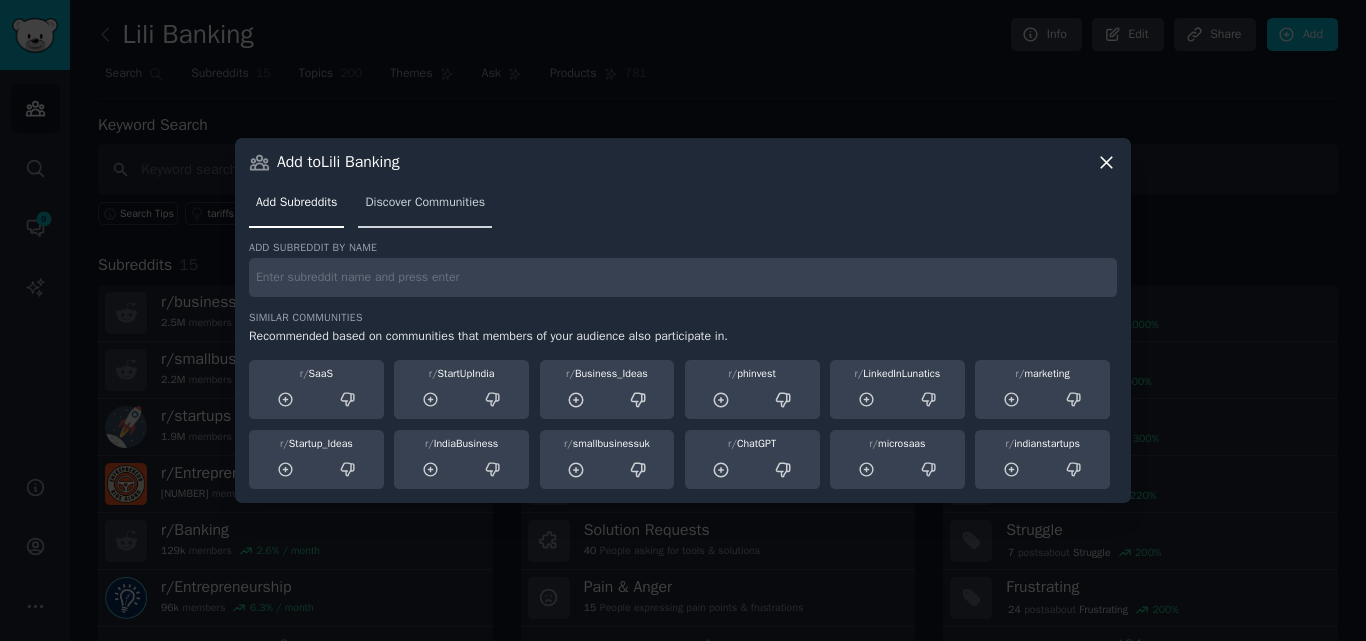 click on "Discover Communities" at bounding box center [425, 203] 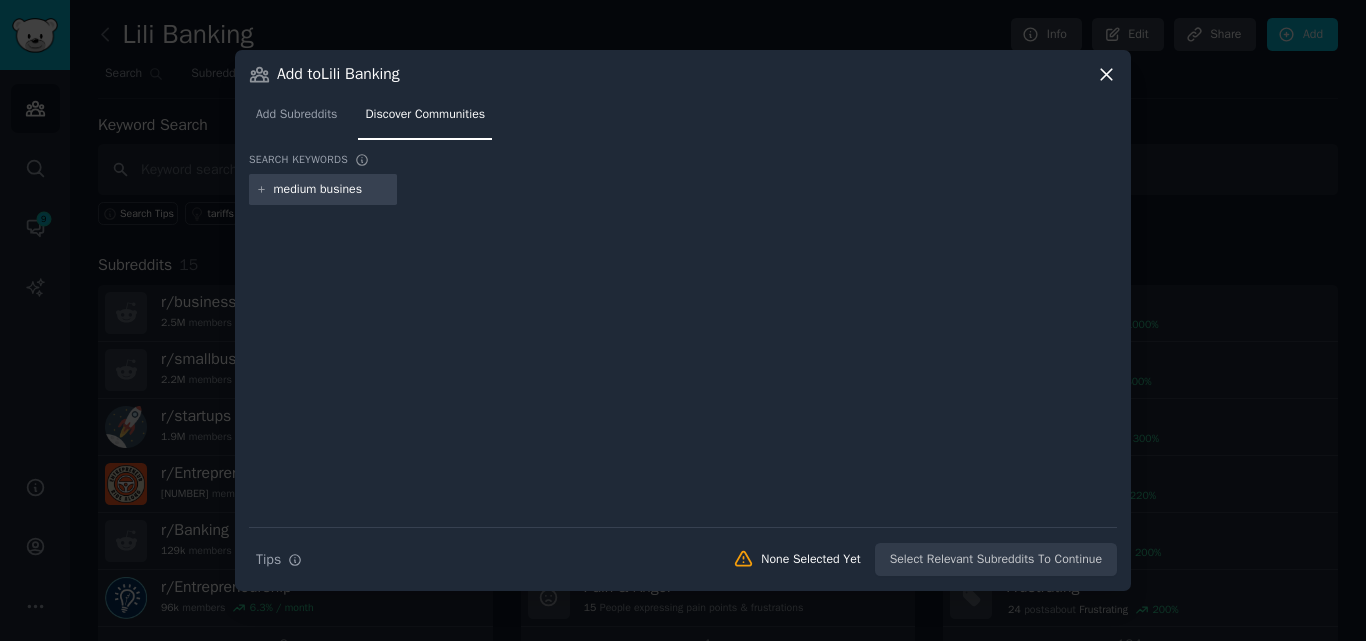 type on "medium business" 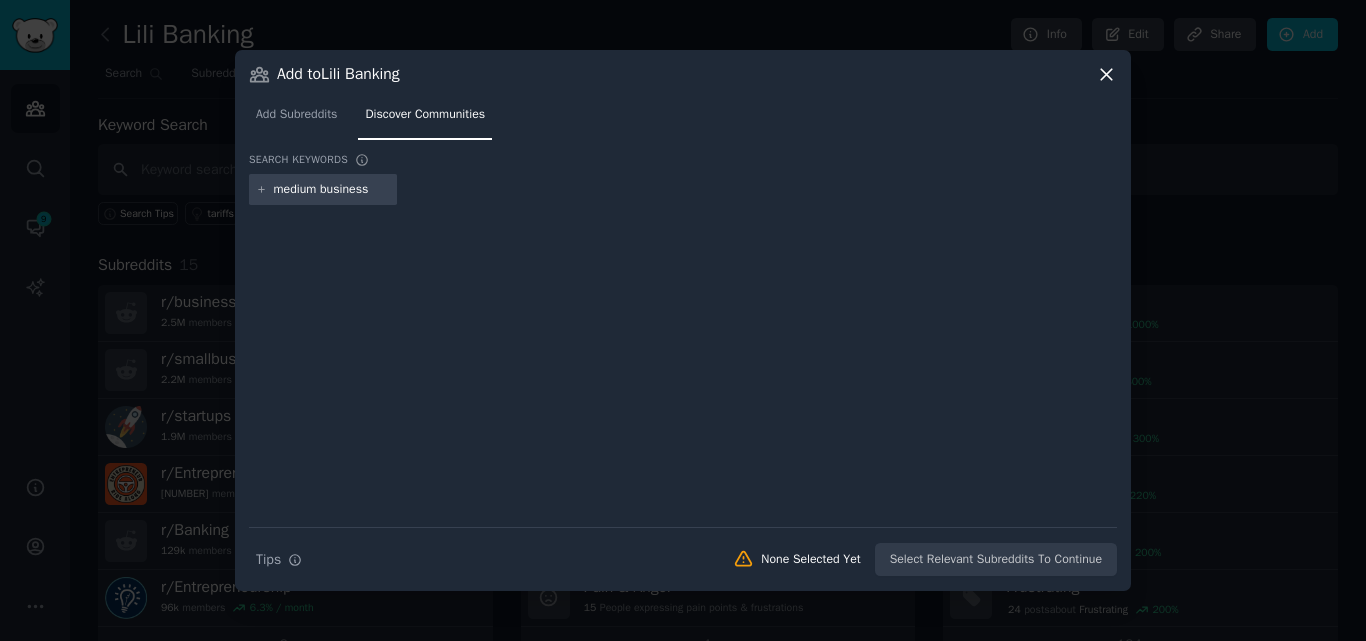 type 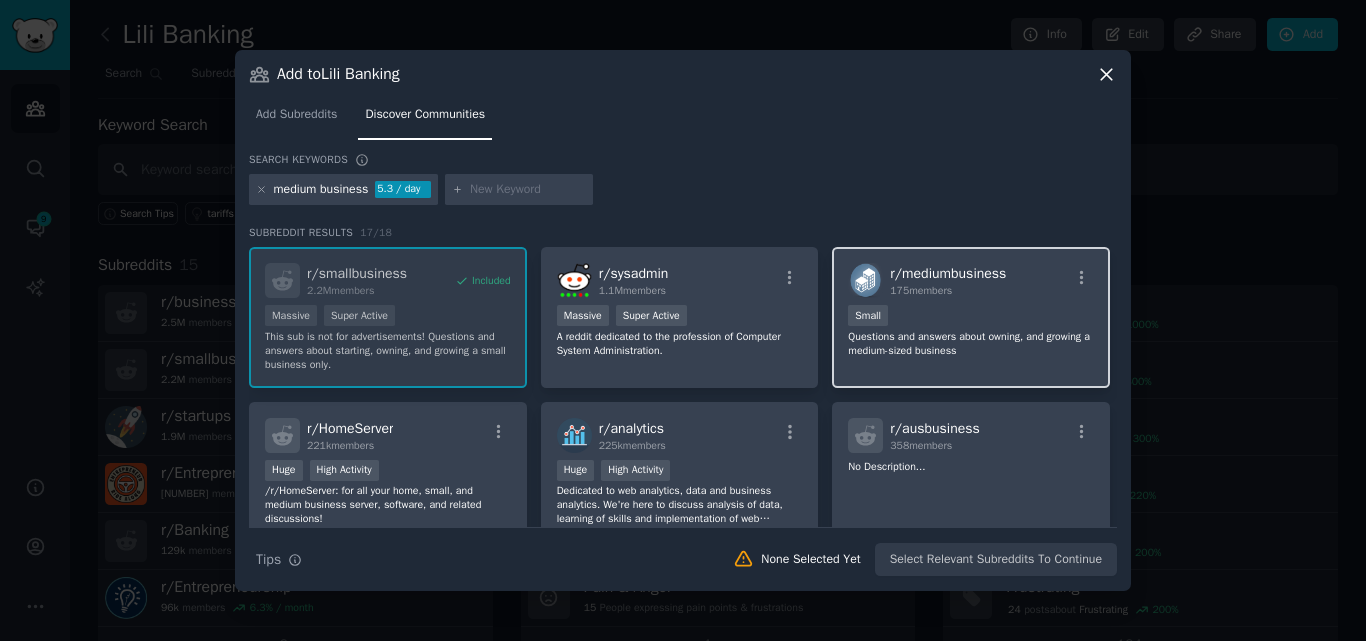click on "r/ mediumbusiness 175  members 100 - 1000 members Small Questions and answers about owning, and growing a medium-sized business" at bounding box center [971, 317] 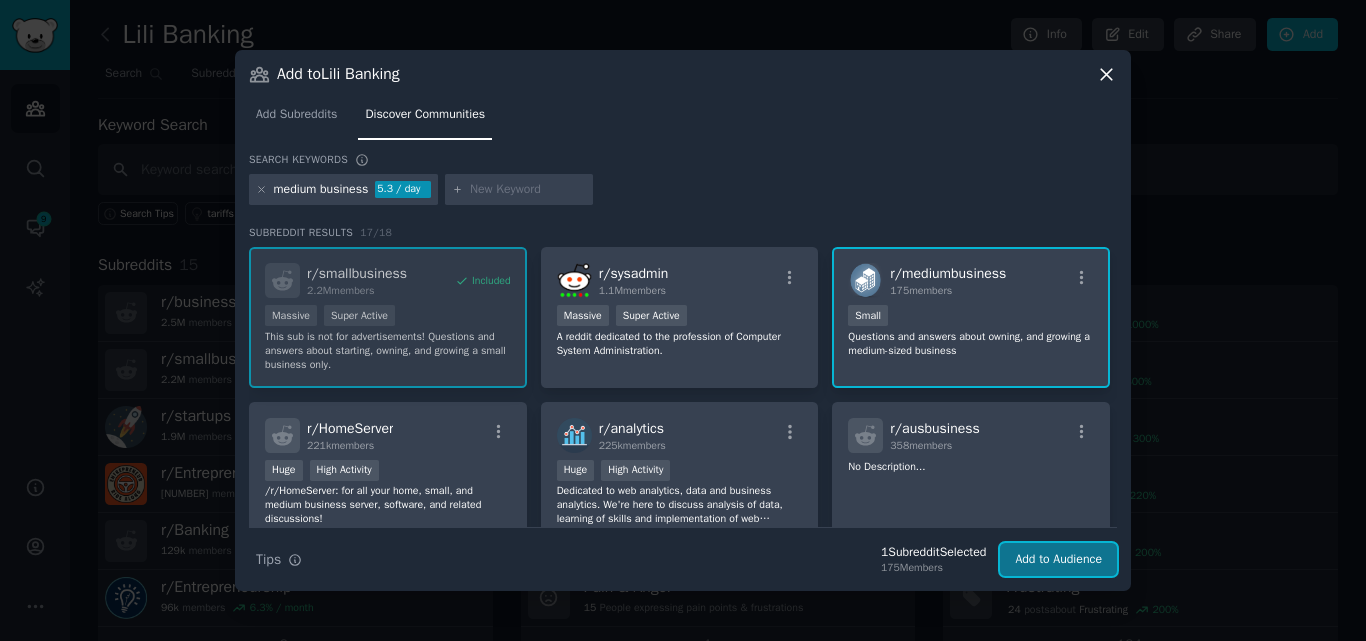 click on "Add to Audience" at bounding box center (1058, 560) 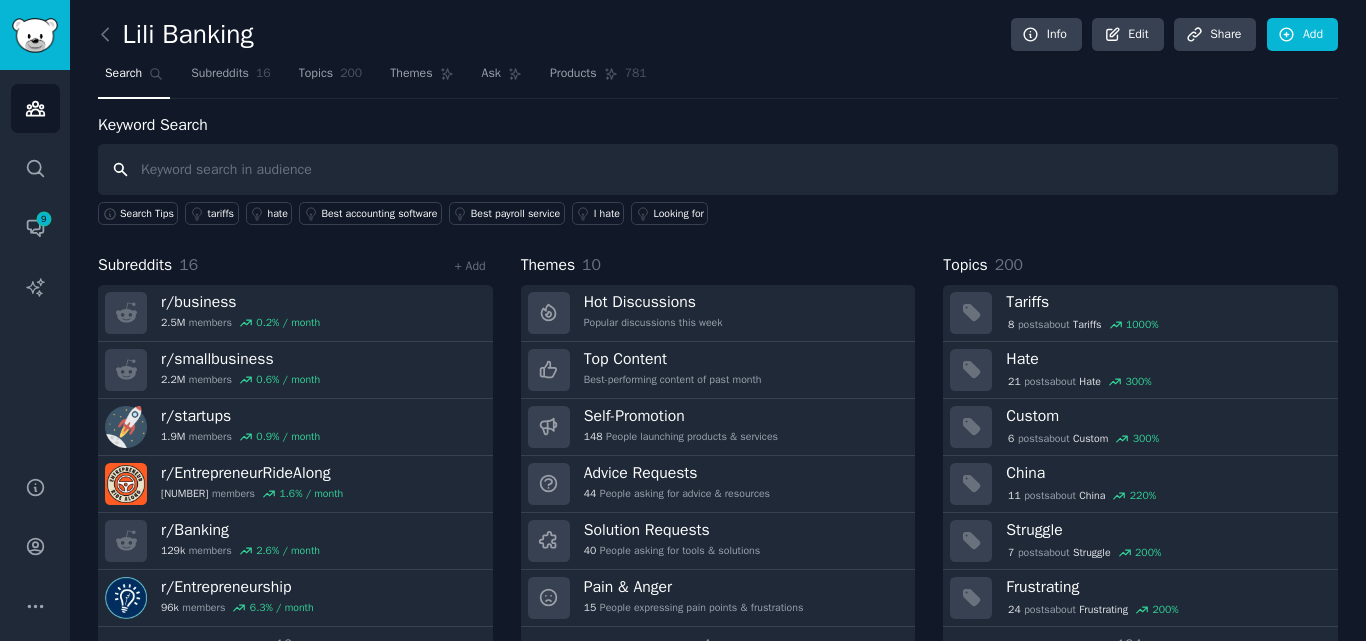 click at bounding box center (718, 169) 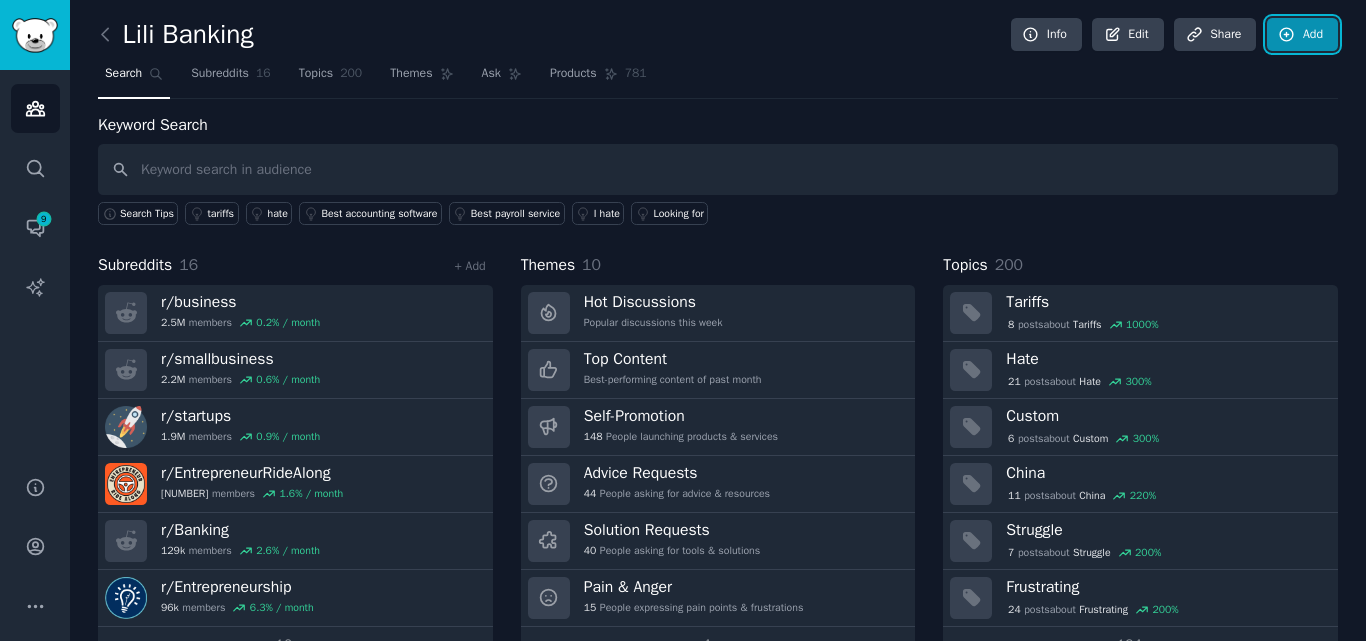 click 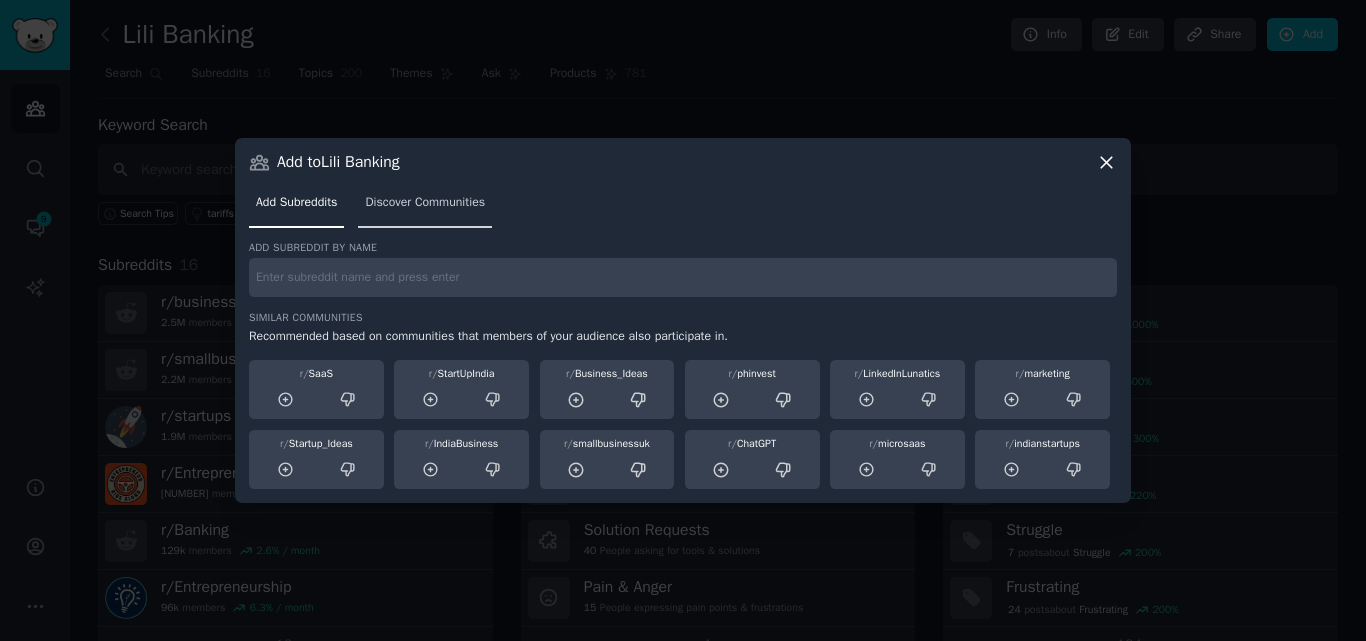 click on "Discover Communities" at bounding box center [425, 207] 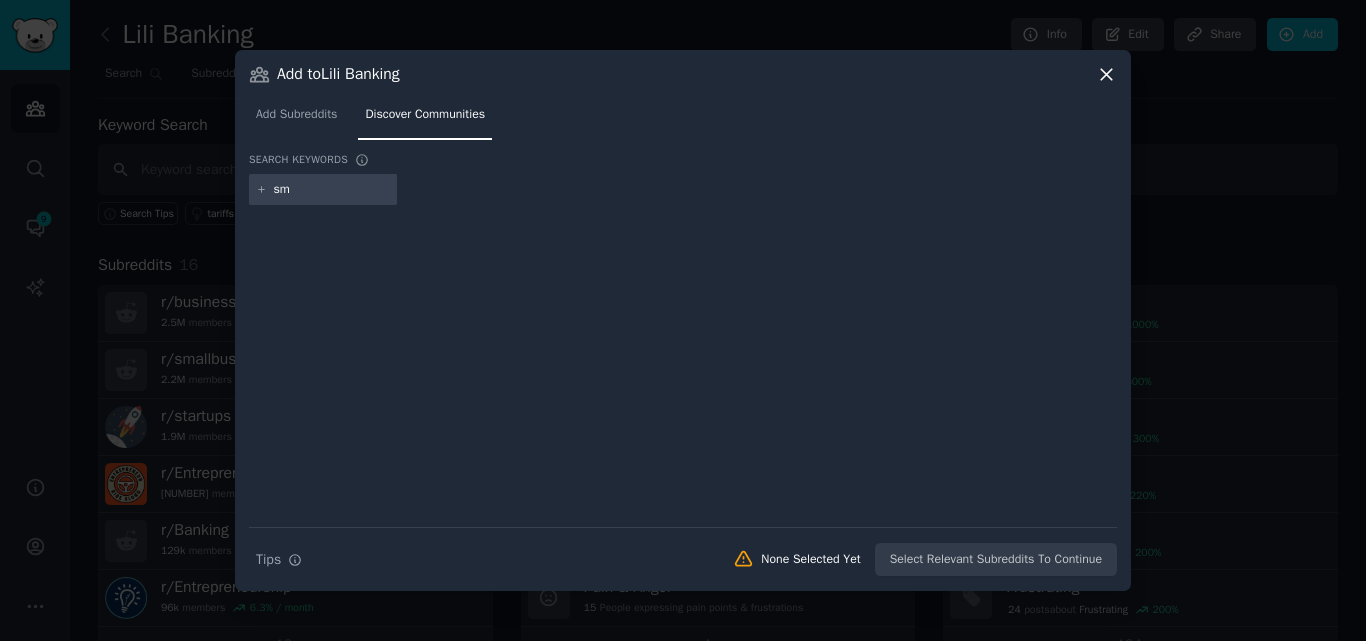 type on "sme" 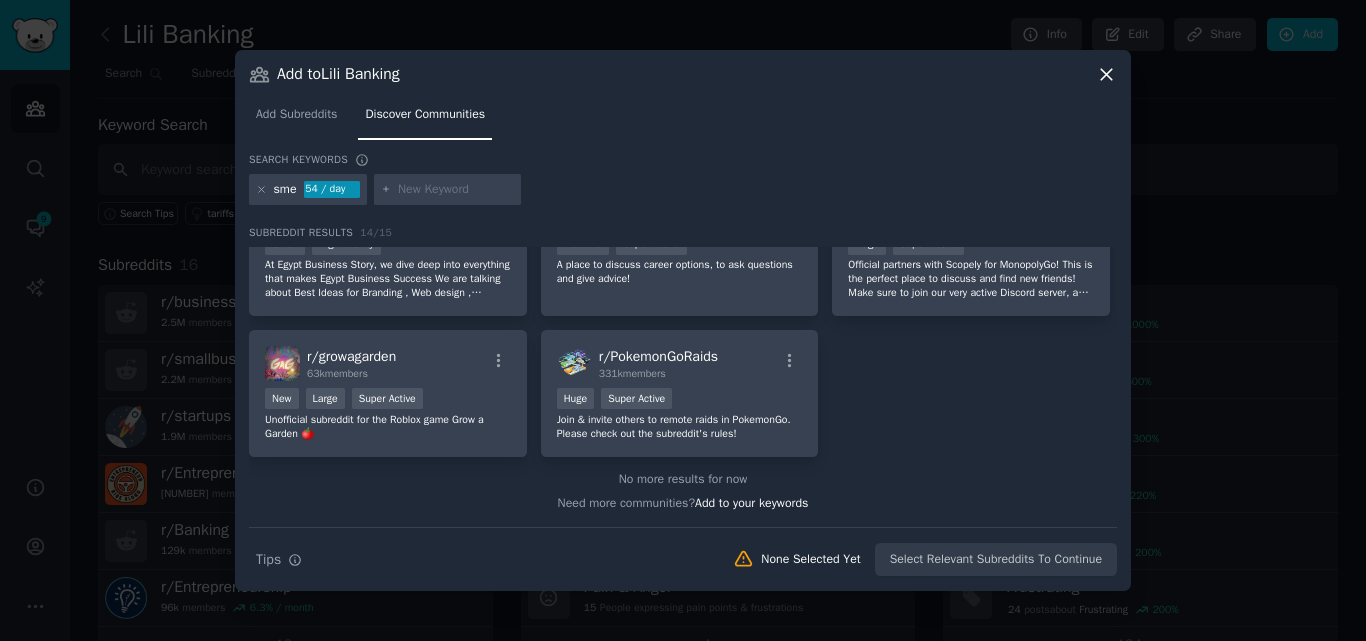 scroll, scrollTop: 0, scrollLeft: 0, axis: both 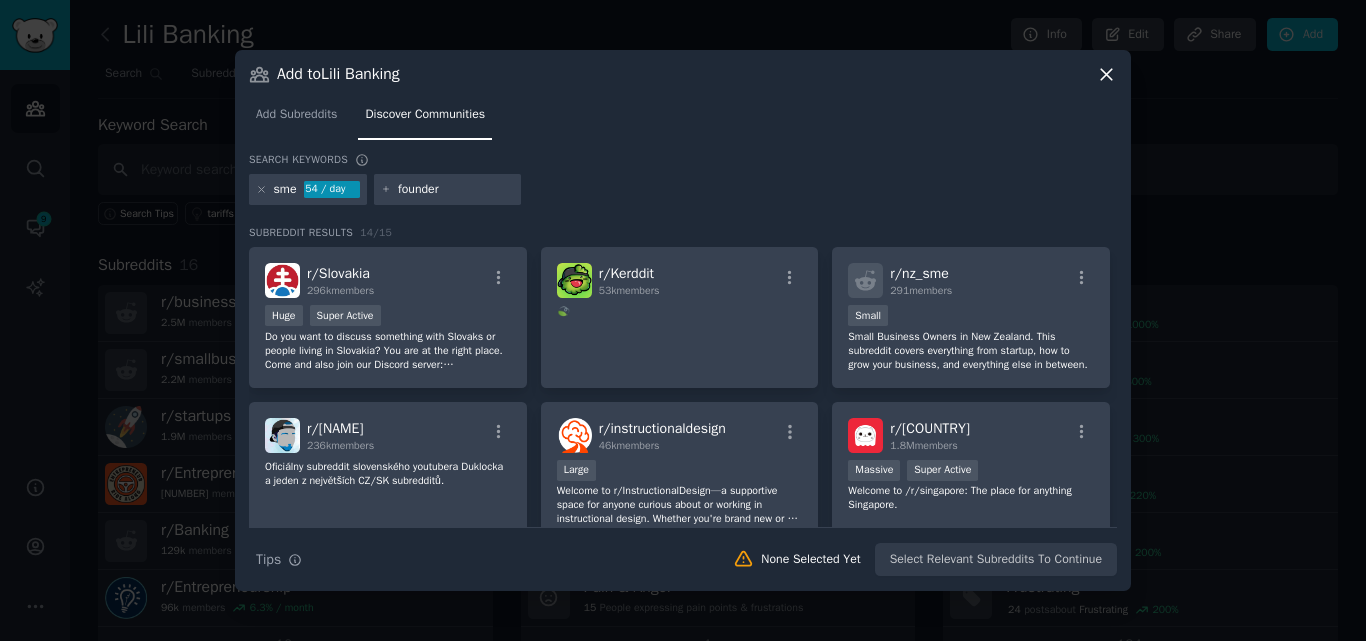 type on "founders" 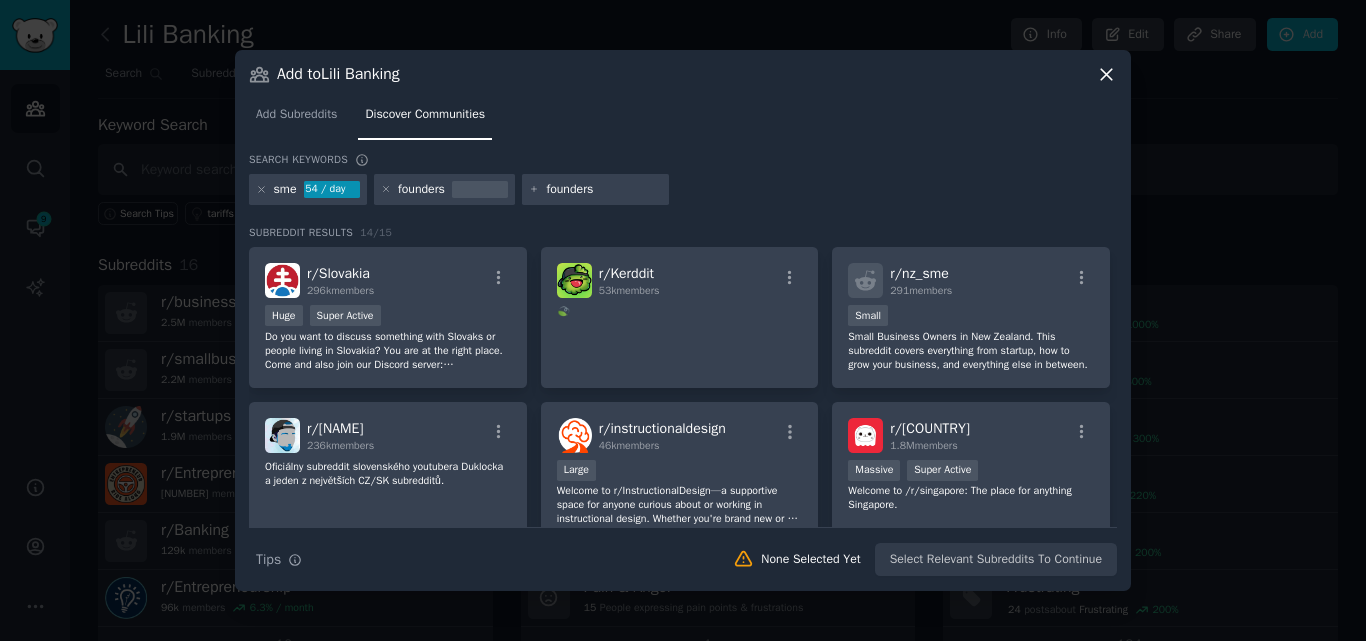 type 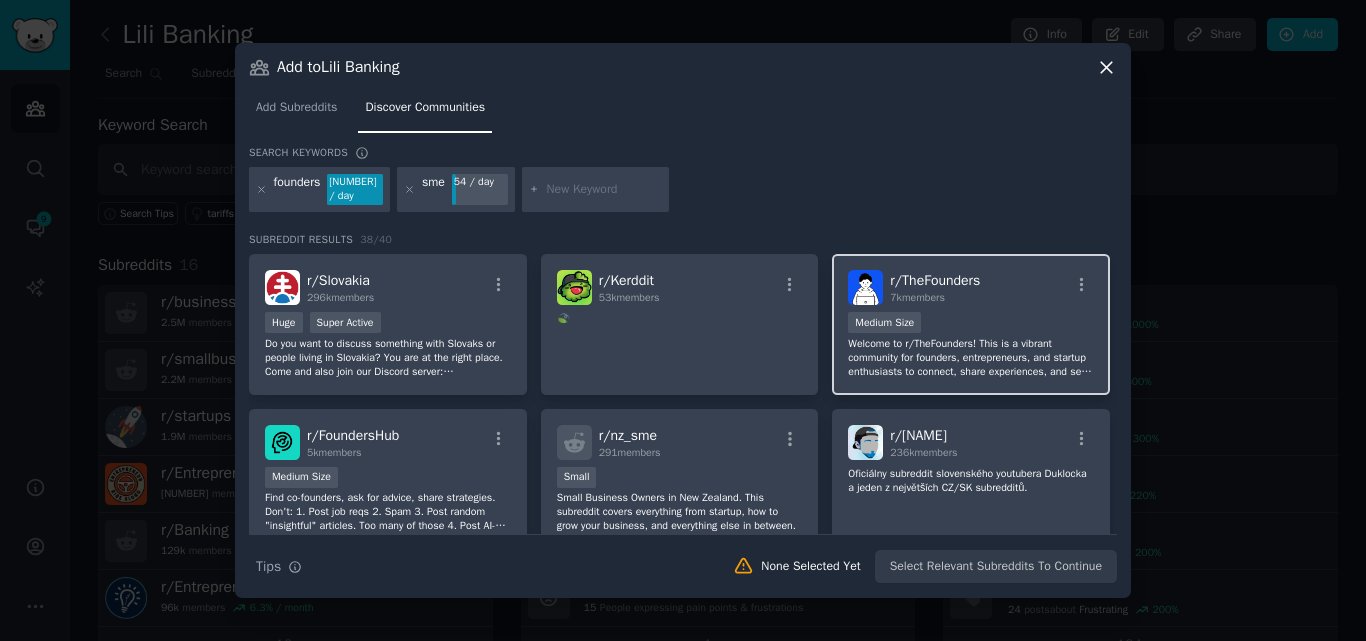 click on "Welcome to r/TheFounders! This is a vibrant community for founders, entrepreneurs, and startup enthusiasts to connect, share experiences, and seek advice." at bounding box center (971, 358) 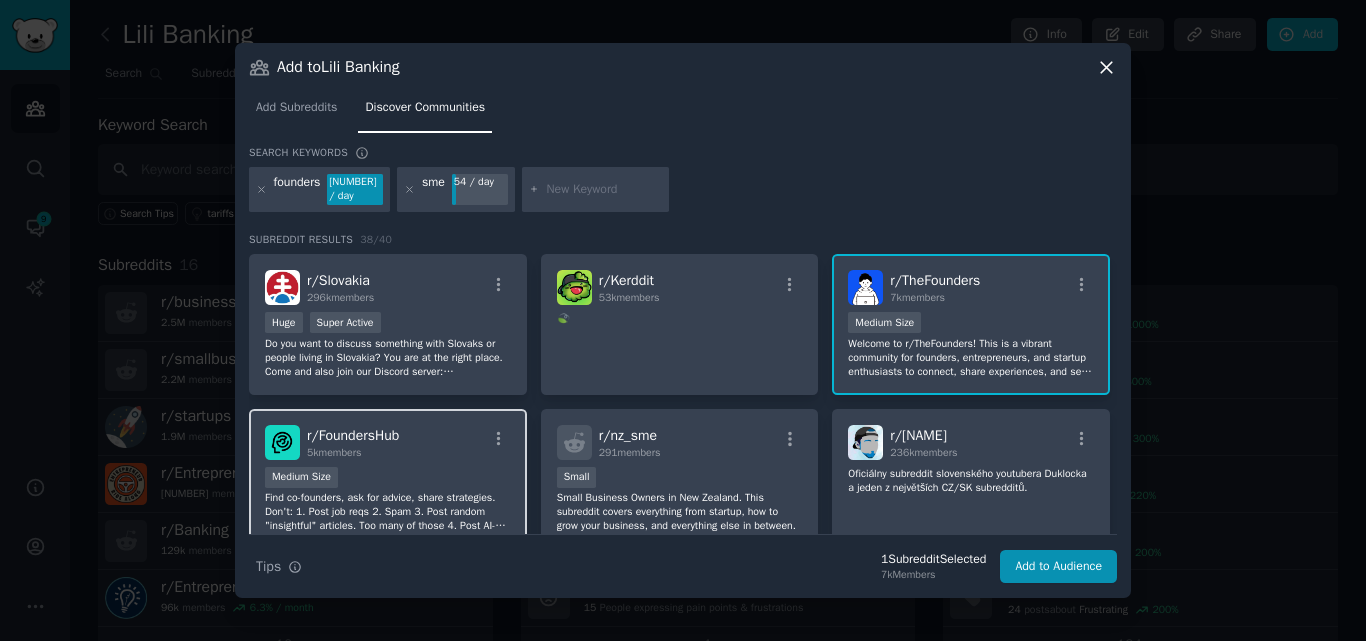 click on "Medium Size" at bounding box center (388, 479) 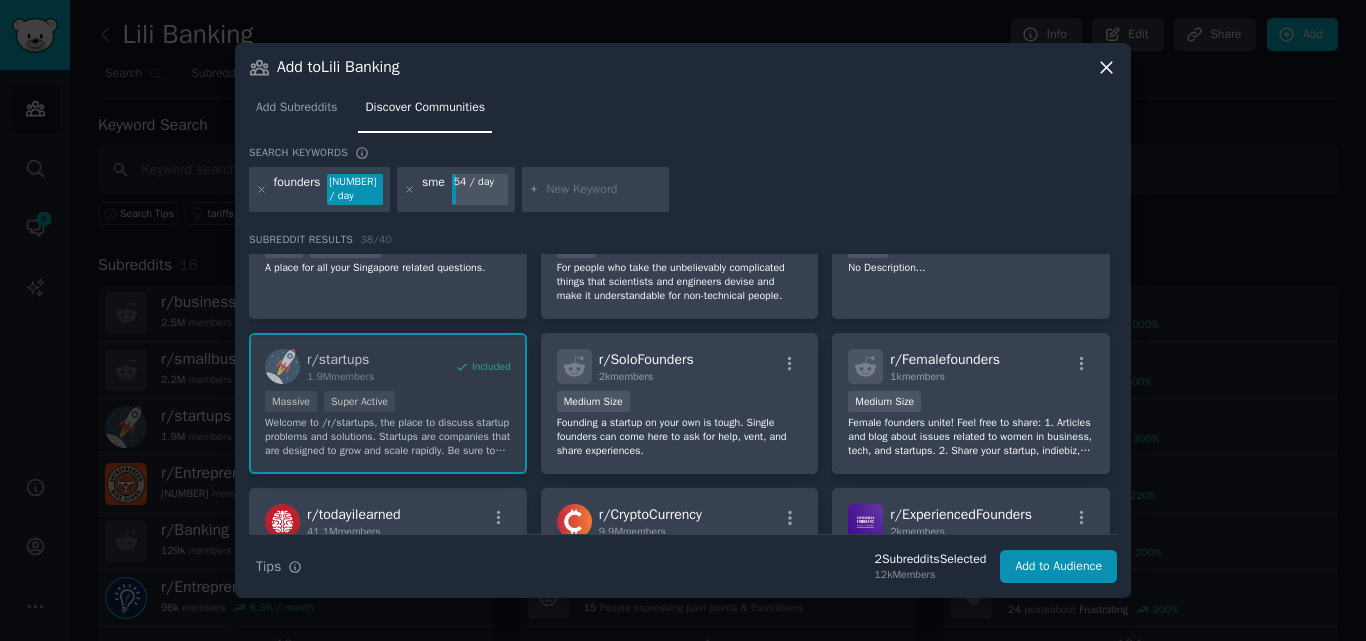 scroll, scrollTop: 542, scrollLeft: 0, axis: vertical 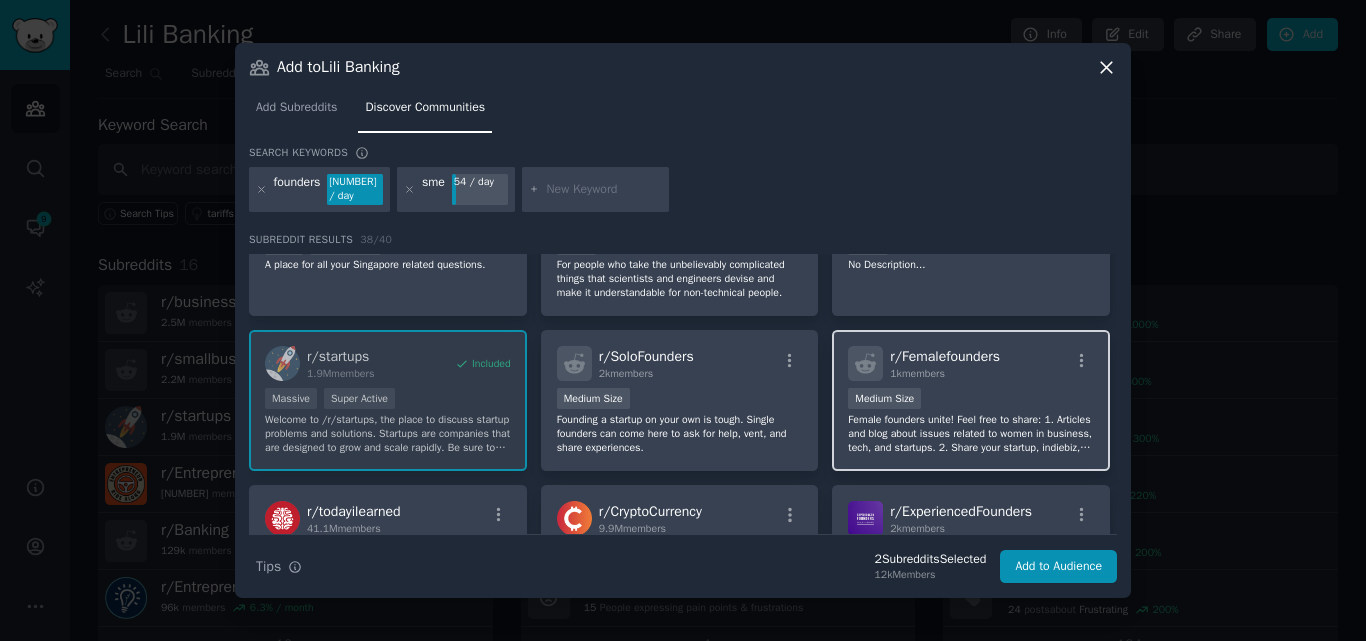 click on "Female founders unite! Feel free to share:
1. Articles and blog about issues related to women in business, tech, and startups.
2. Share your startup, indiebiz, and journey.
3. Startup tools and resources.
4. Questions about startups & business." at bounding box center (971, 434) 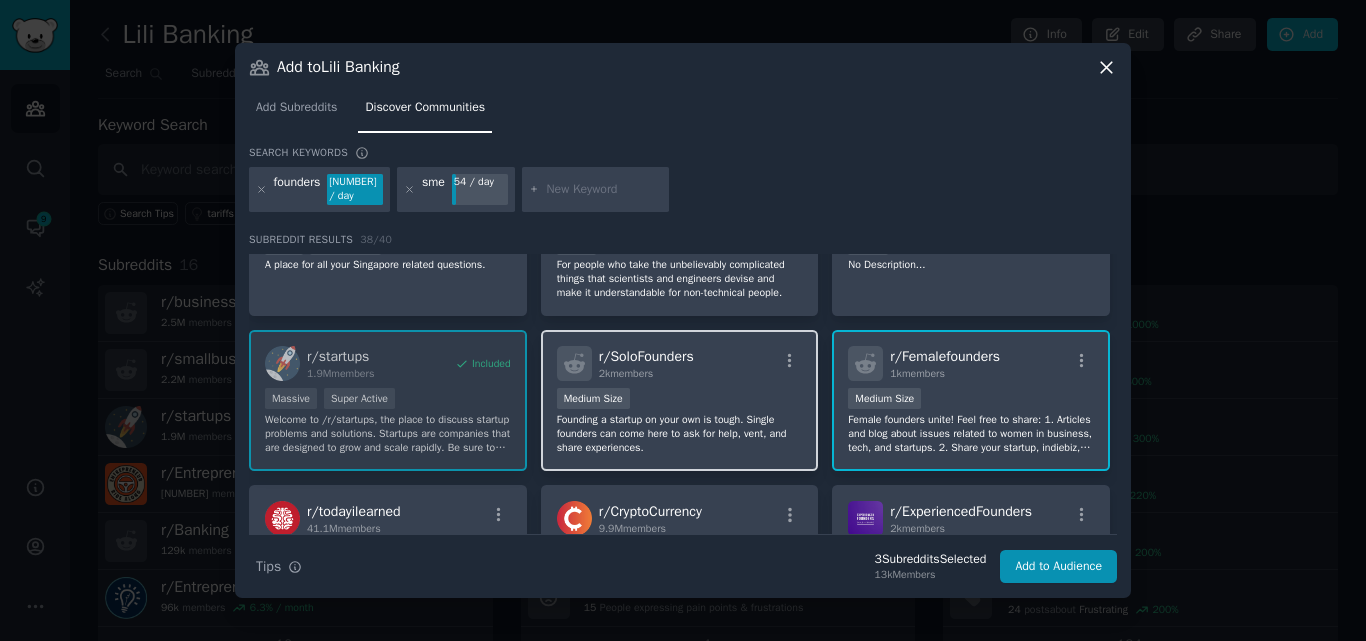 click on "Medium Size" at bounding box center [680, 400] 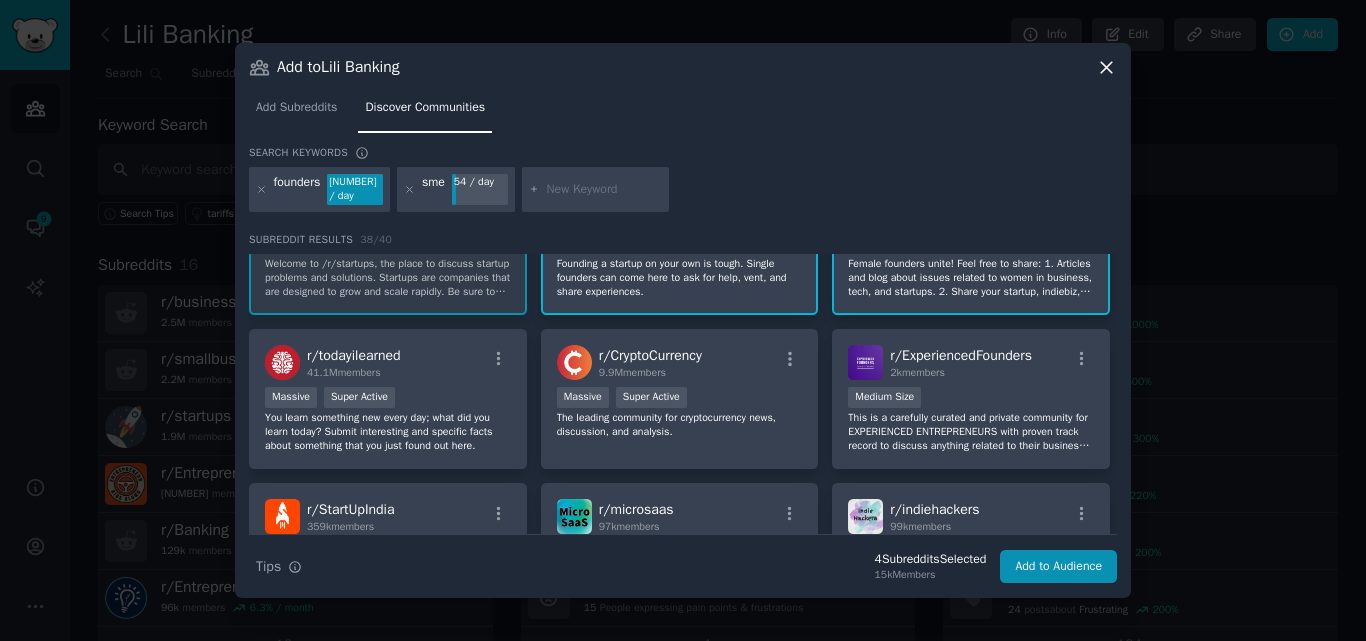 scroll, scrollTop: 707, scrollLeft: 0, axis: vertical 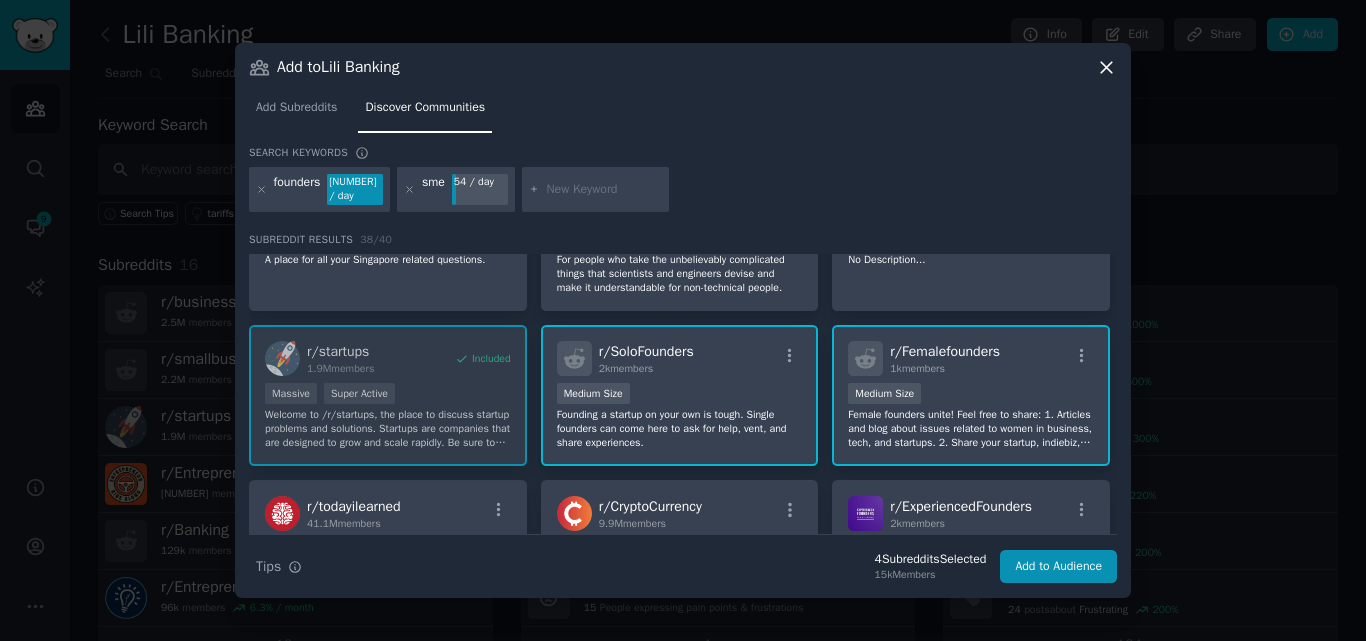 click on "2k  members" at bounding box center [646, 369] 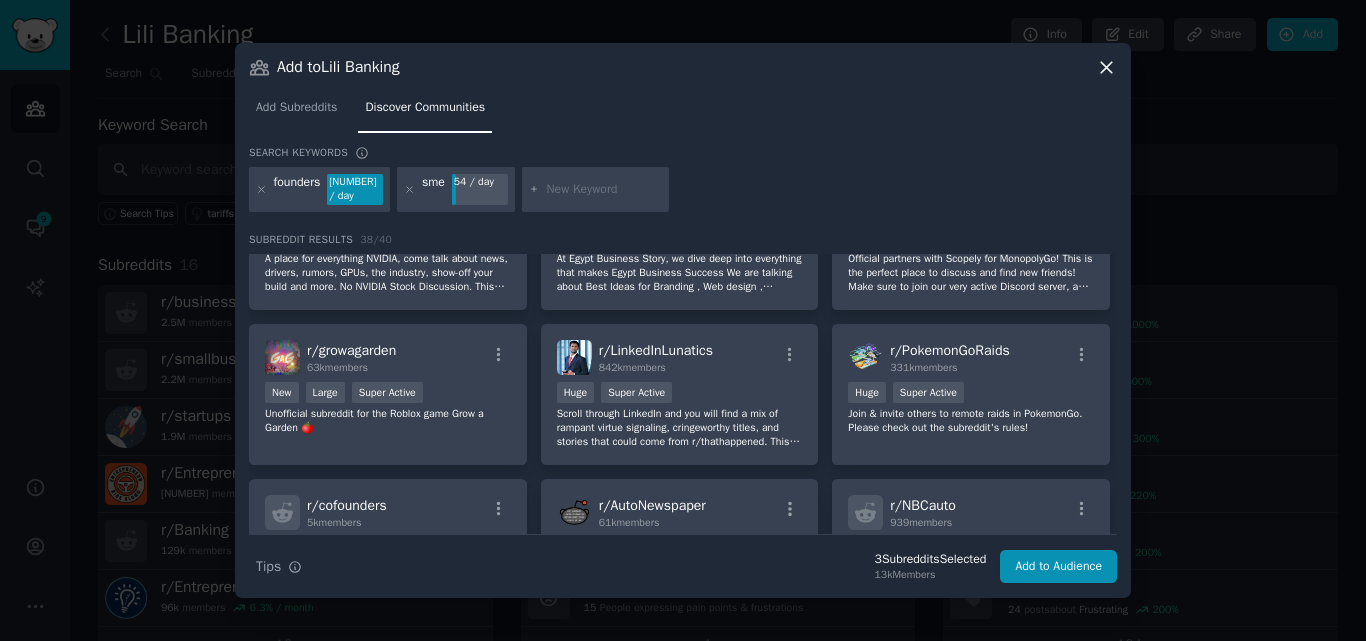 scroll, scrollTop: 1454, scrollLeft: 0, axis: vertical 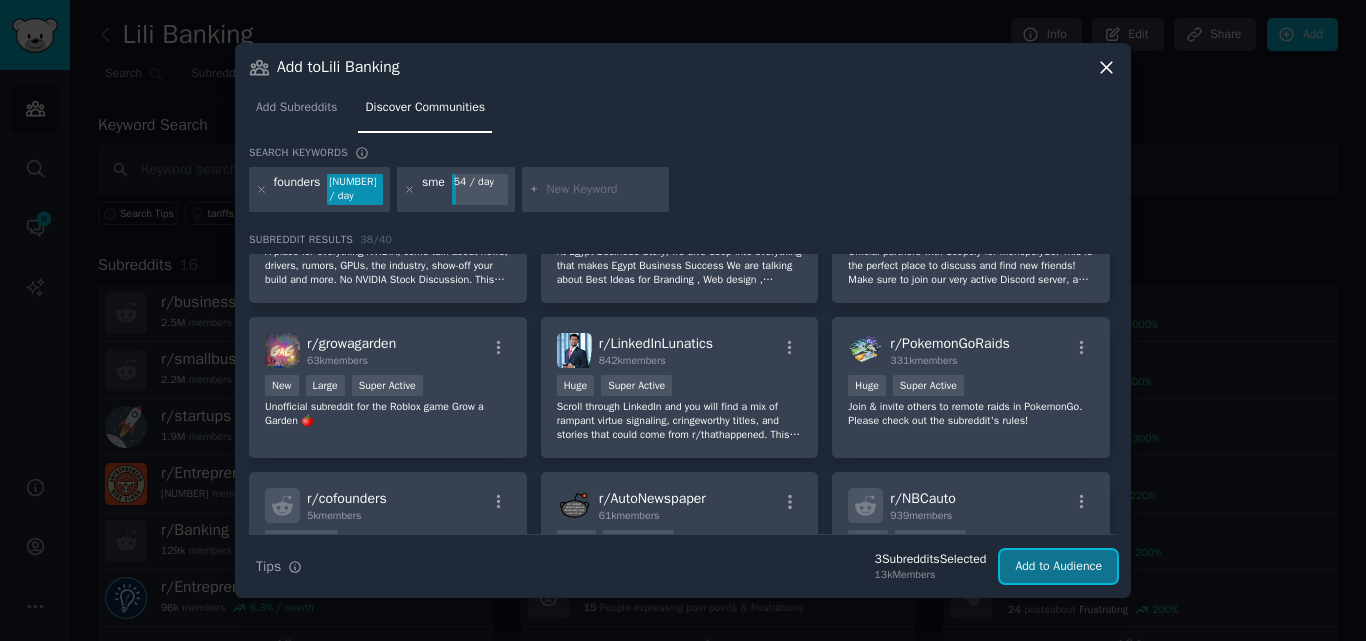 click on "Add to Audience" at bounding box center [1058, 567] 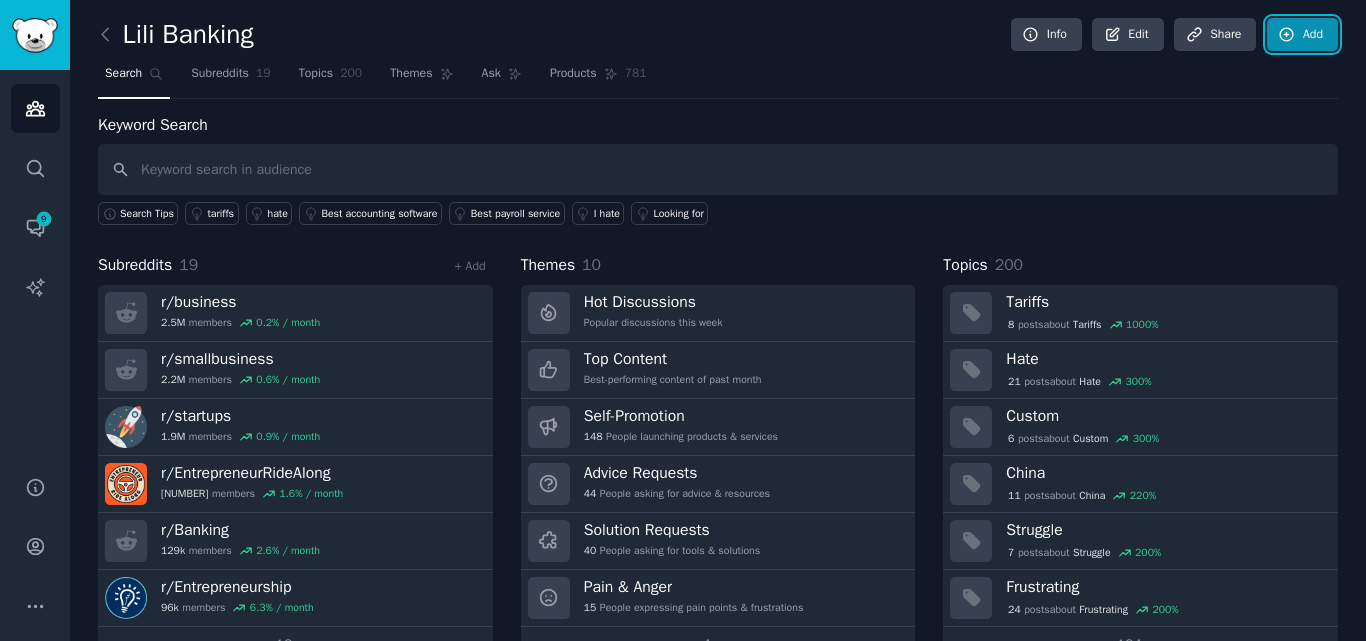 click on "Add" at bounding box center [1302, 35] 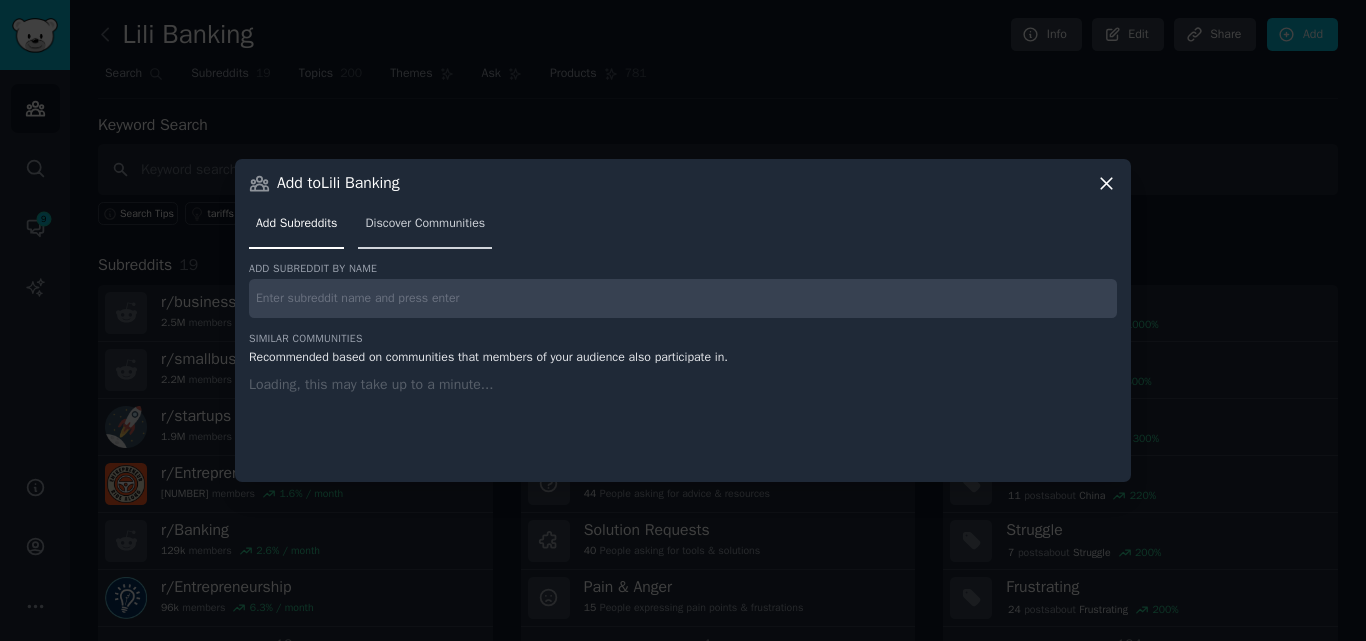 click on "Discover Communities" at bounding box center [425, 228] 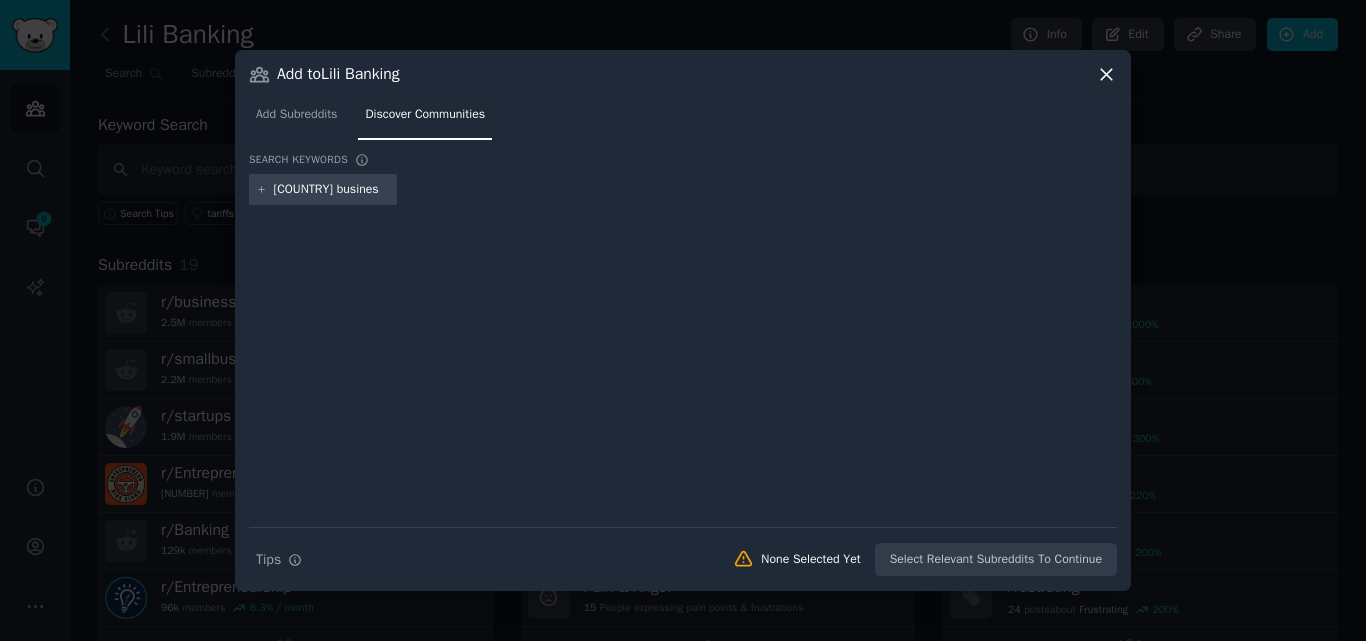 type on "us business" 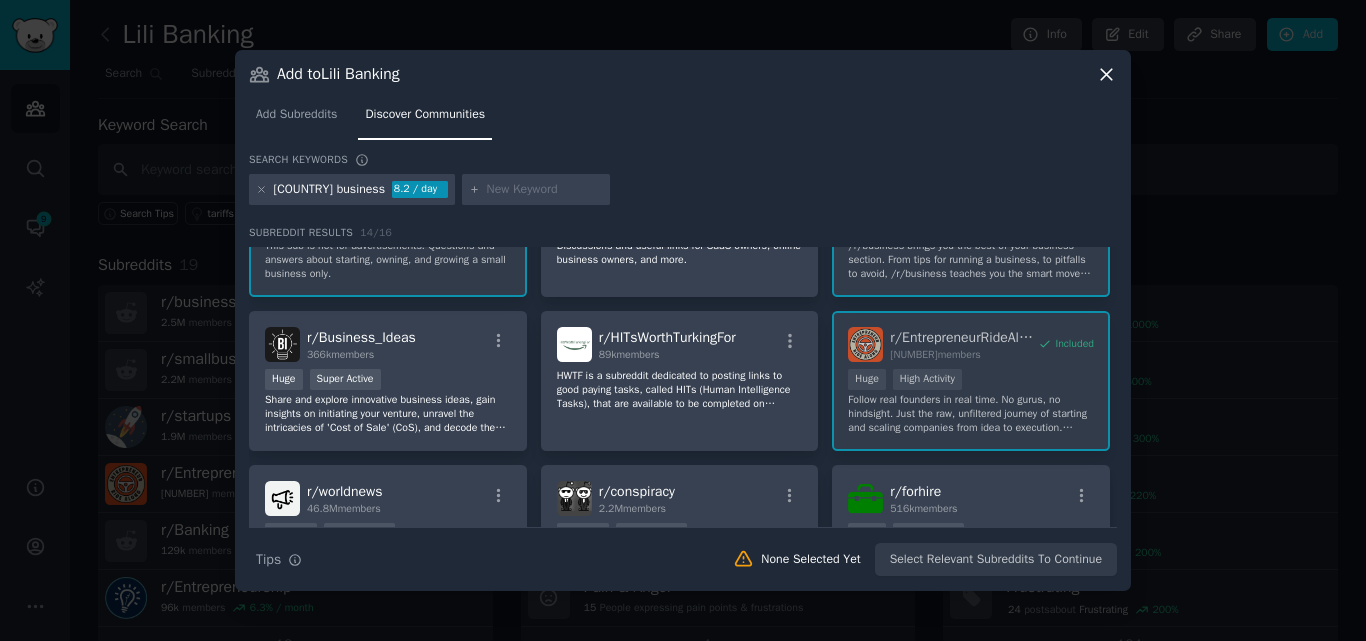 scroll, scrollTop: 100, scrollLeft: 0, axis: vertical 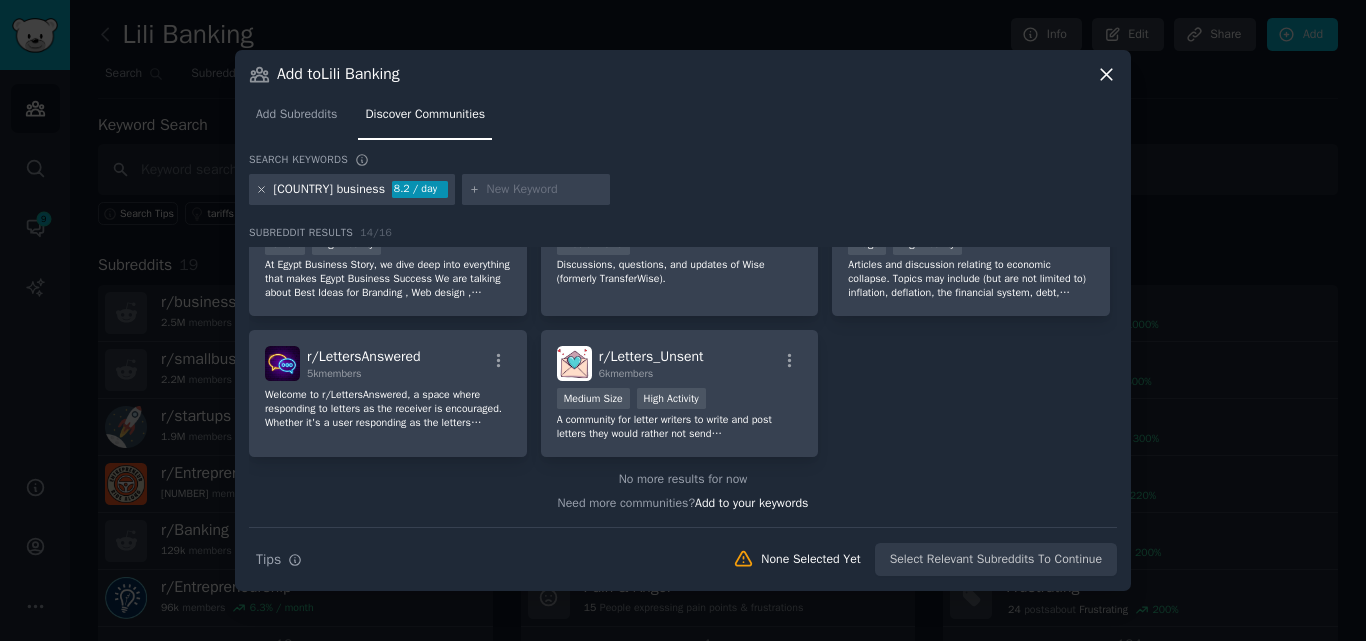 click 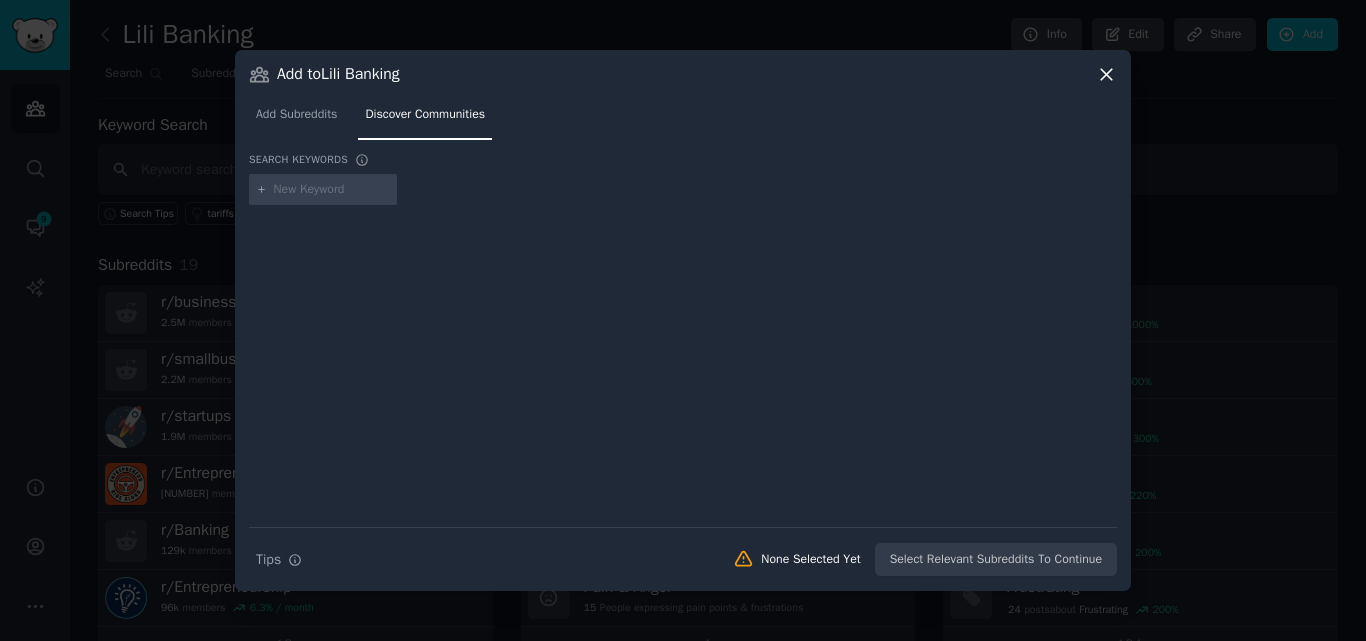 click at bounding box center [332, 190] 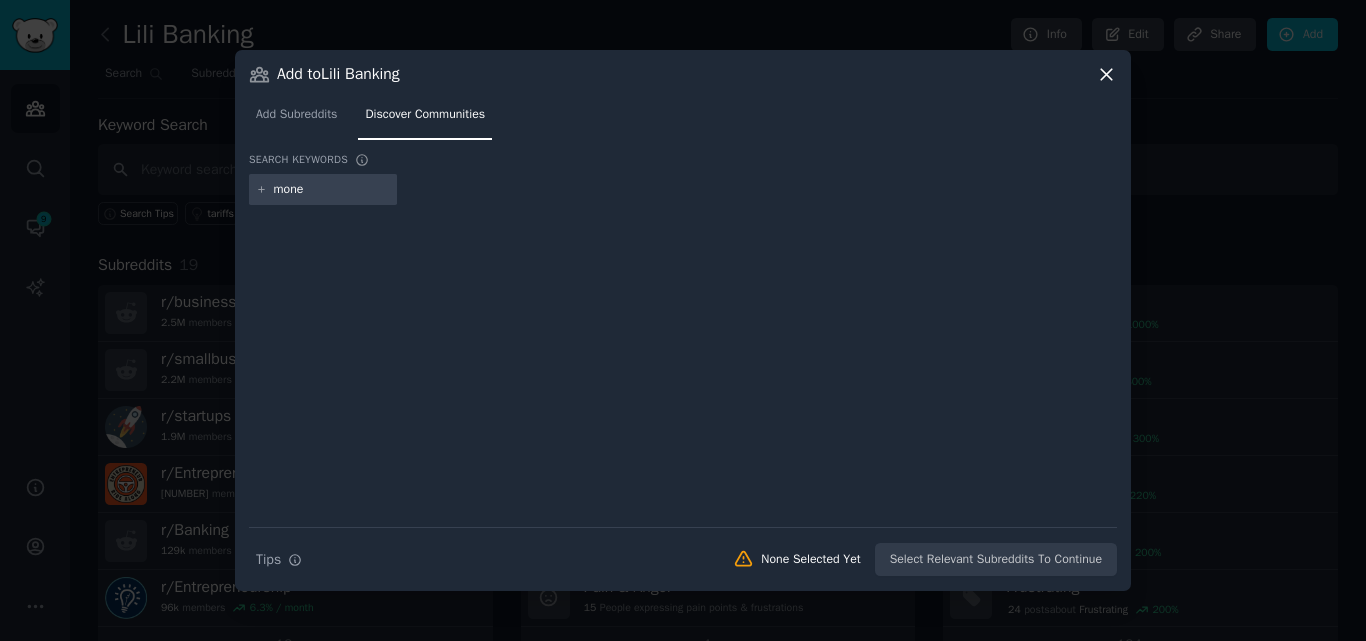 type on "money" 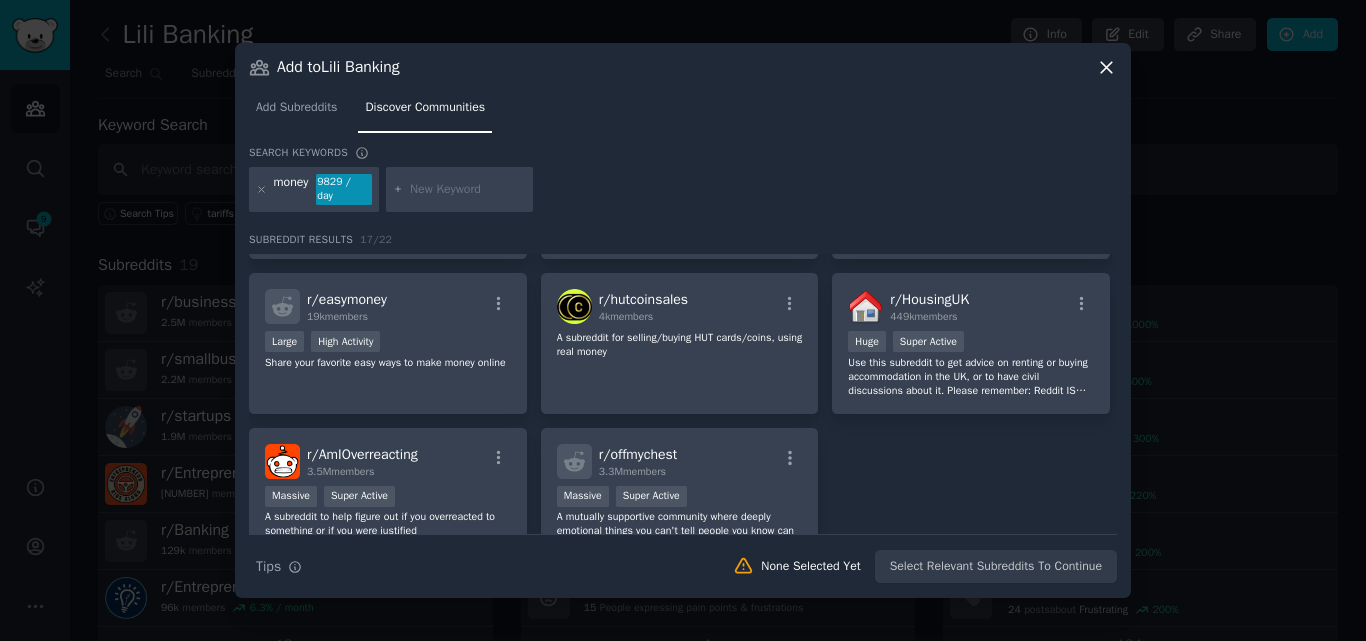 scroll, scrollTop: 592, scrollLeft: 0, axis: vertical 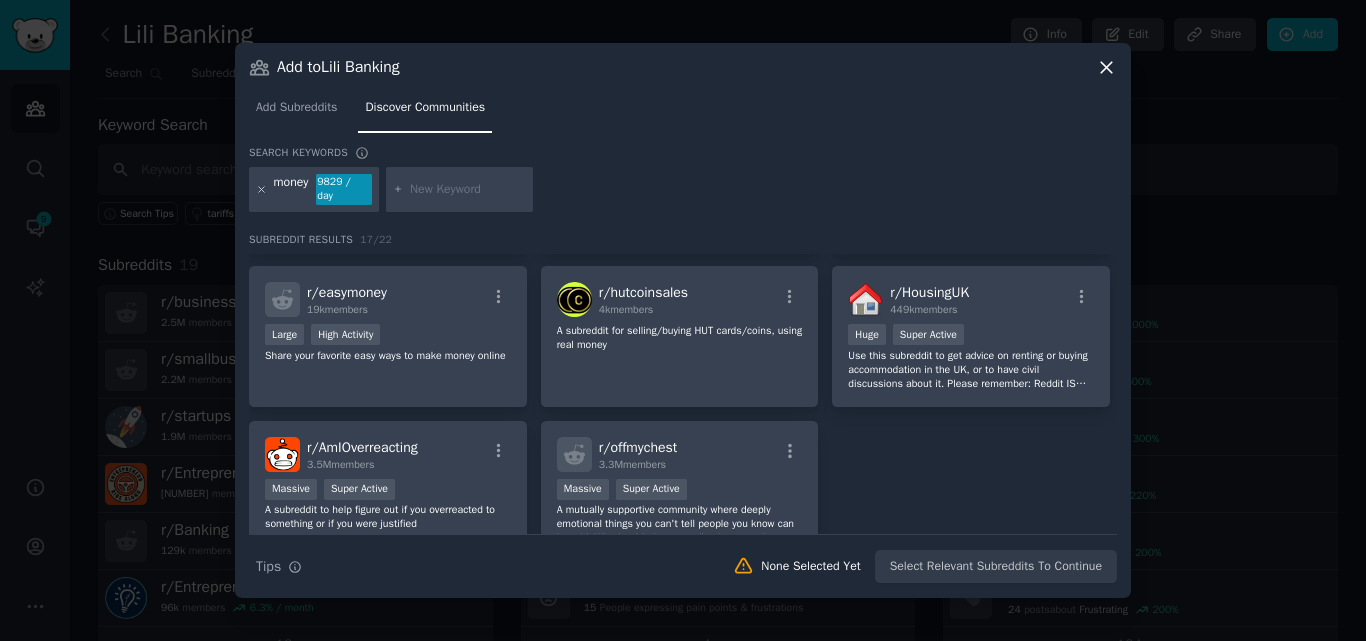 click 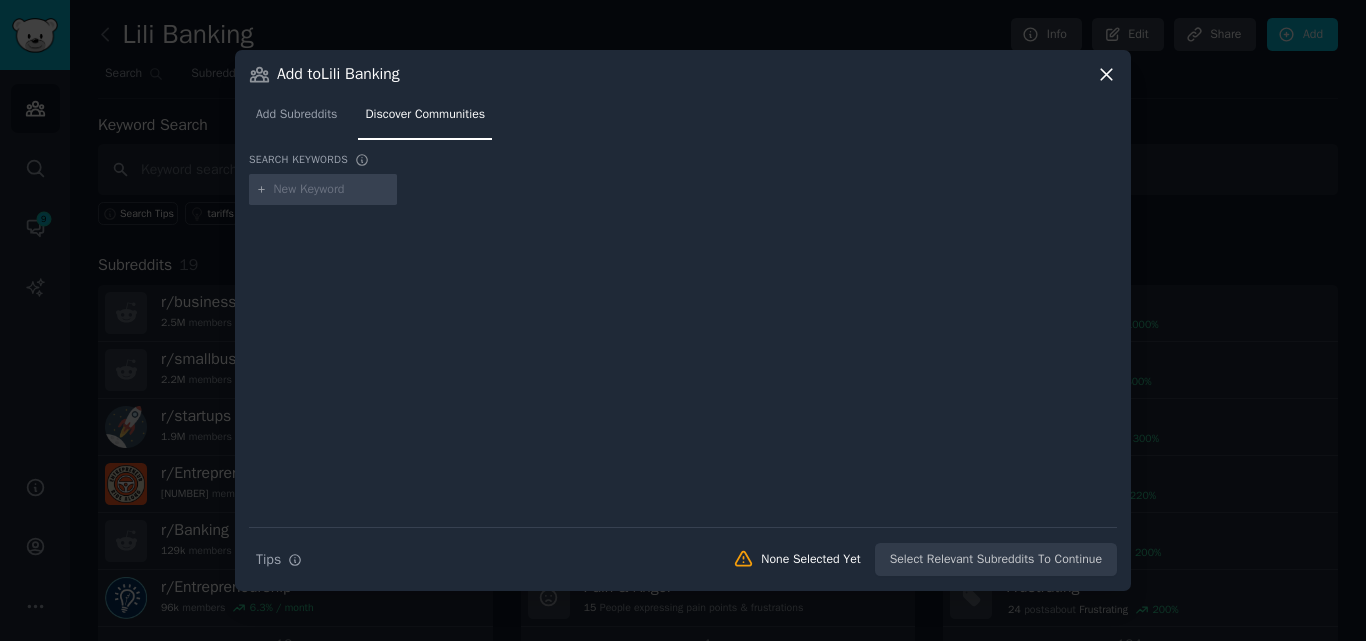 click at bounding box center [332, 190] 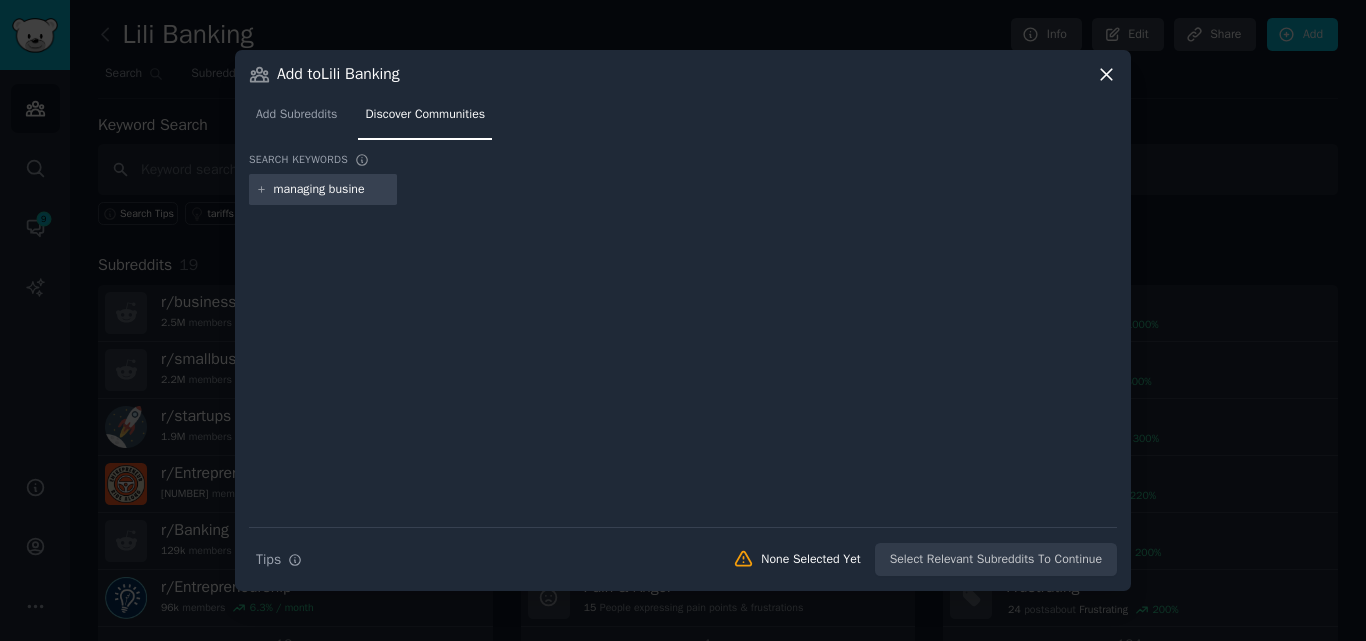 type on "managing busines" 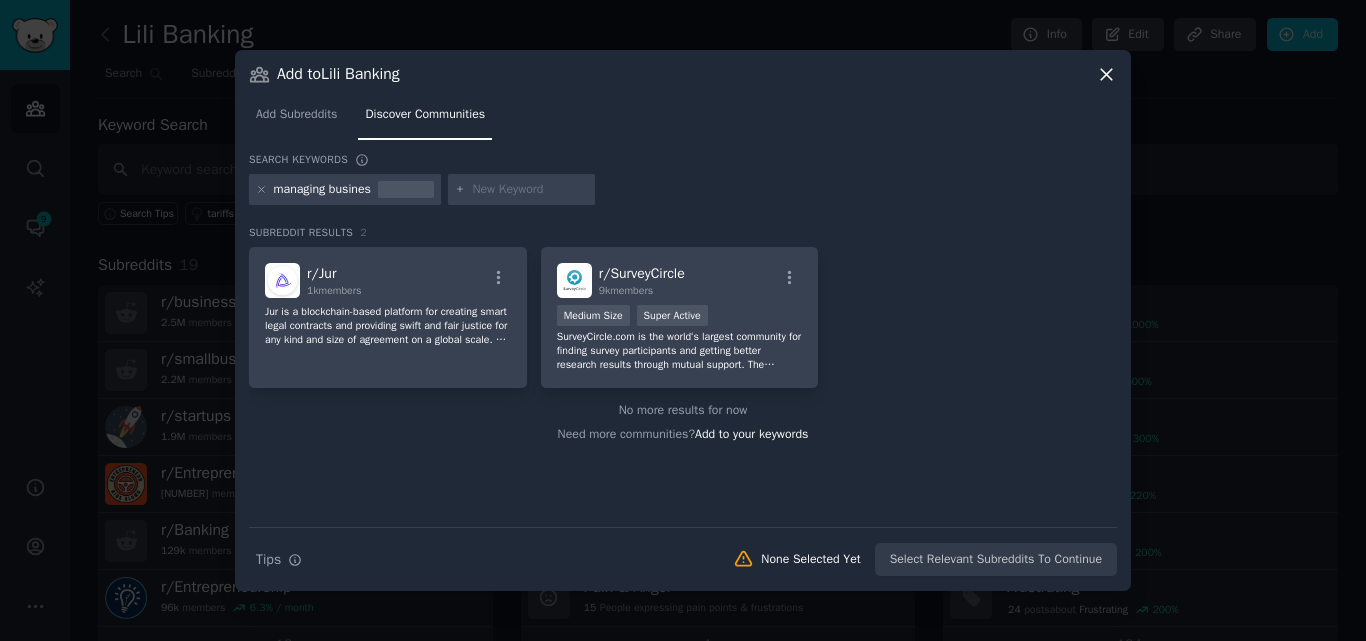 click on "managing busines" at bounding box center (322, 190) 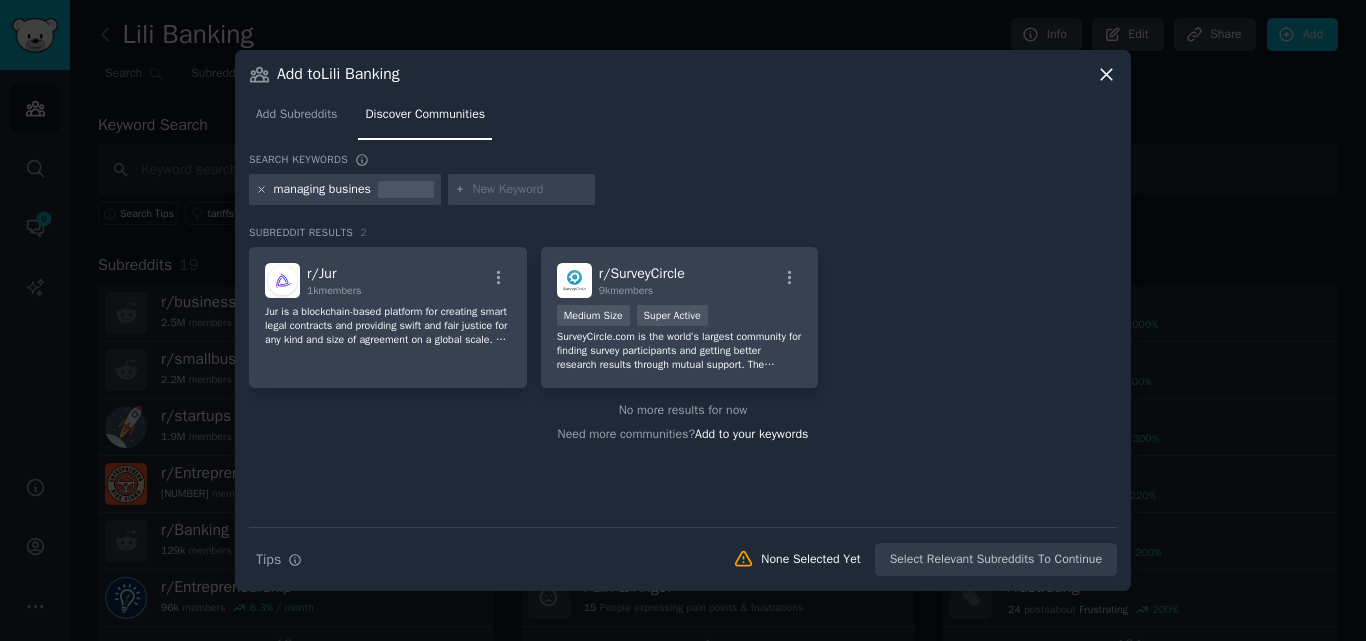 click 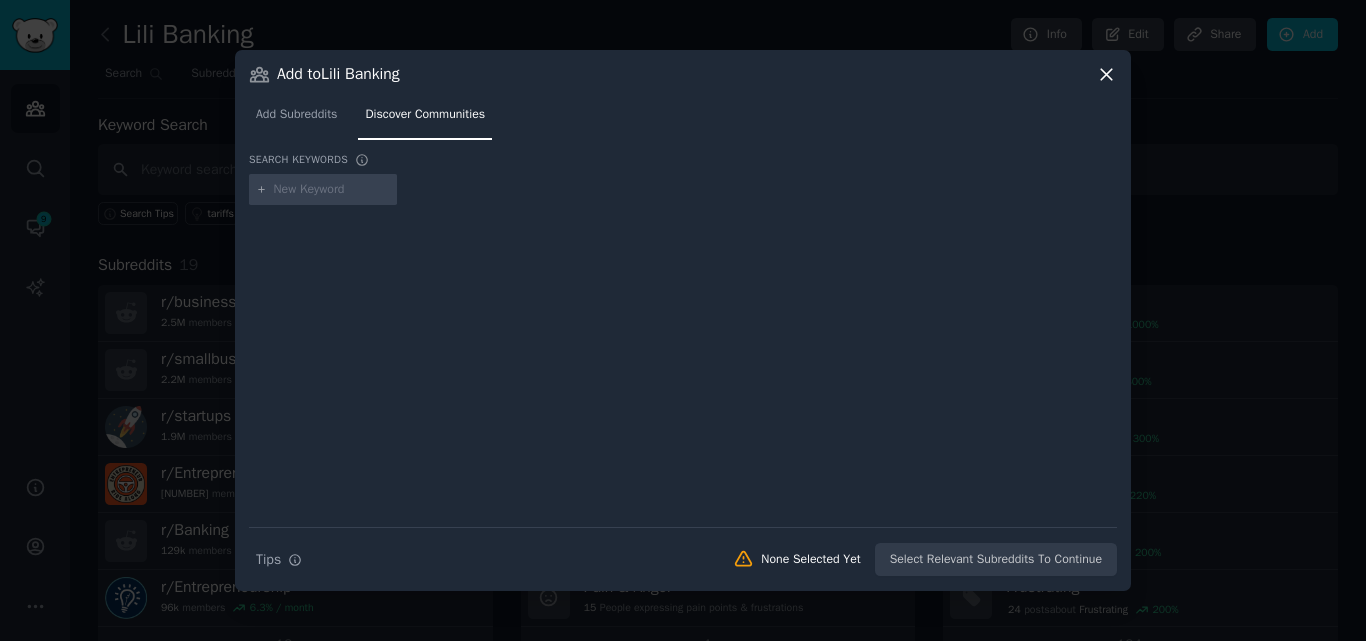 click at bounding box center [332, 190] 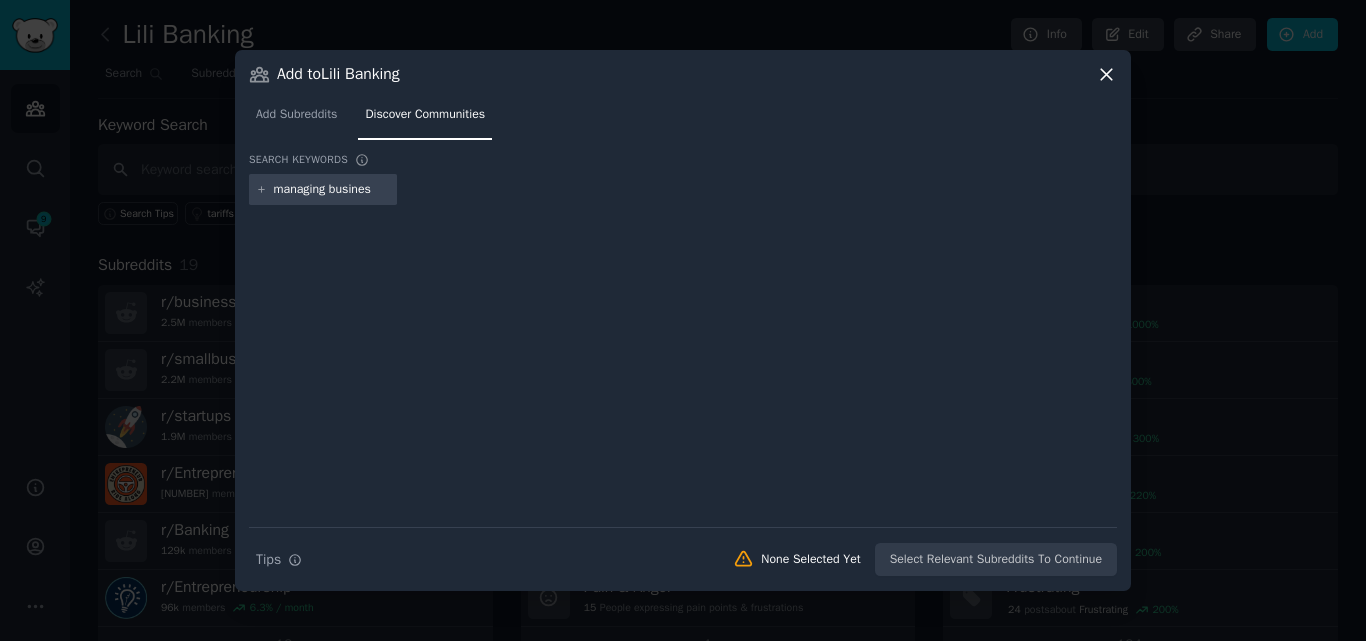 type on "managing business" 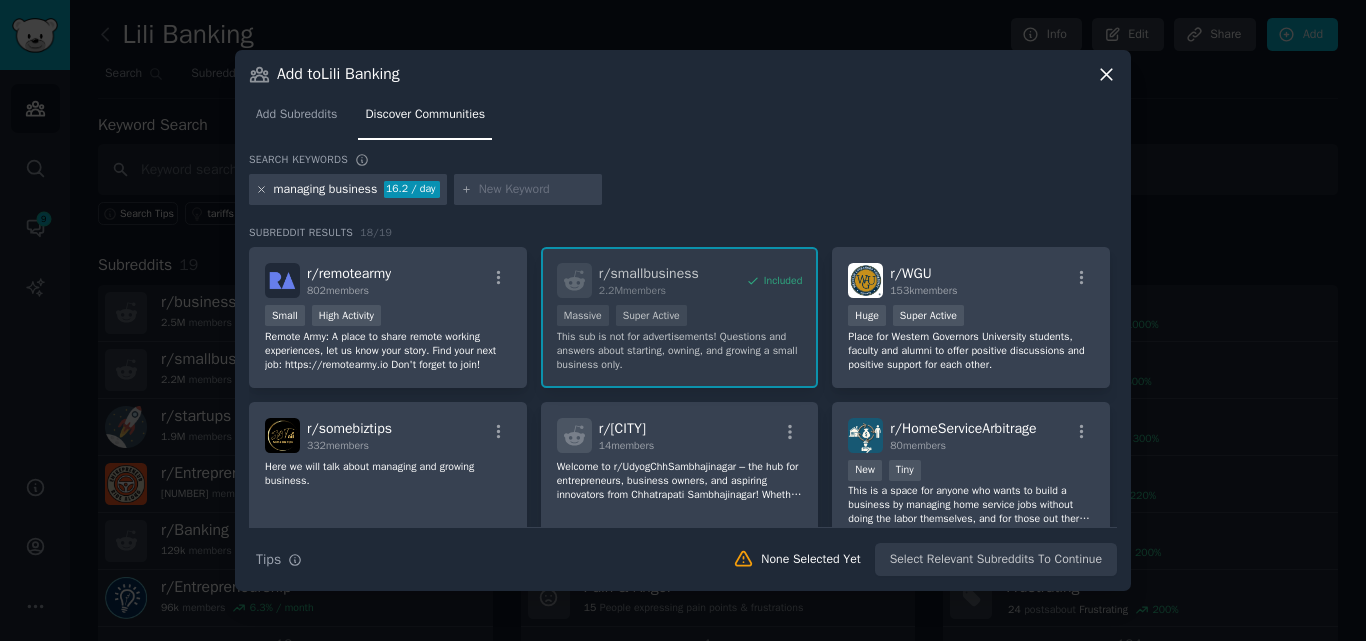 click 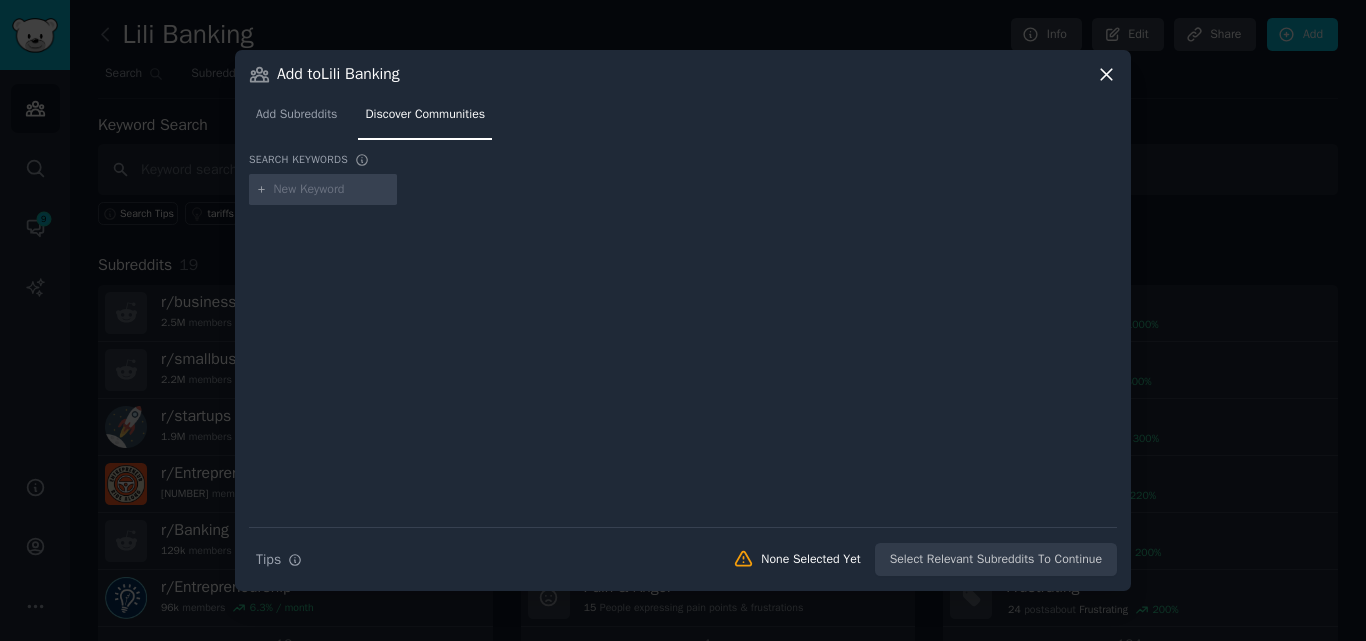 click at bounding box center (332, 190) 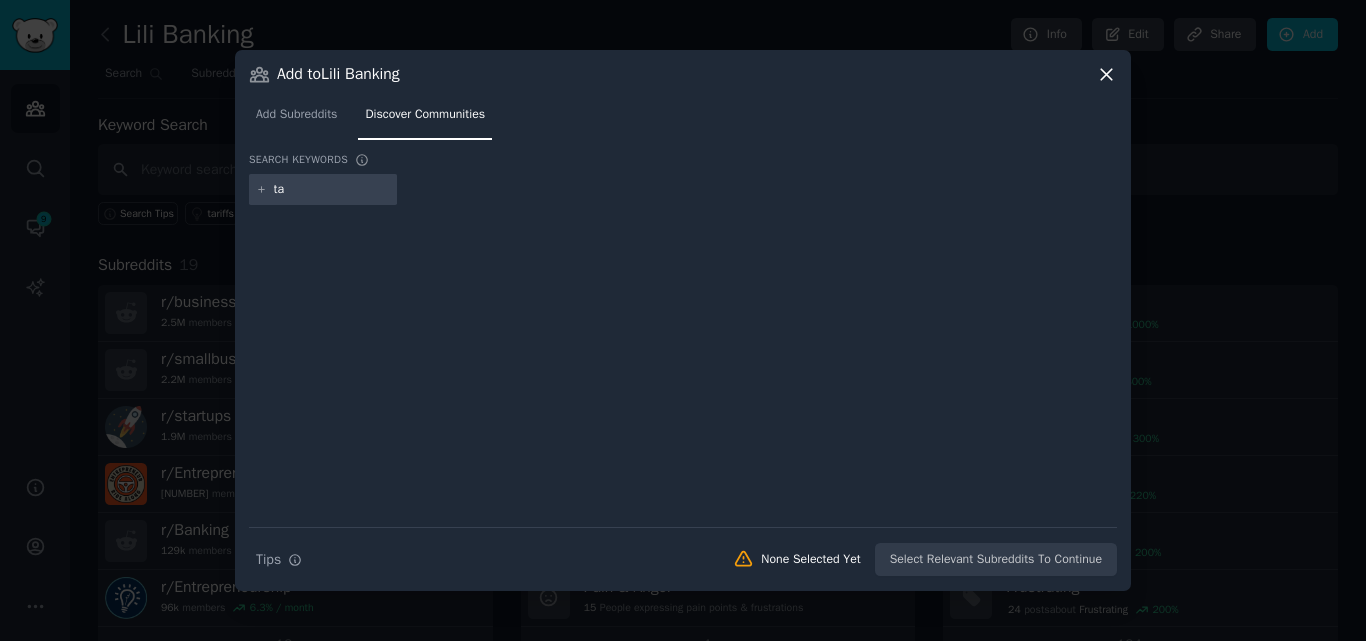 type on "tax" 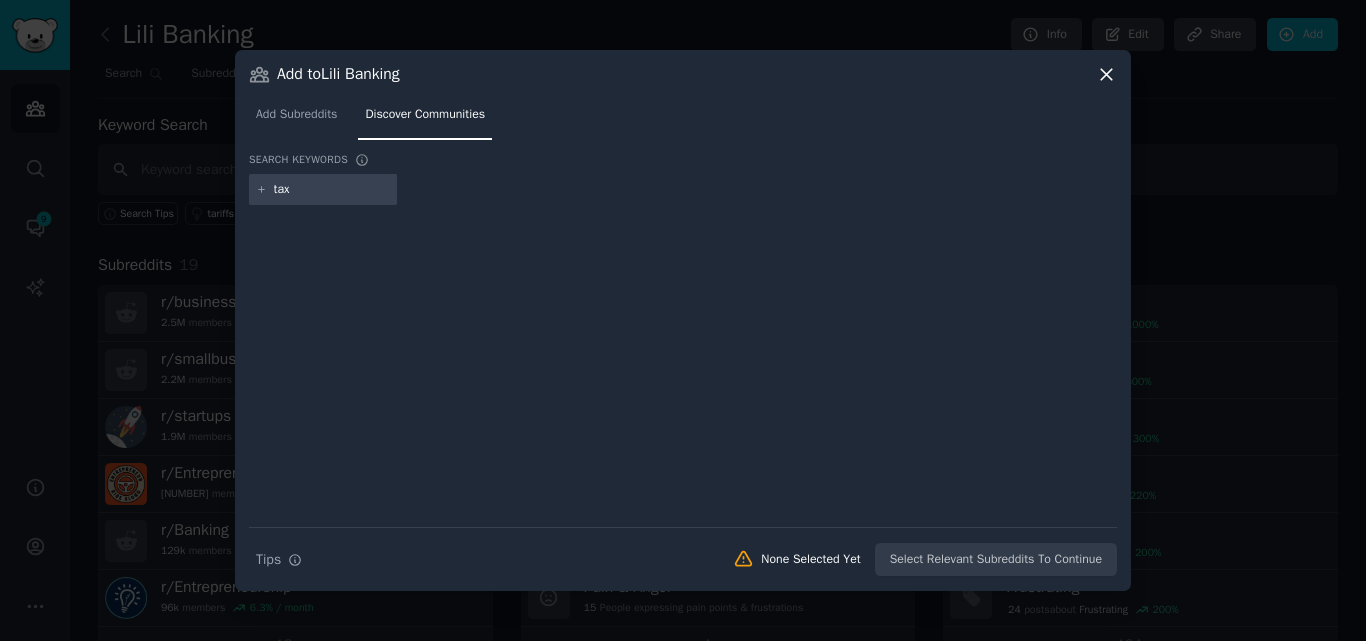 type 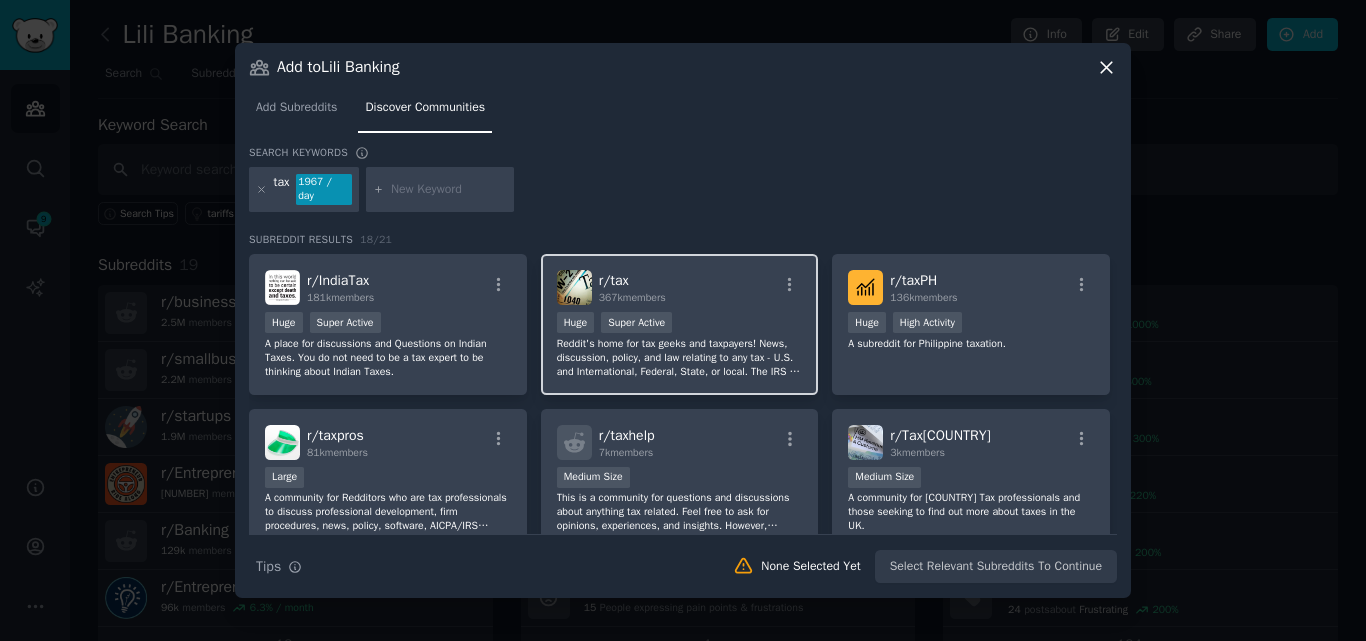 click on "r/ tax 367k  members" at bounding box center (680, 287) 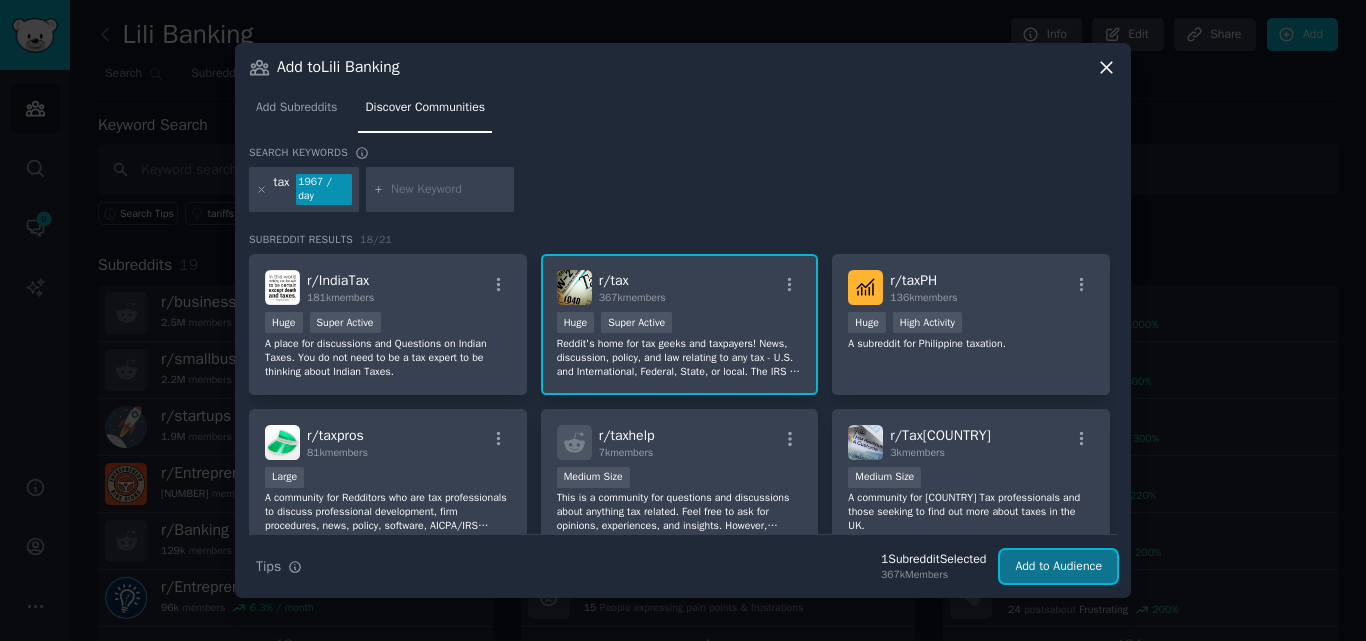 click on "Add to Audience" at bounding box center [1058, 567] 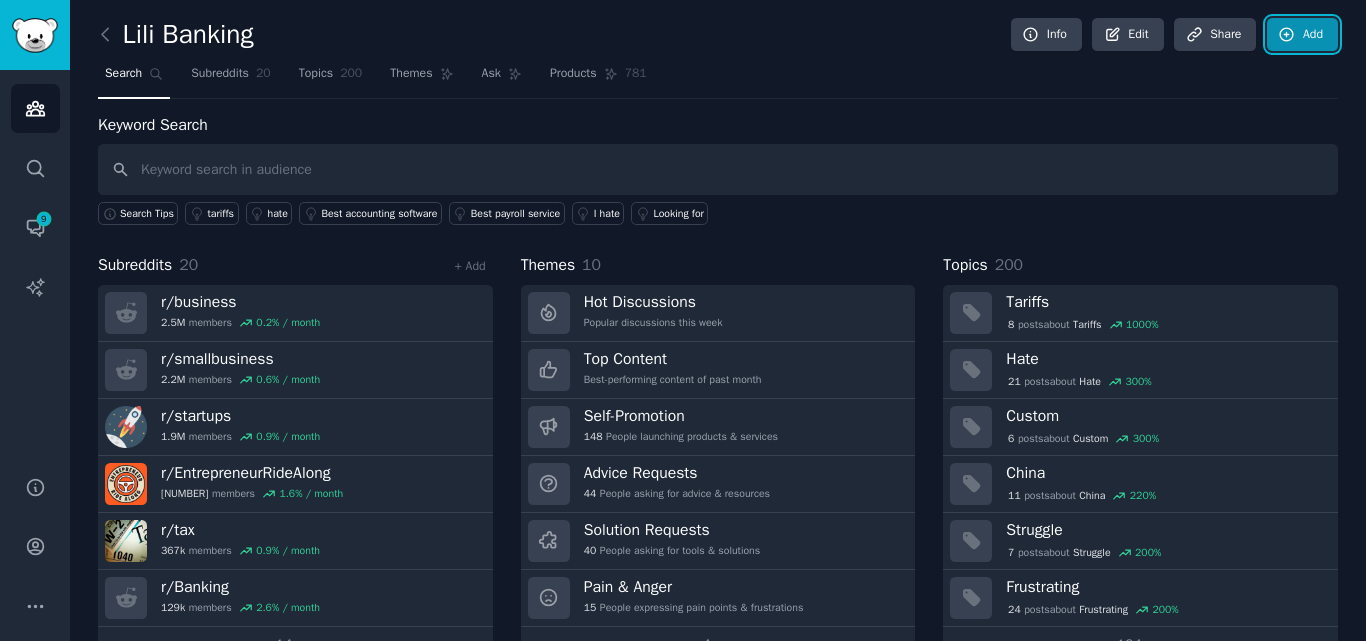 click on "Add" at bounding box center [1302, 35] 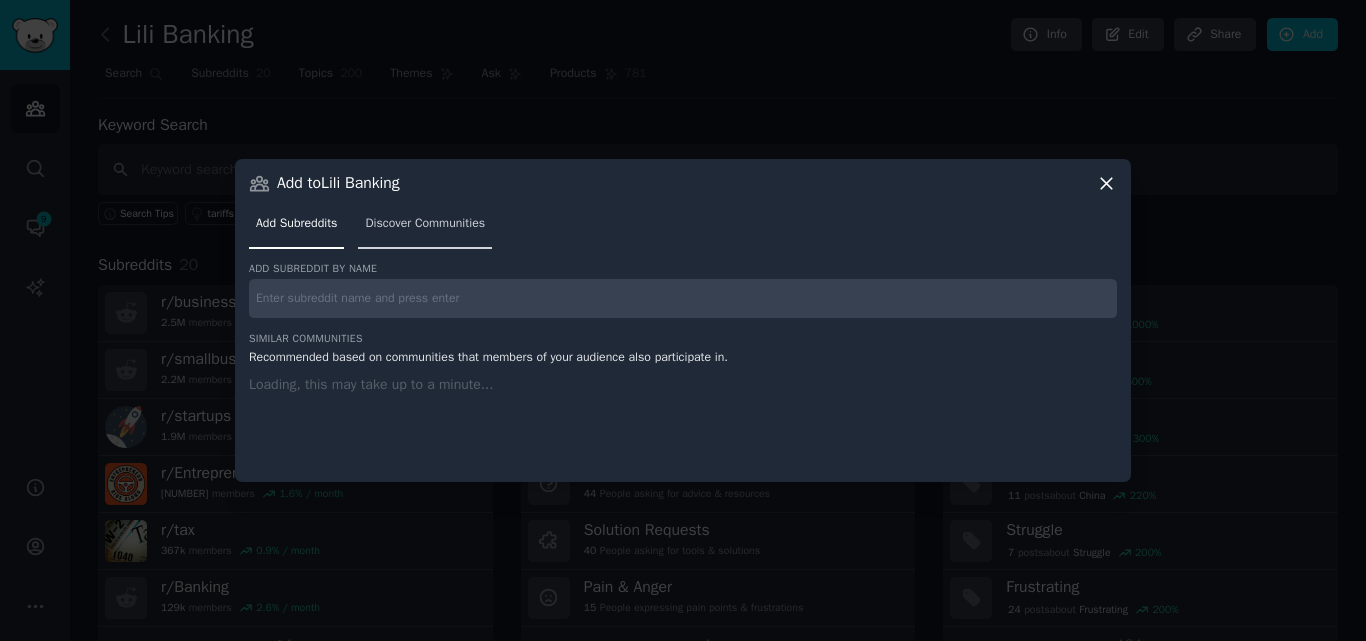 click on "Discover Communities" at bounding box center (425, 228) 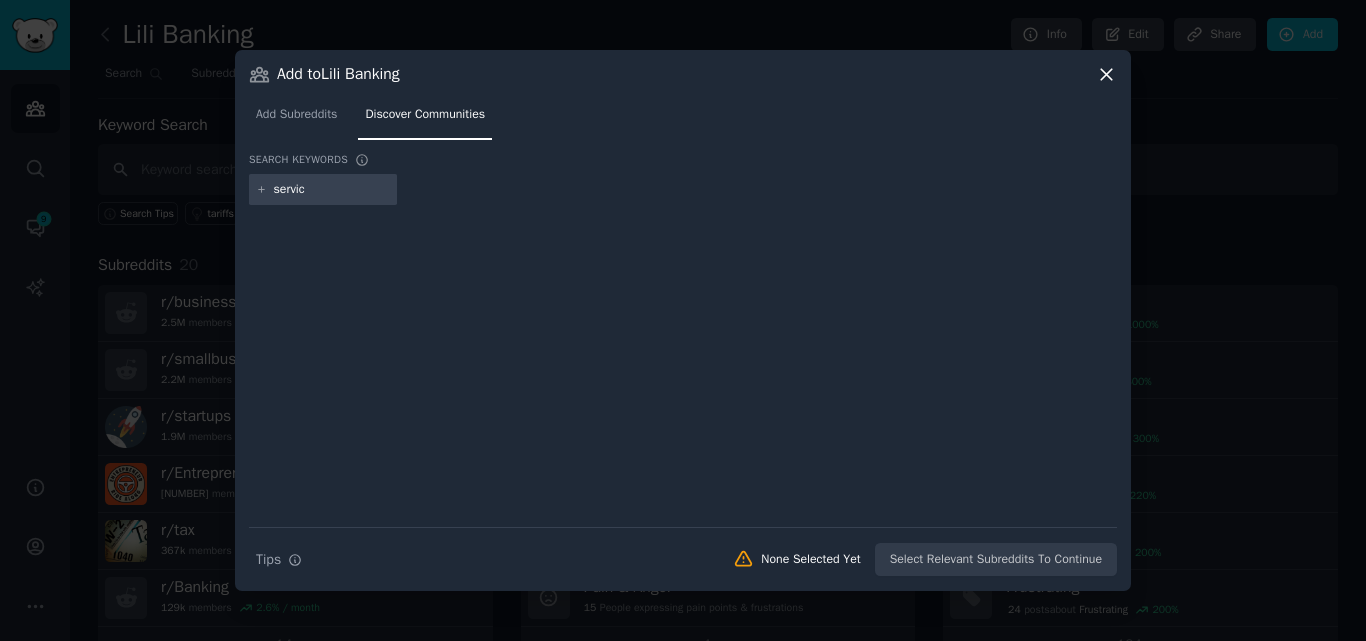 type on "service" 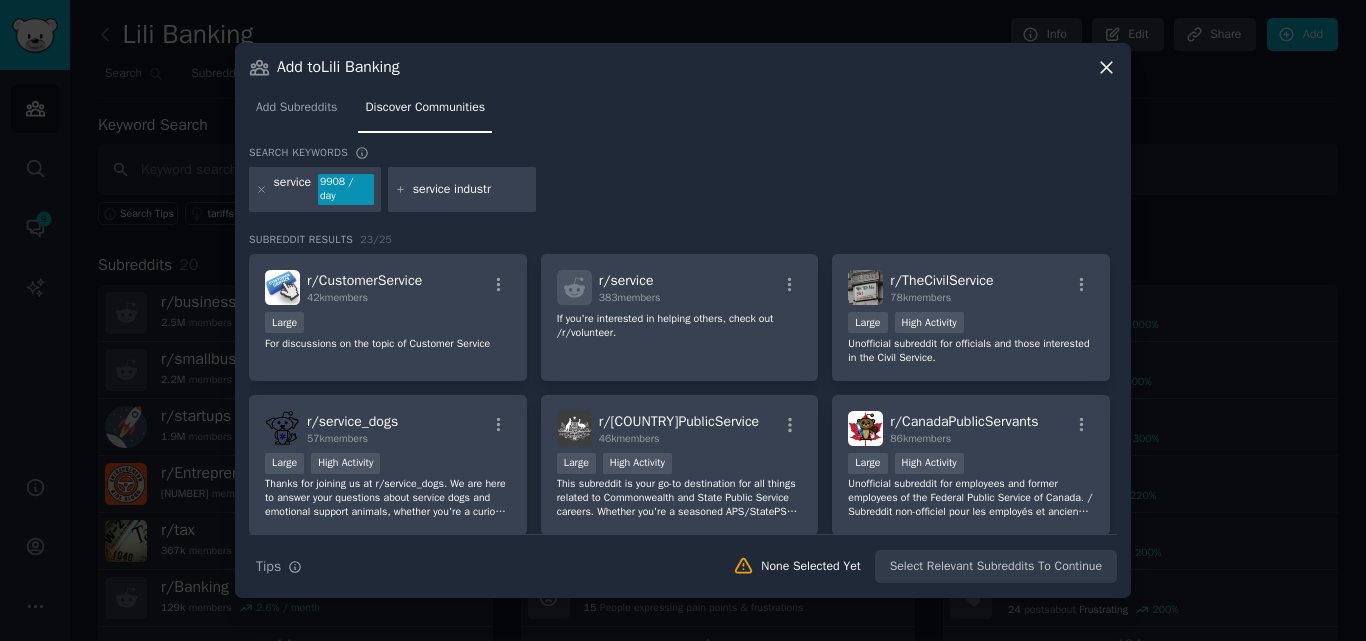 type on "service industry" 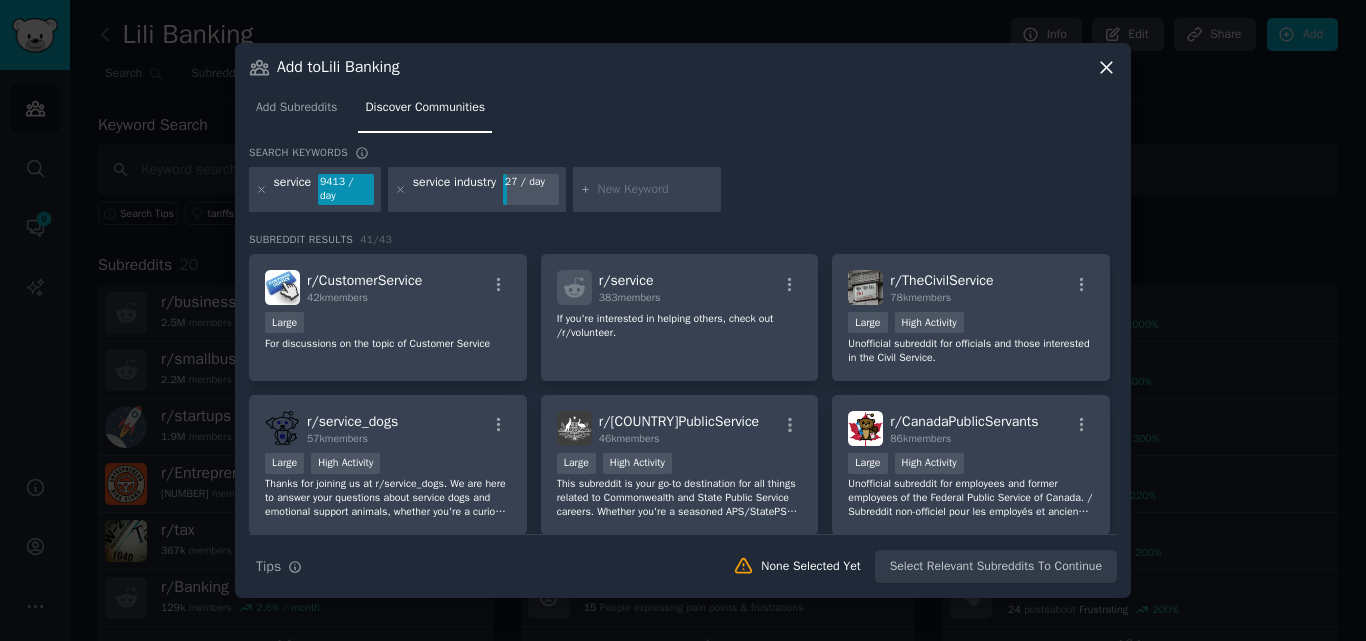 click at bounding box center [647, 190] 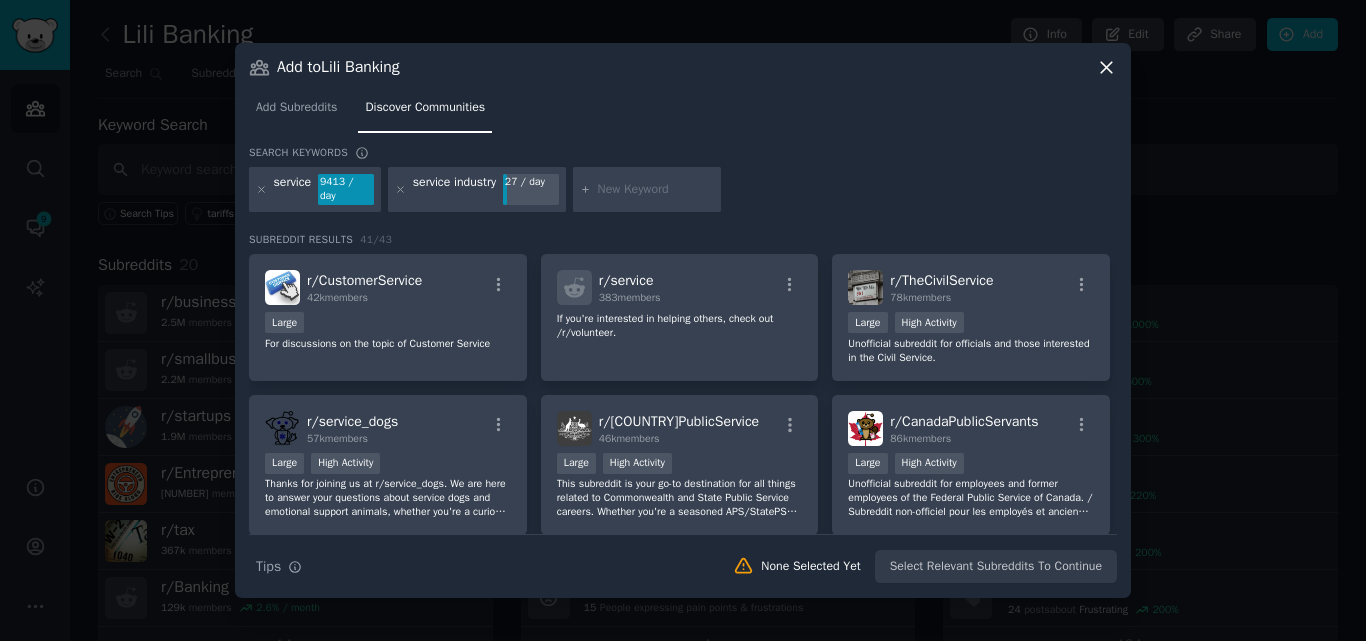 click at bounding box center (656, 190) 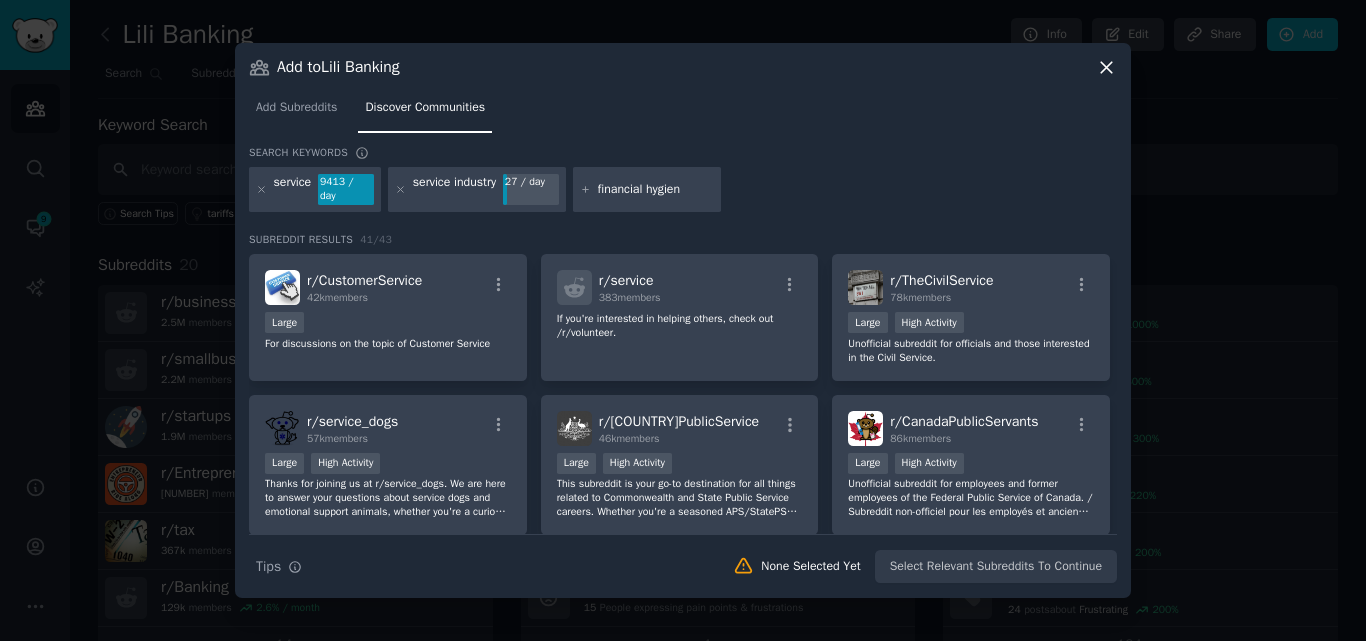 type on "financial hygiene" 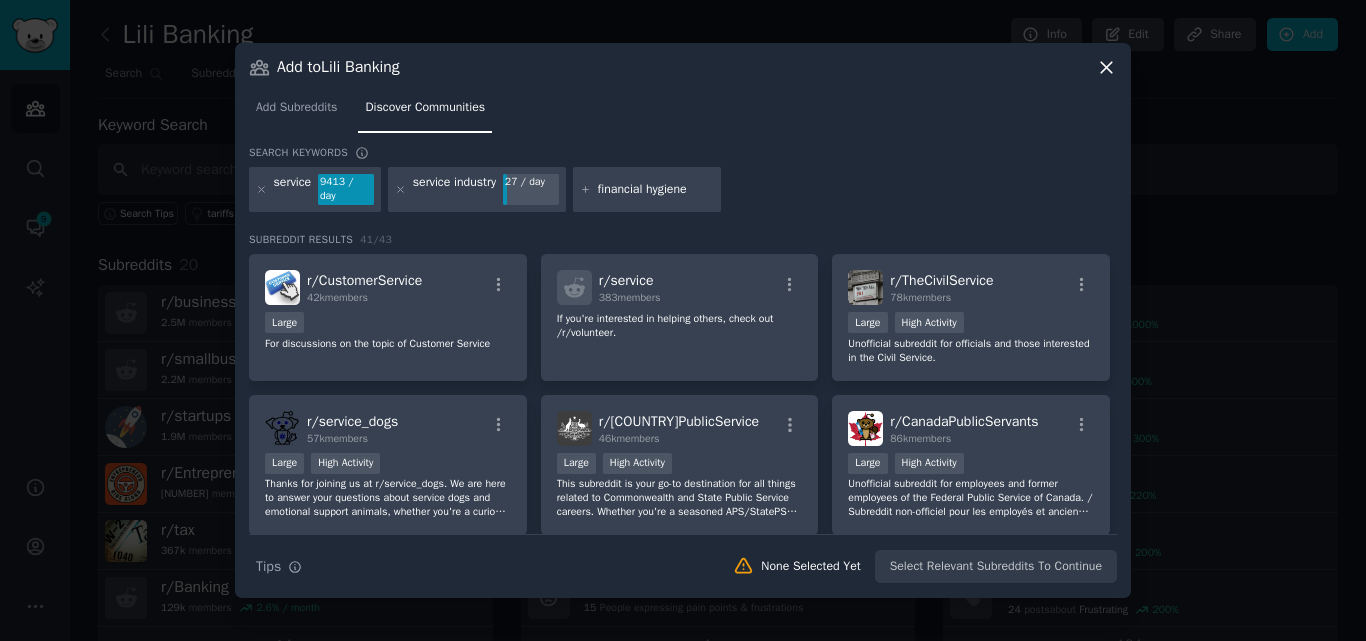 type 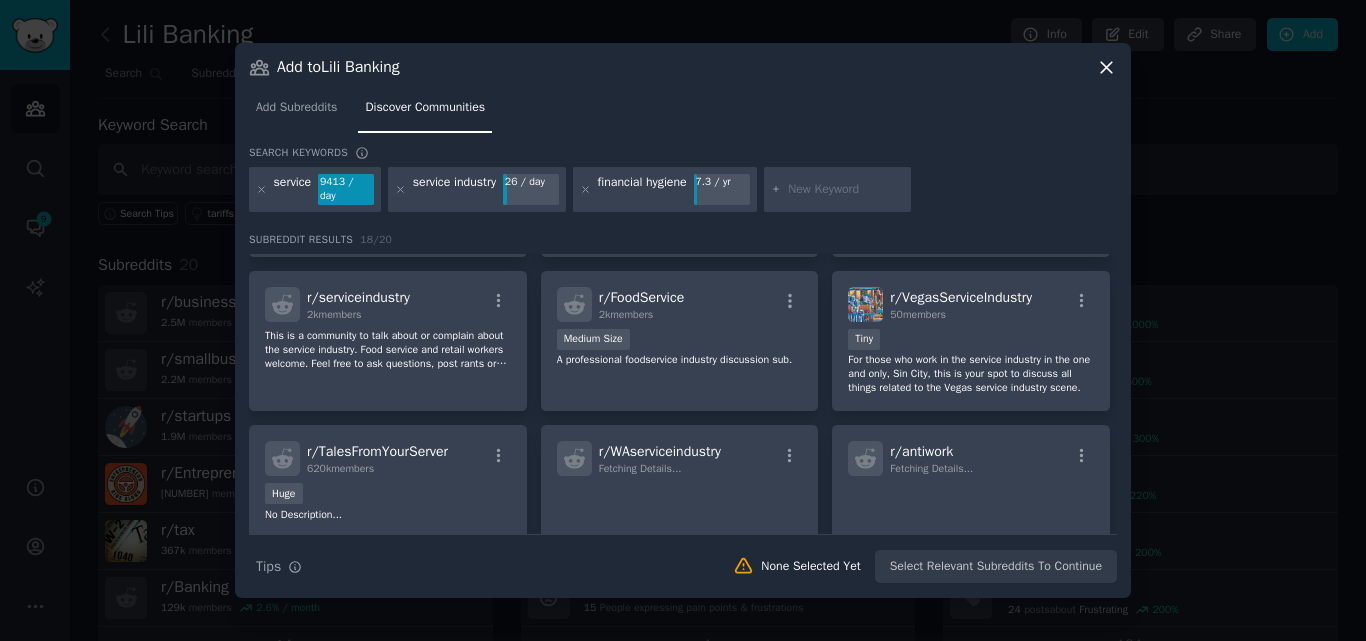 scroll, scrollTop: 451, scrollLeft: 0, axis: vertical 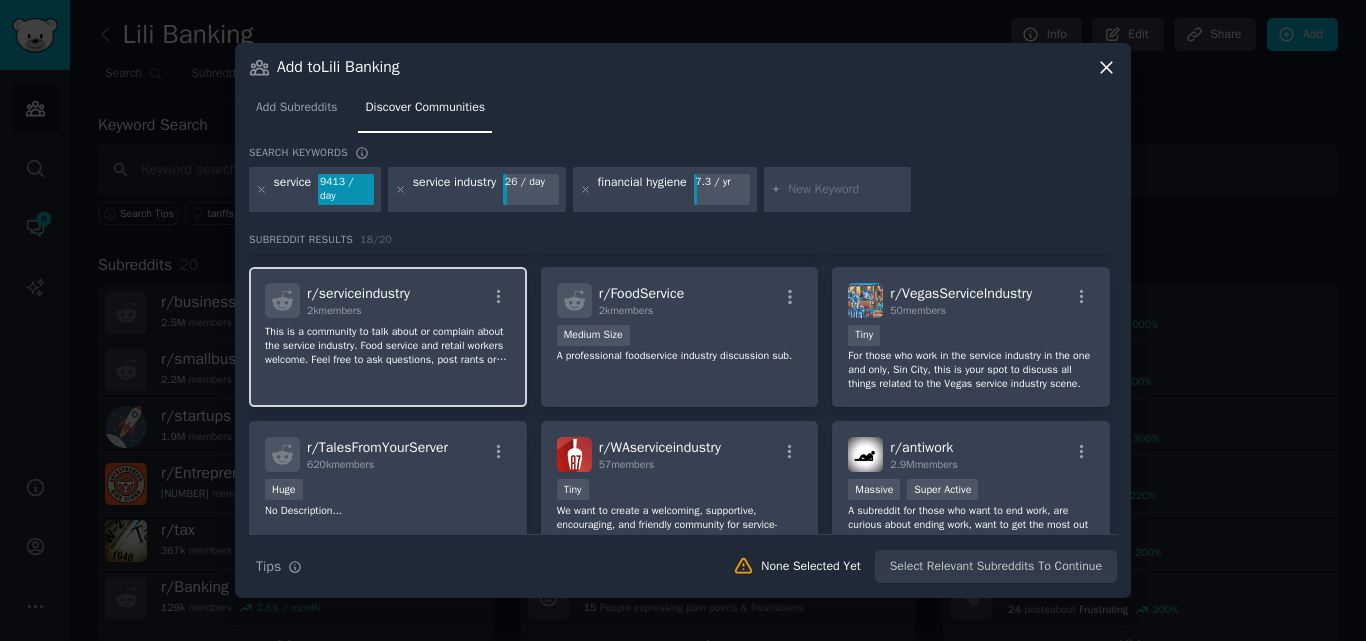 click on "This is a community to talk about or complain about the service industry. Food service and retail workers welcome. Feel free to ask questions, post rants or funny stories, or whatever you want. However, NO advertising." 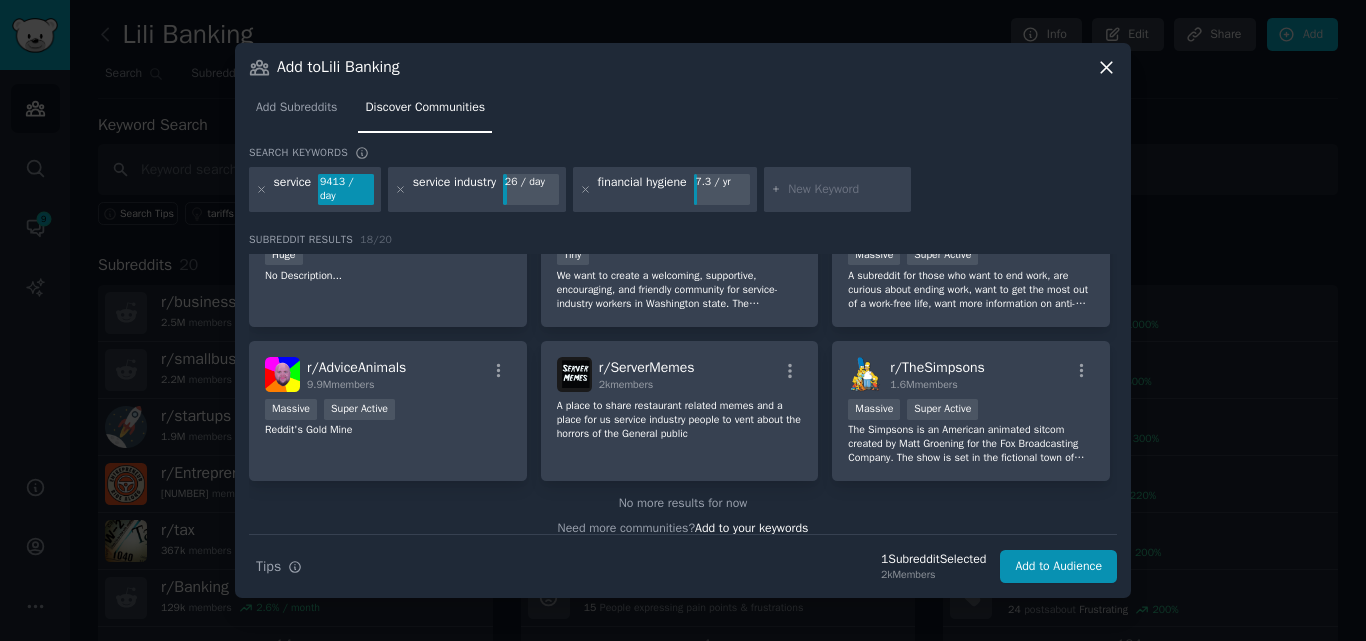 scroll, scrollTop: 703, scrollLeft: 0, axis: vertical 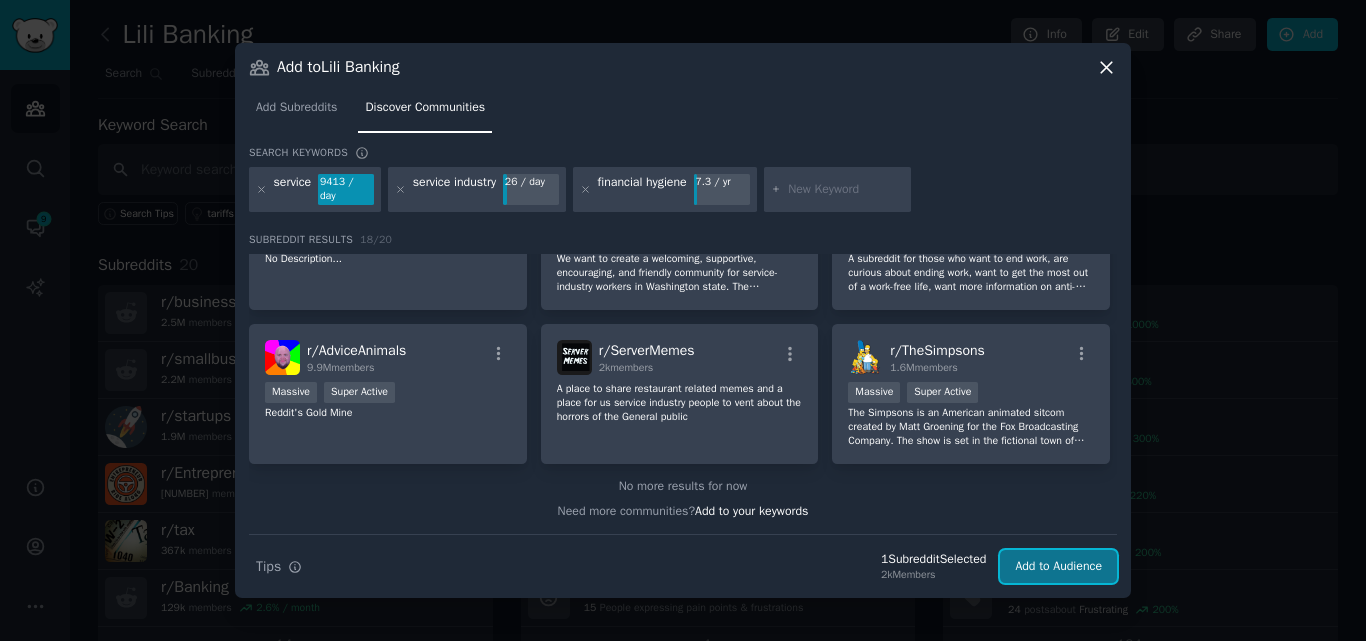 click on "Add to Audience" at bounding box center (1058, 567) 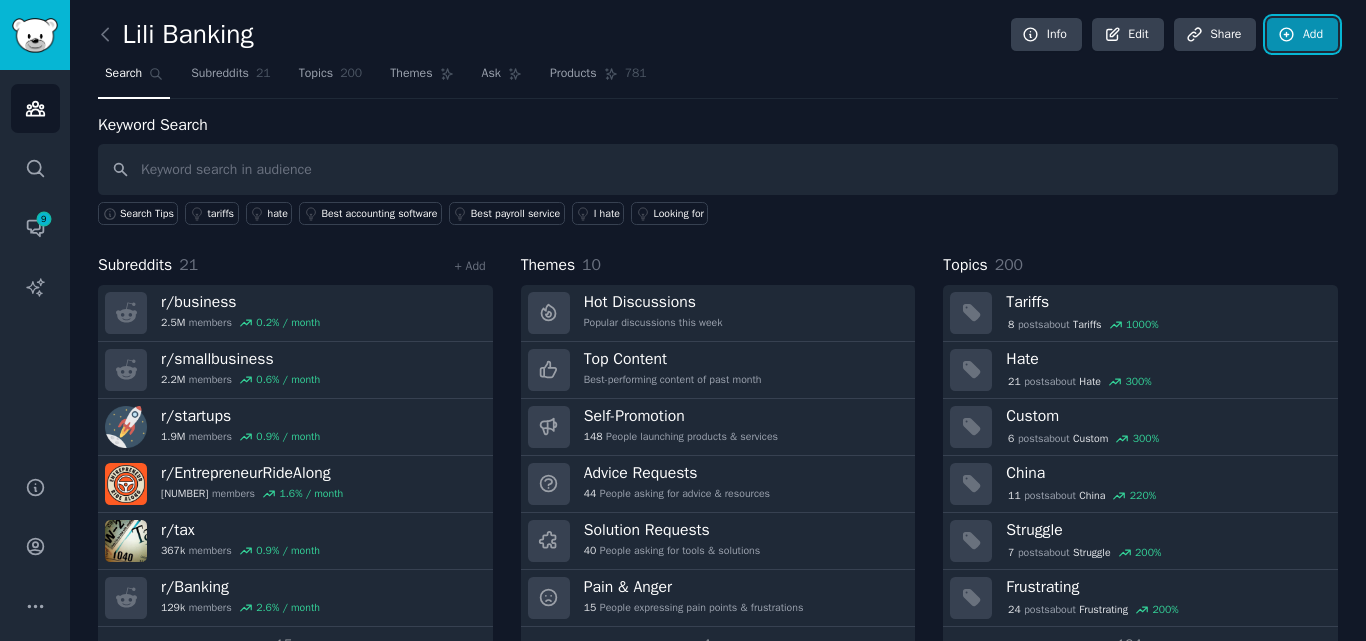 click 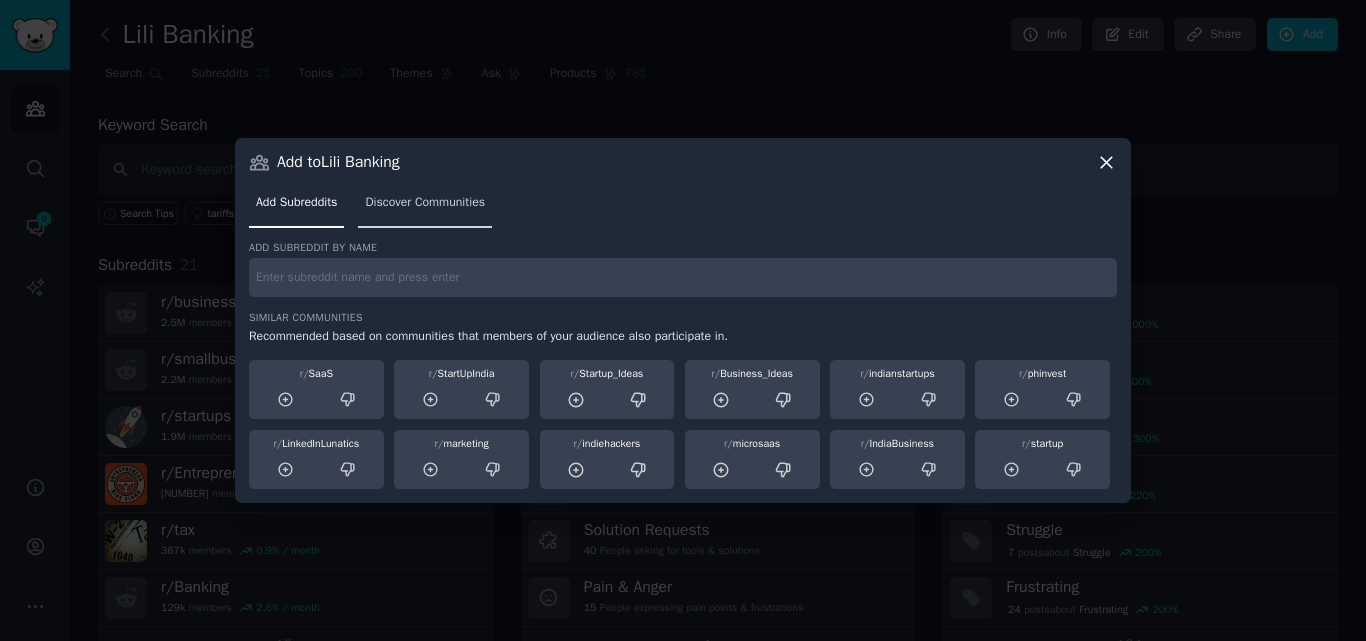 click on "Discover Communities" at bounding box center (425, 203) 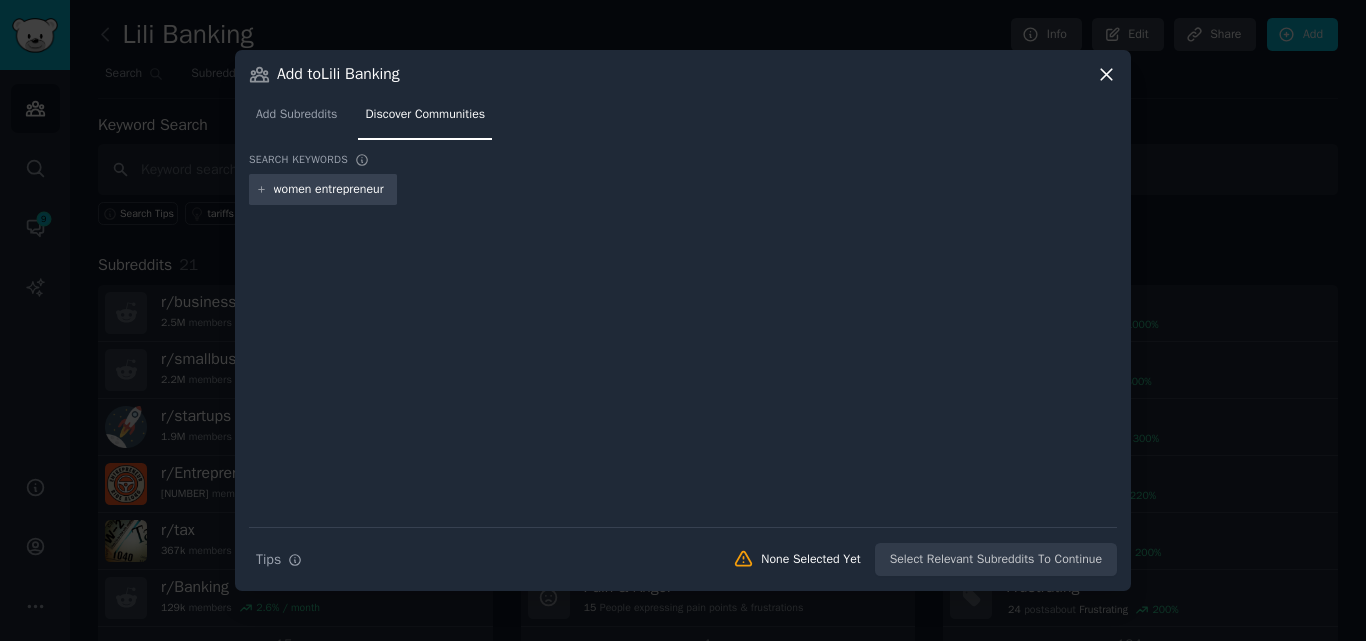type on "women entrepreneurs" 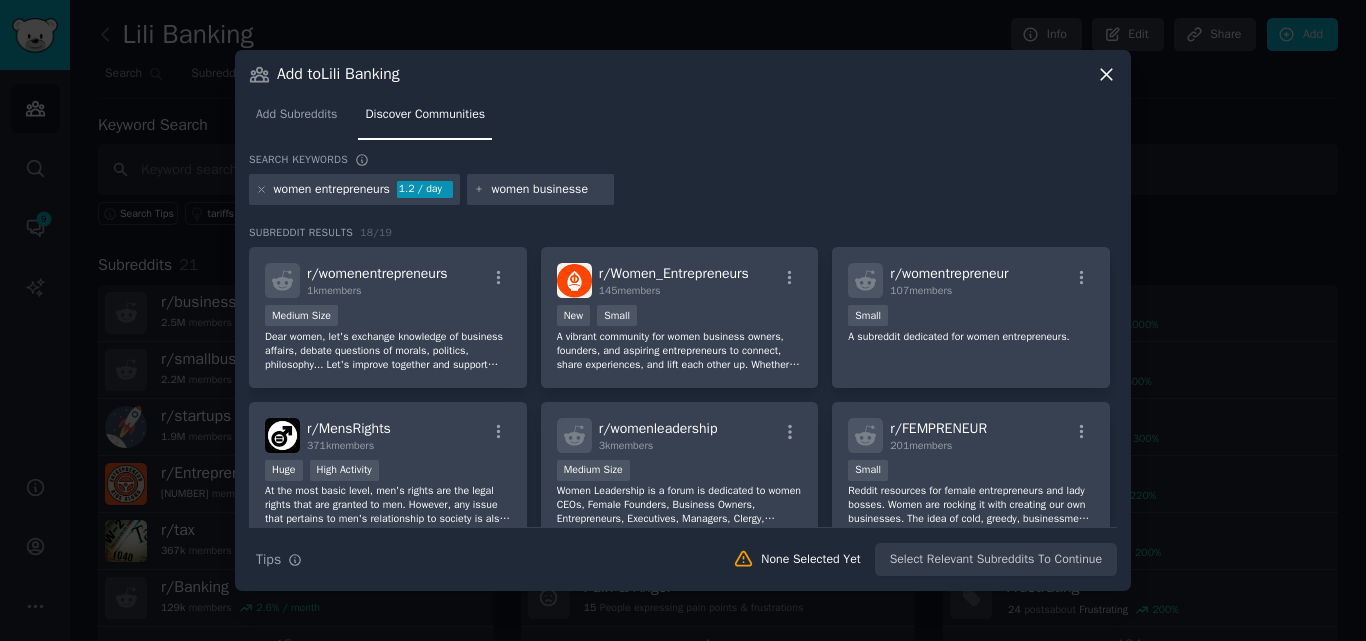 type on "women businesses" 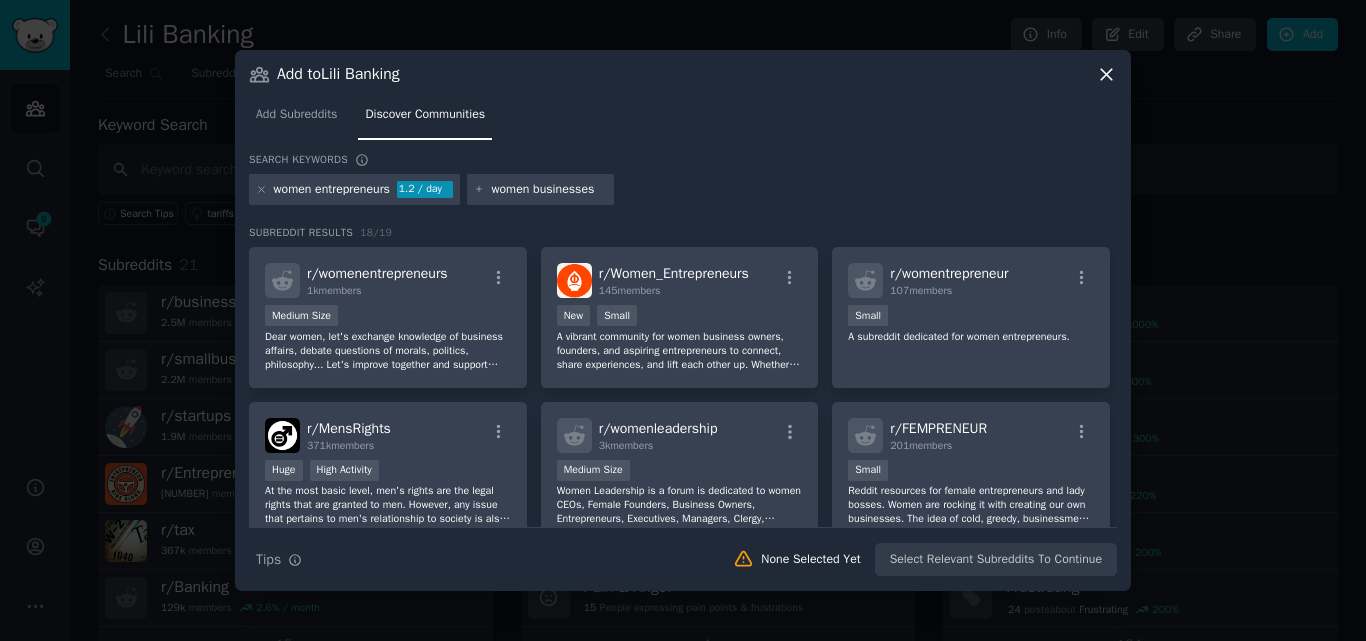 type 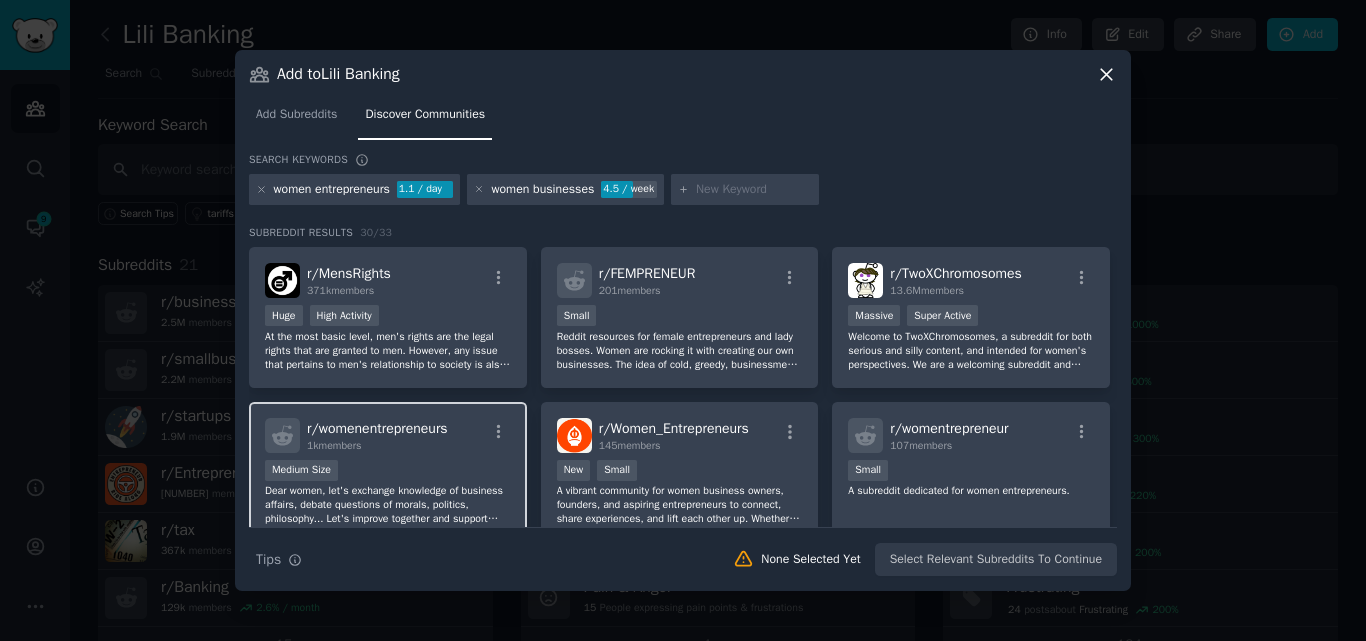 click on "Medium Size" at bounding box center [388, 472] 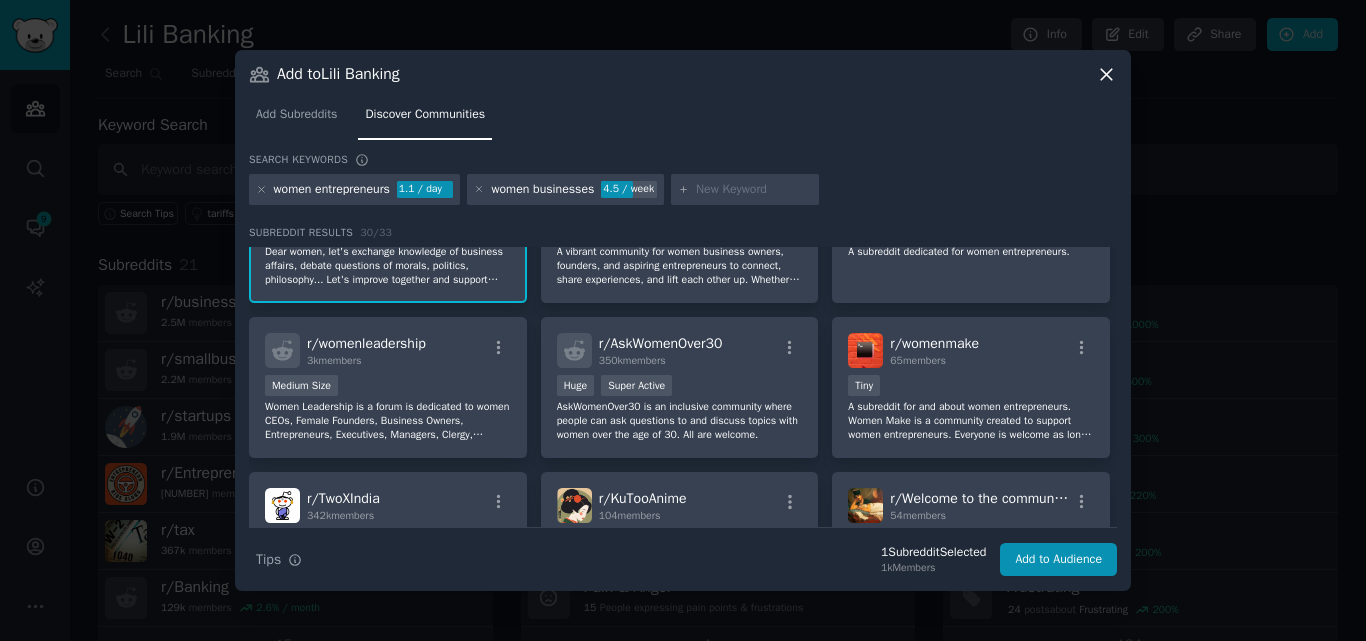 scroll, scrollTop: 244, scrollLeft: 0, axis: vertical 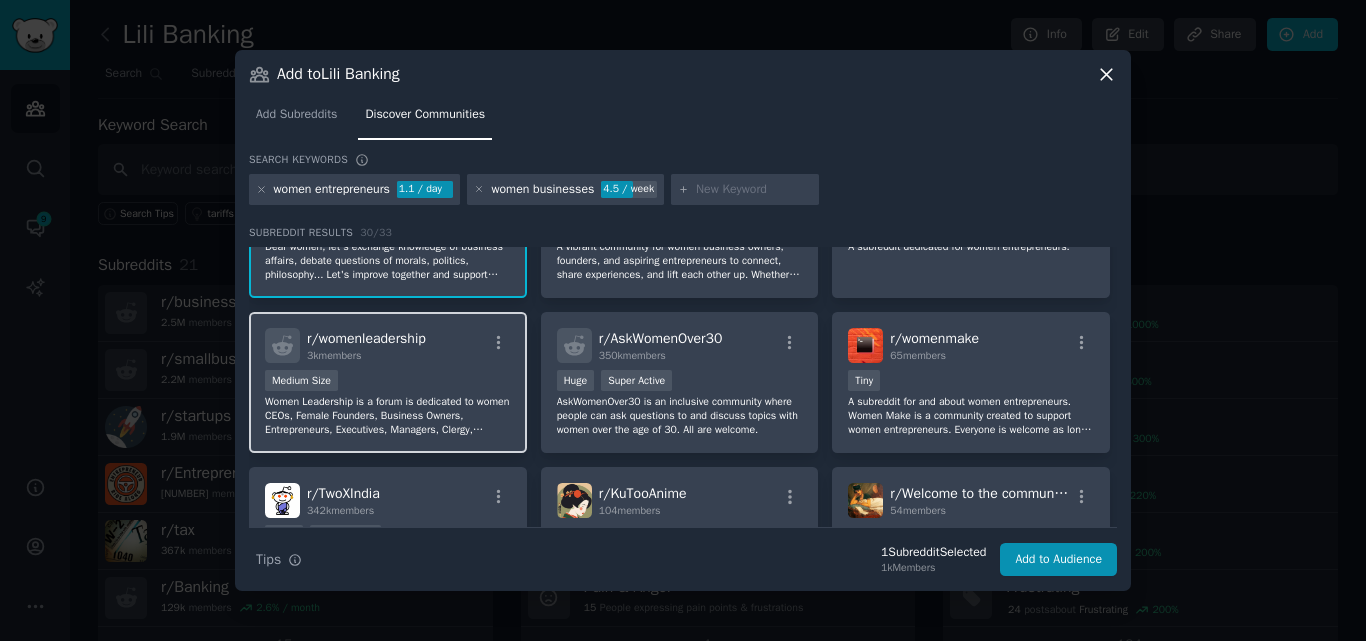 click on "Women Leadership is a forum is dedicated to women CEOs, Female Founders, Business Owners, Entrepreneurs, Executives, Managers, Clergy, Religious Leadership. We are an international woman's networking group dedicated to supporting and promoting women in leadership roles and the entrepreneurial advancement of women." at bounding box center (388, 416) 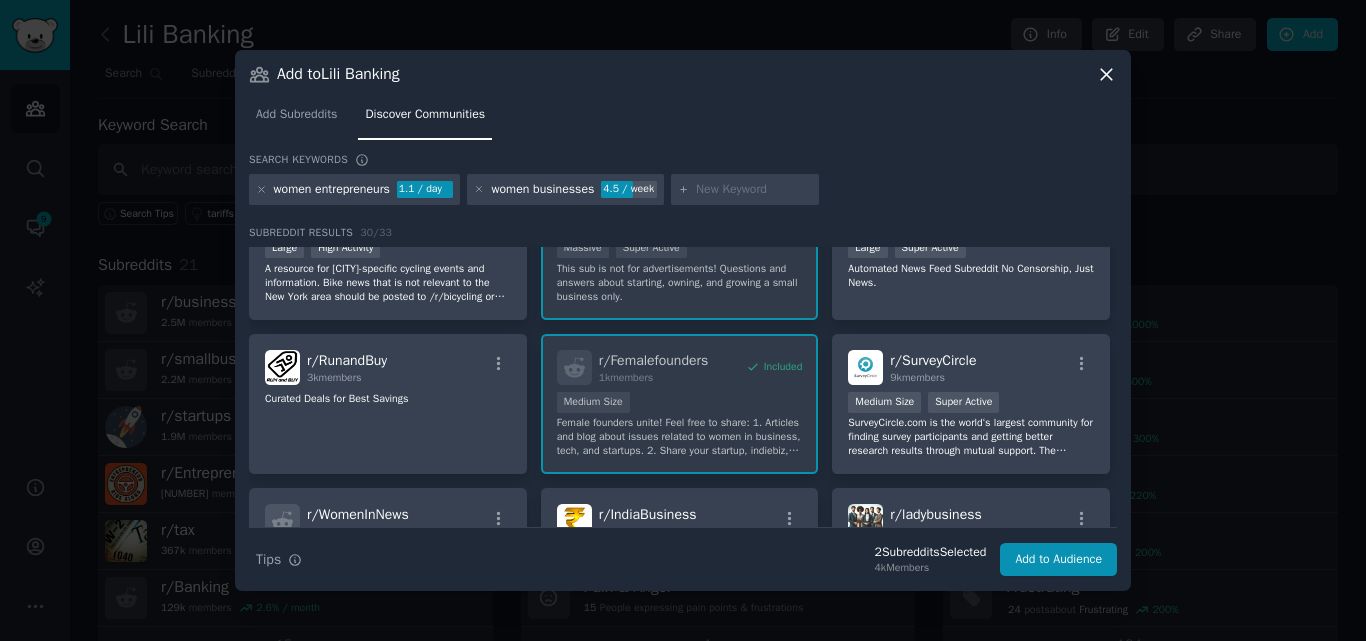 scroll, scrollTop: 737, scrollLeft: 0, axis: vertical 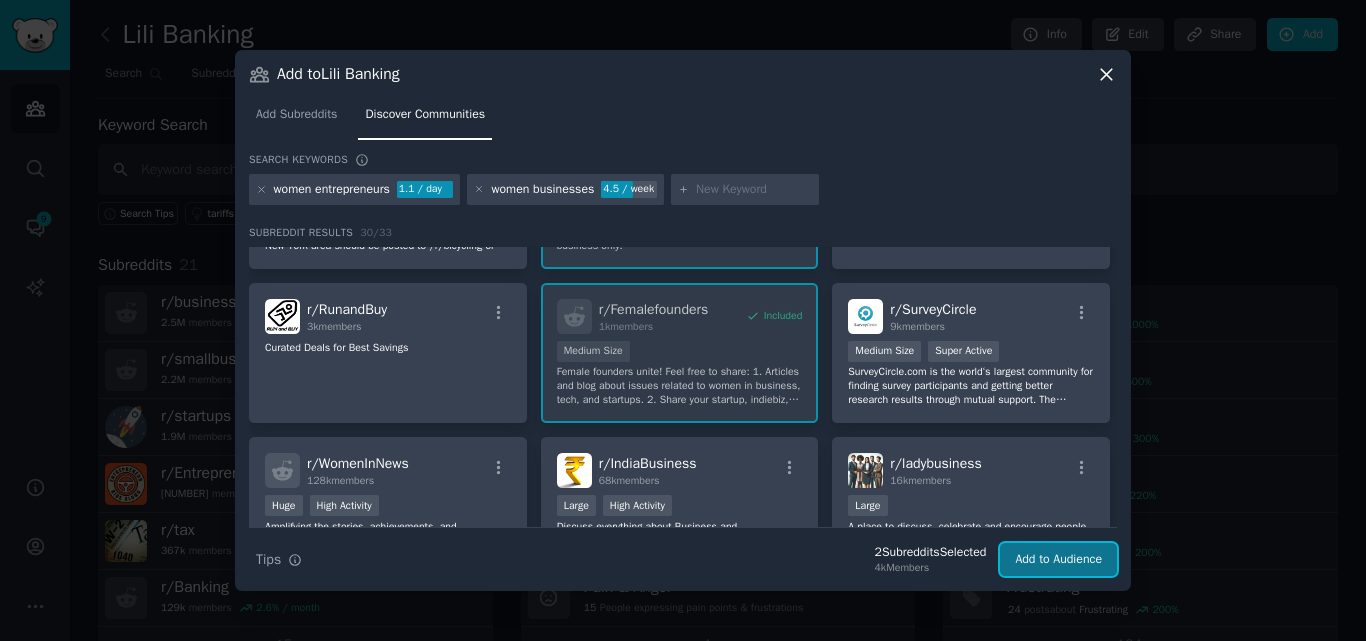 click on "Add to Audience" at bounding box center (1058, 560) 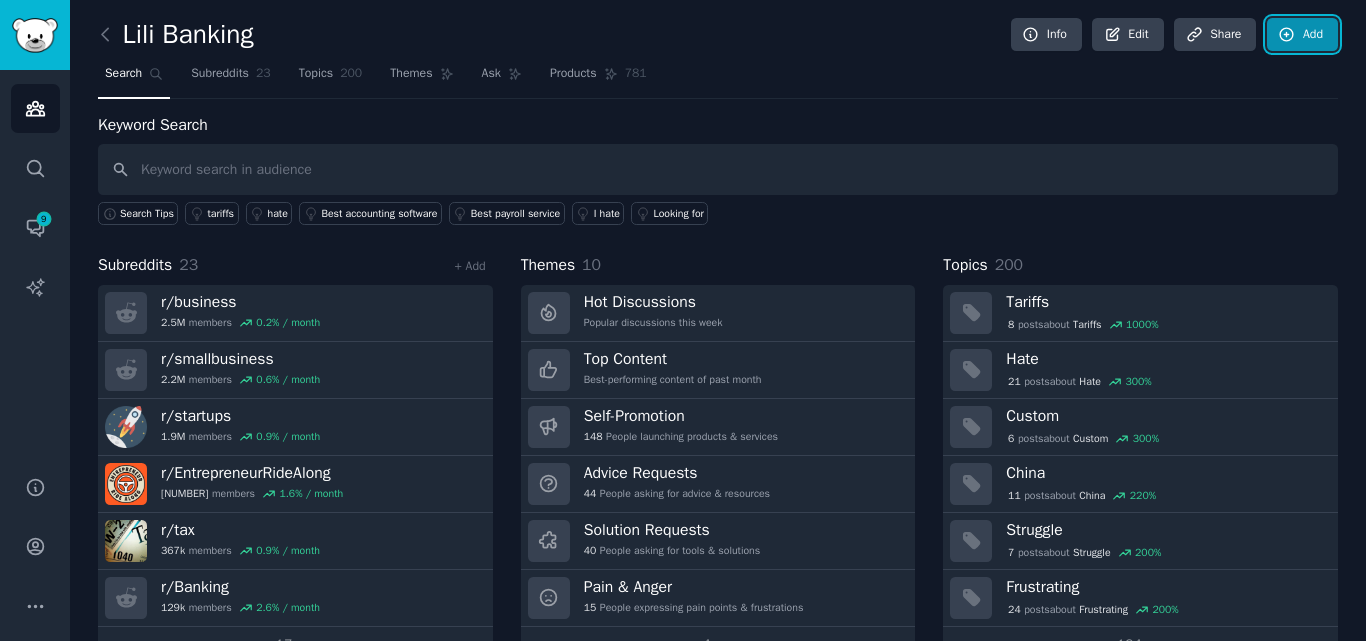 click on "Add" at bounding box center [1302, 35] 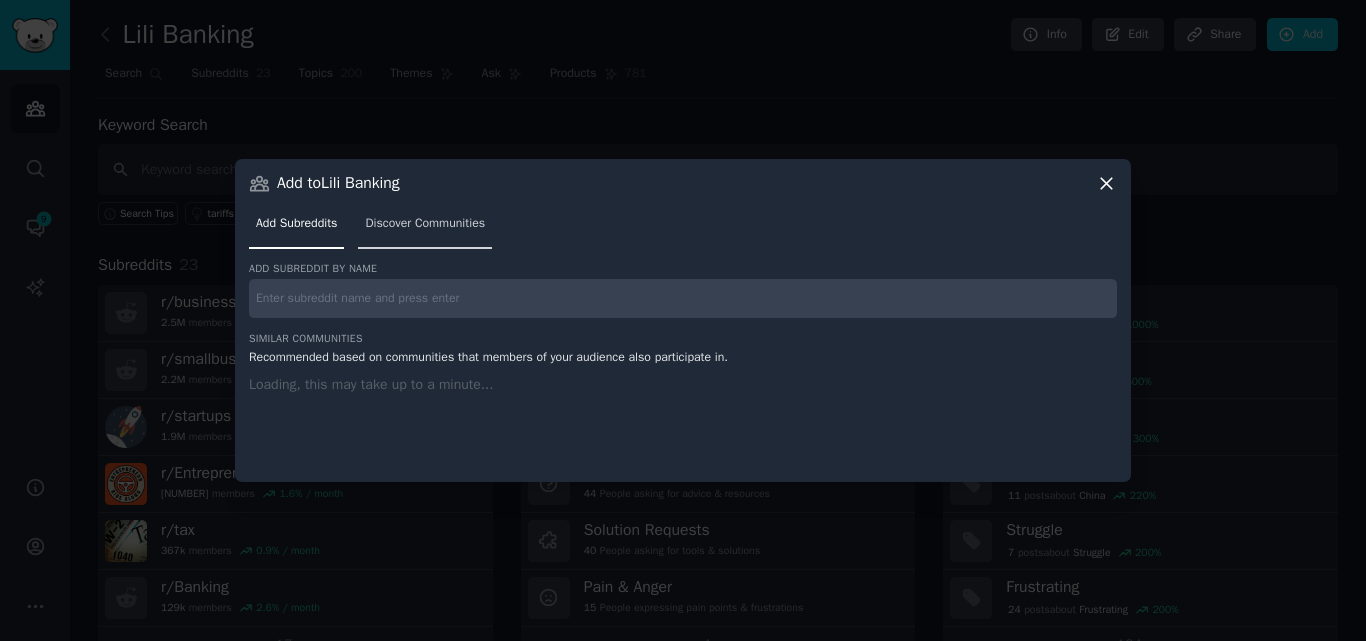click on "Discover Communities" at bounding box center (425, 228) 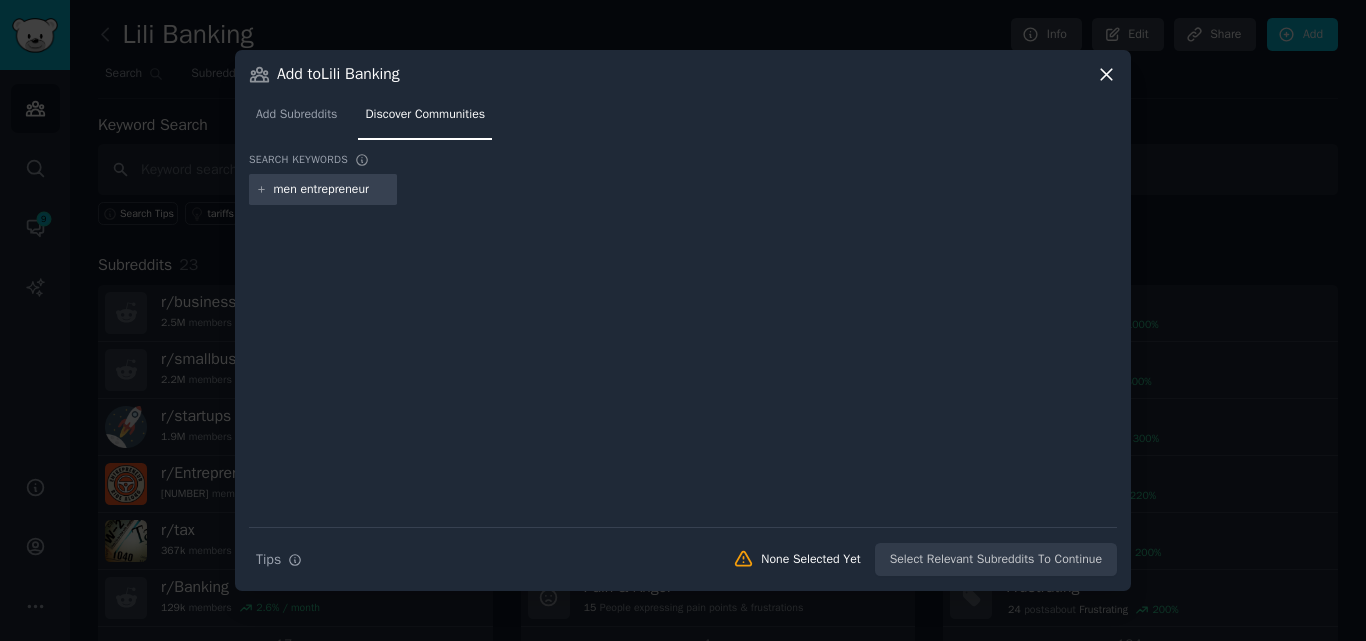 type on "men entrepreneurs" 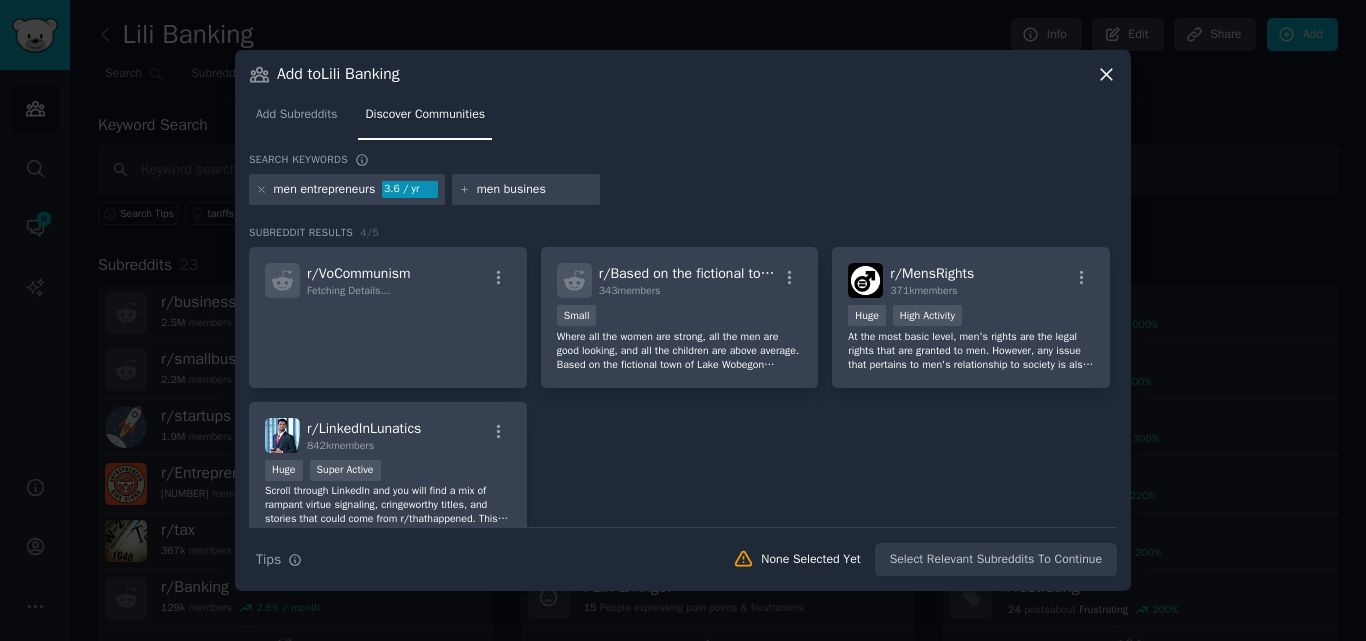 type on "men business" 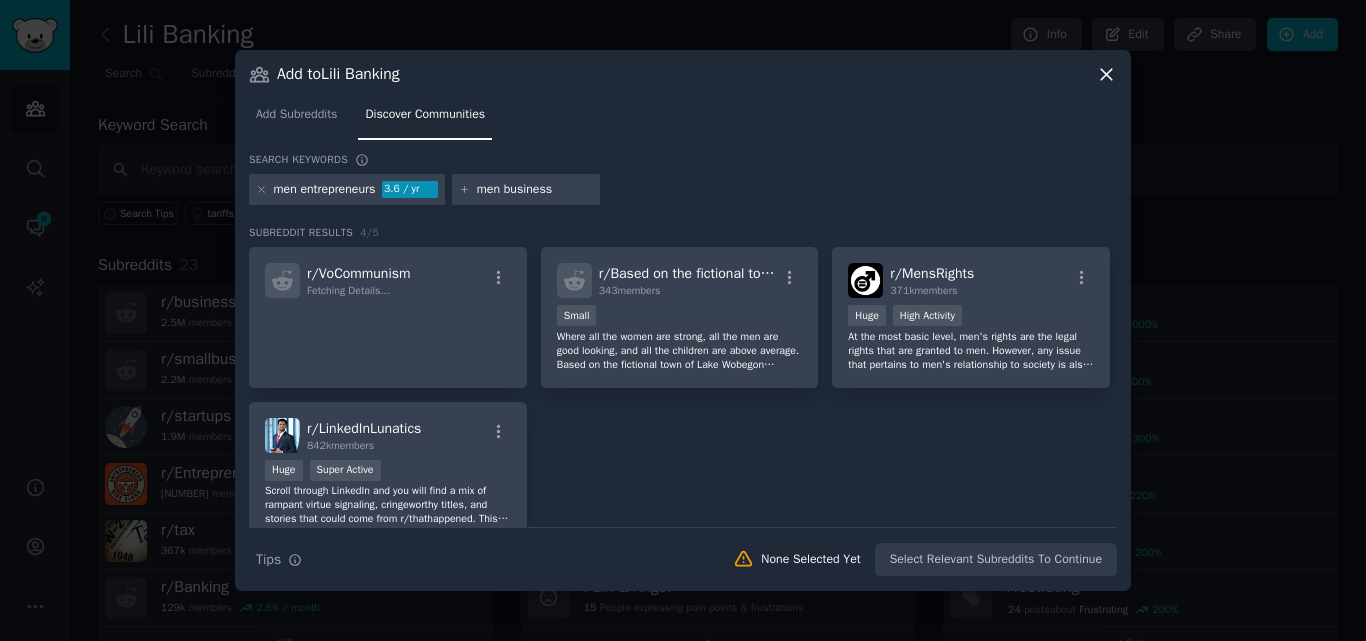 type 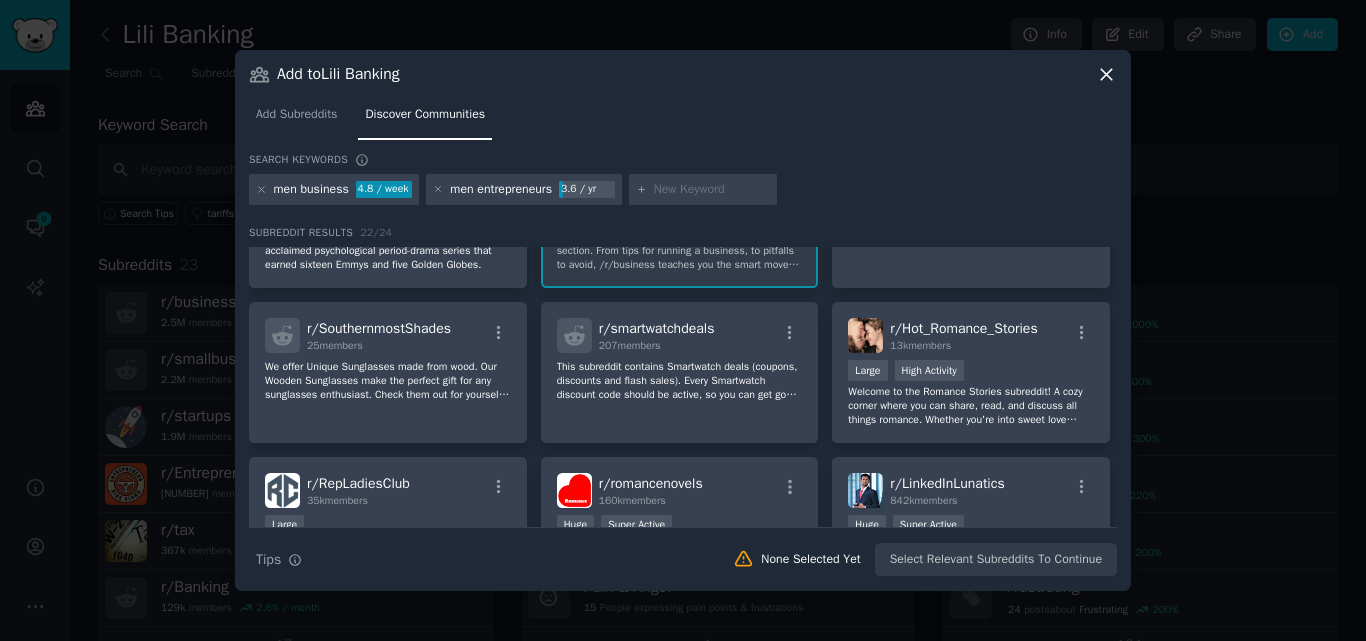scroll, scrollTop: 600, scrollLeft: 0, axis: vertical 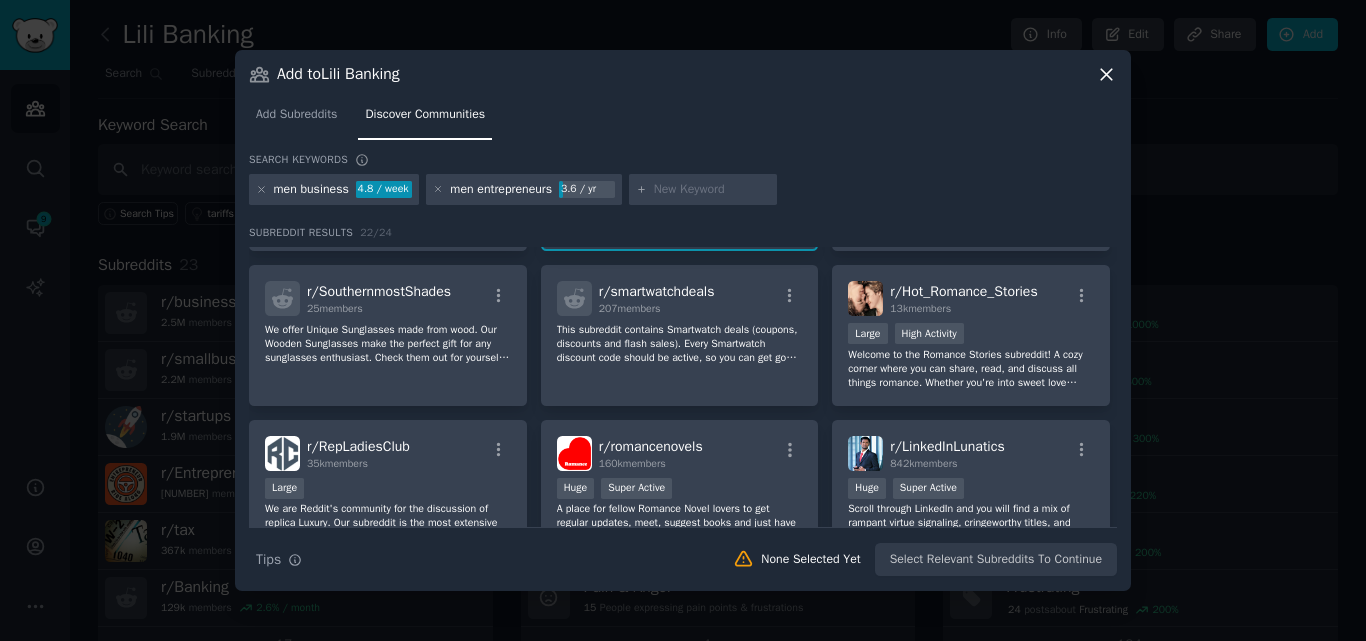 click 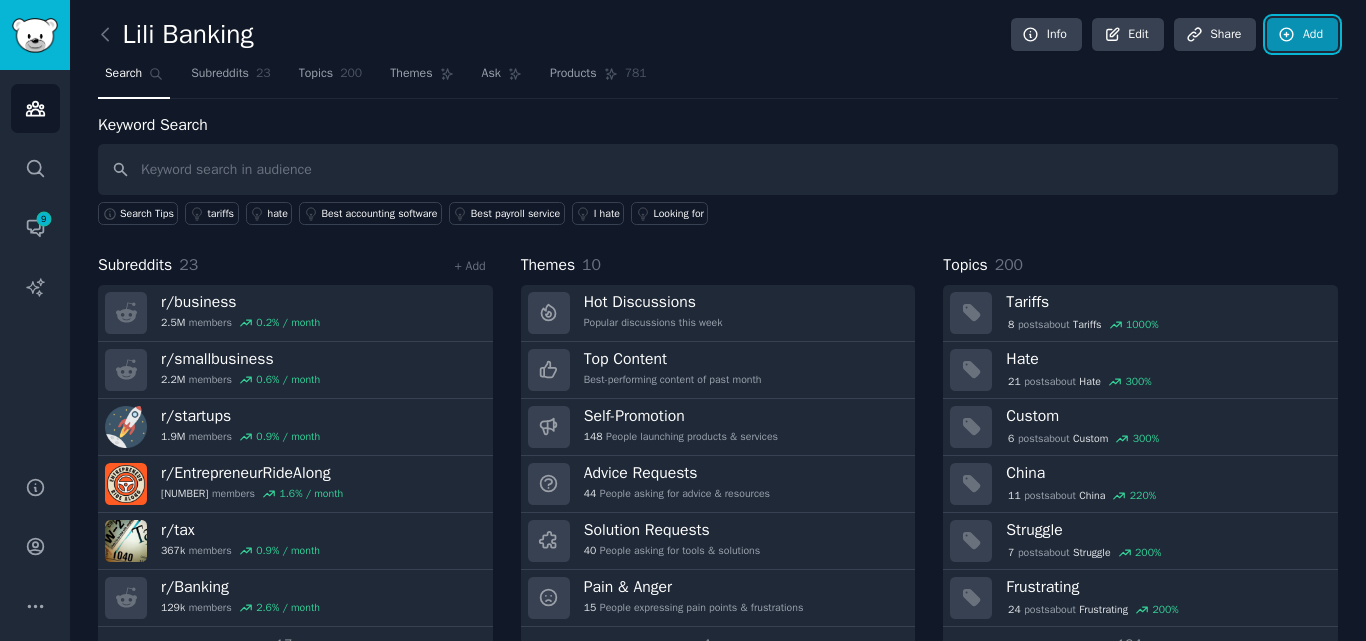 click 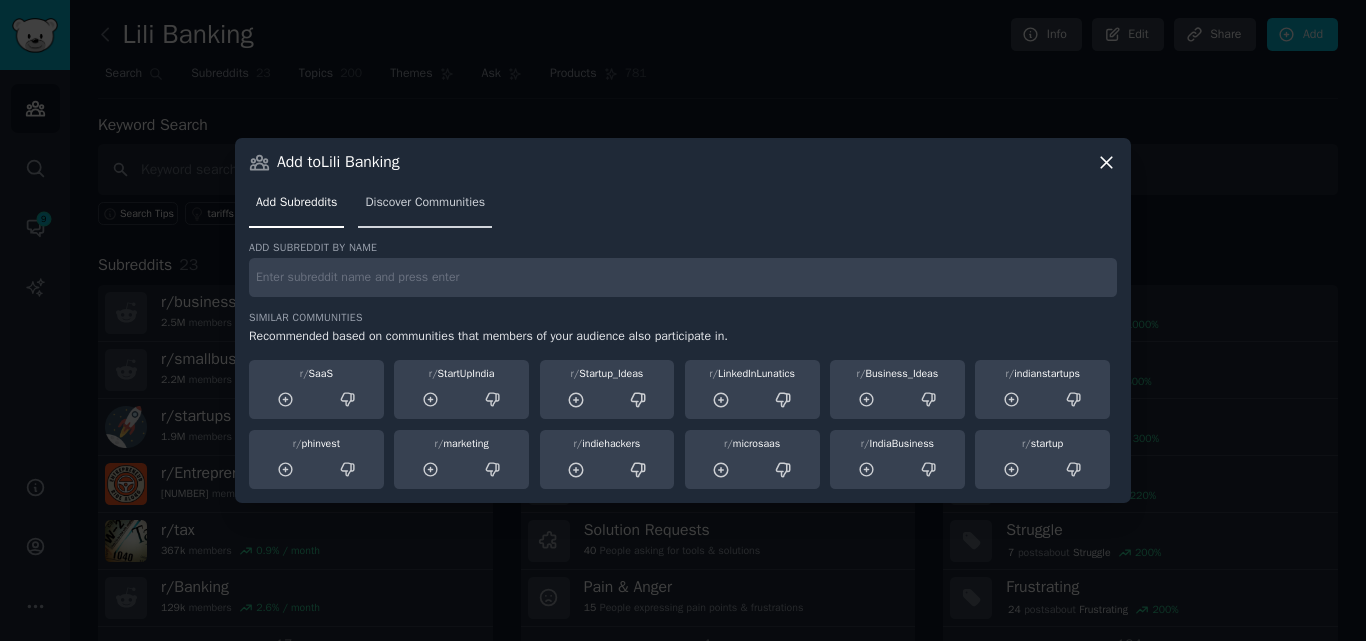 click on "Discover Communities" at bounding box center (425, 207) 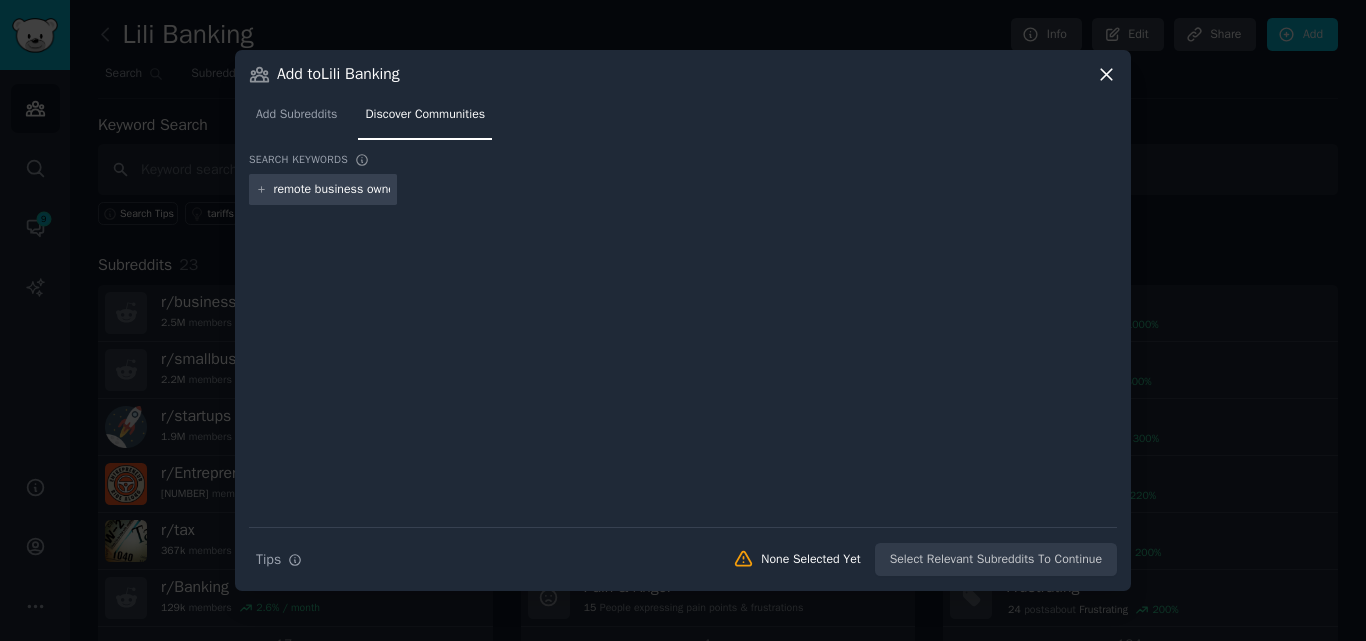 type on "remote business owners" 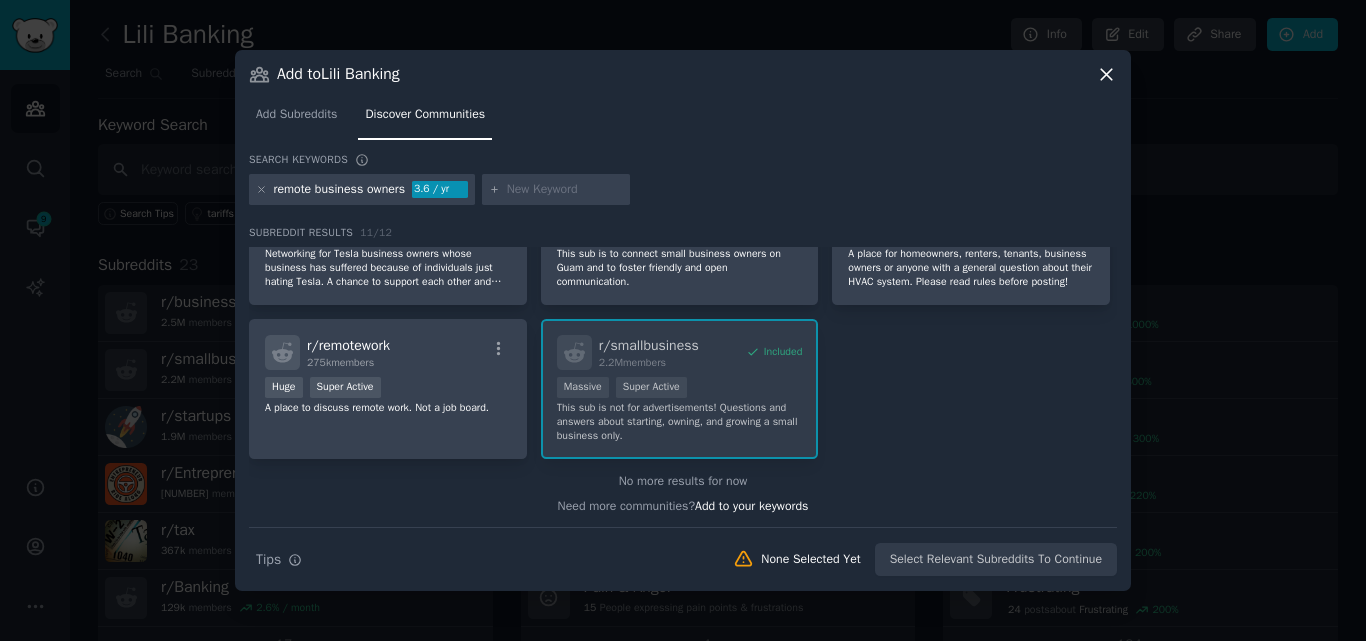 scroll, scrollTop: 380, scrollLeft: 0, axis: vertical 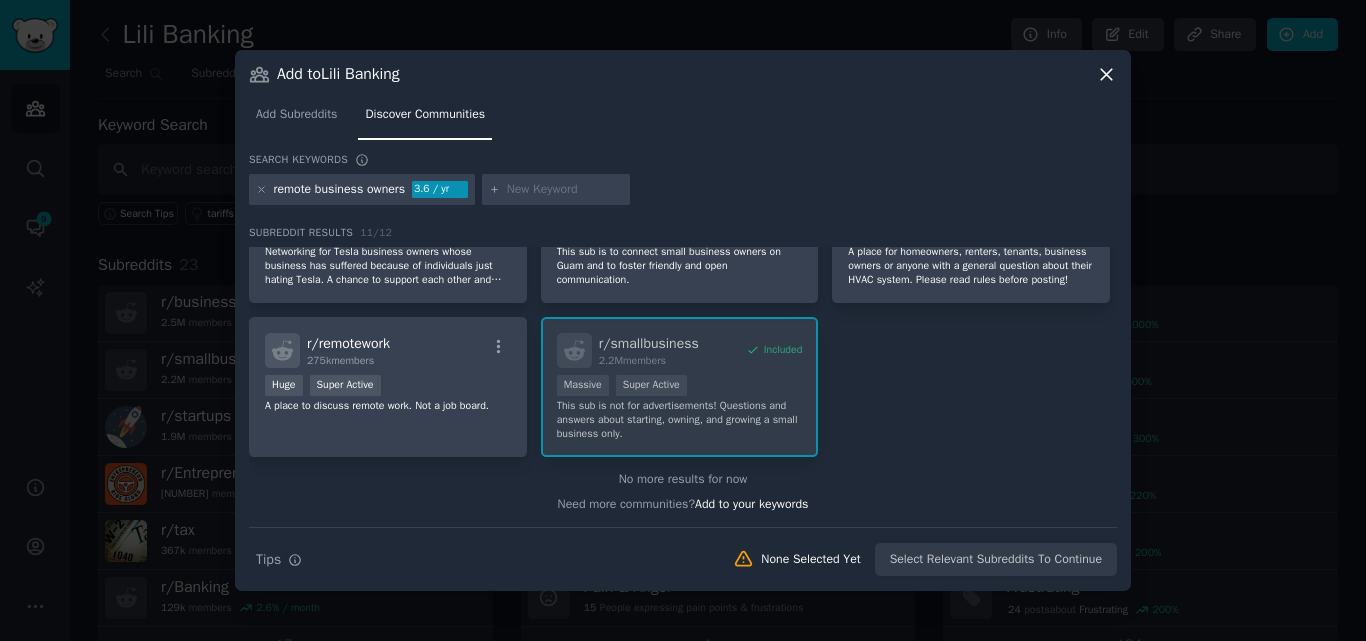click 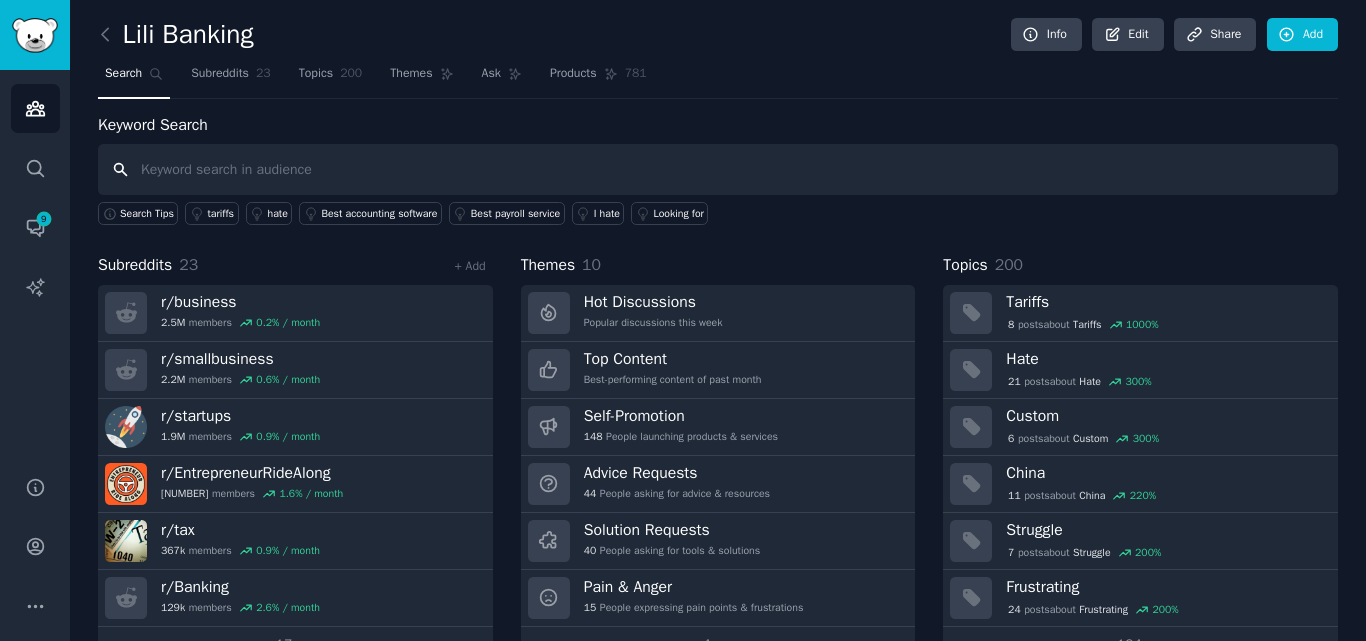 click at bounding box center (718, 169) 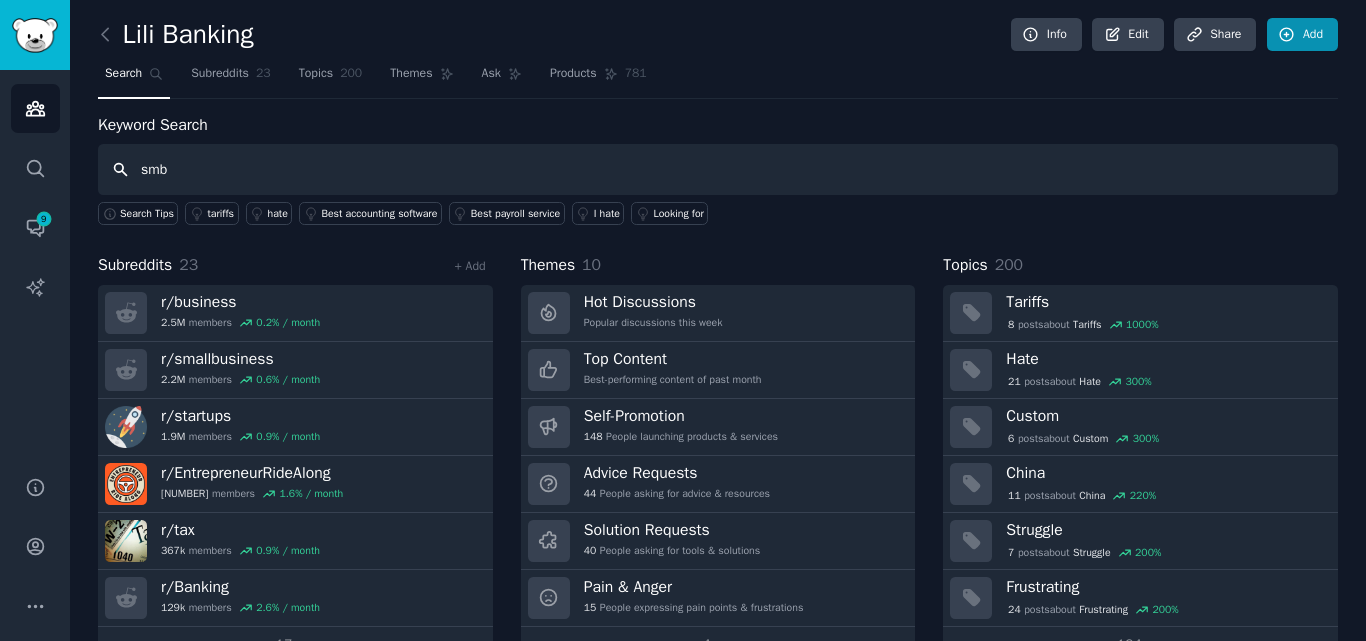 type on "smb" 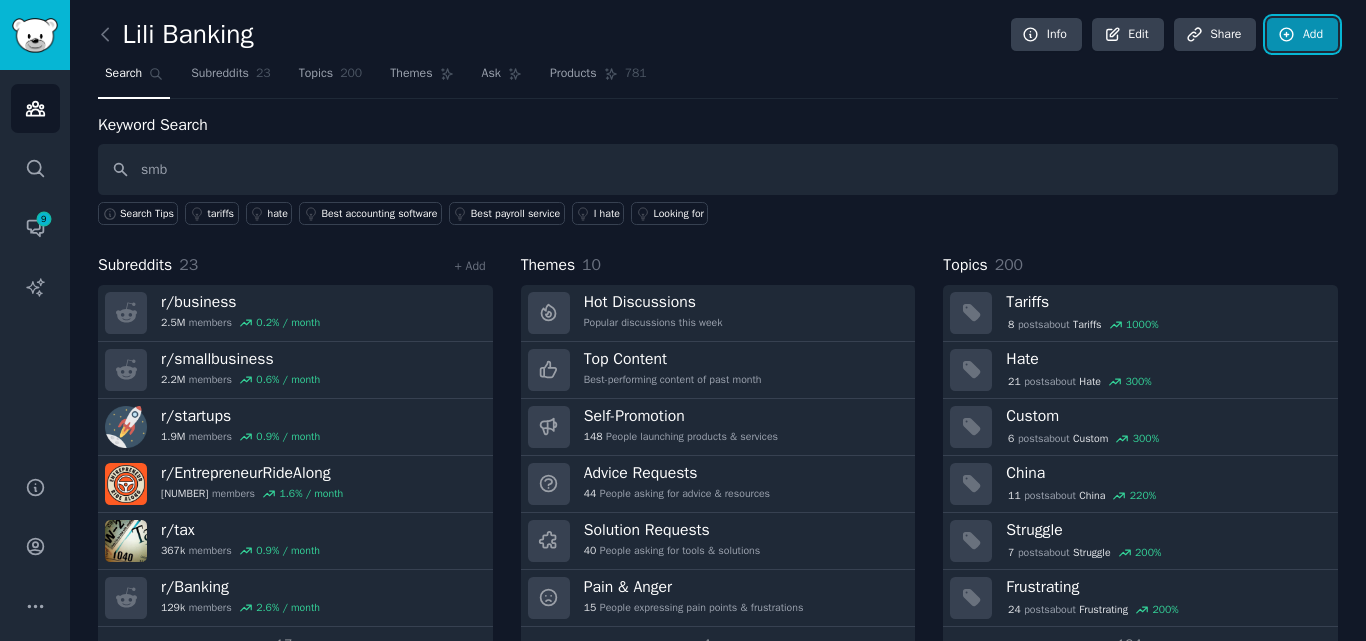 click on "Add" at bounding box center [1302, 35] 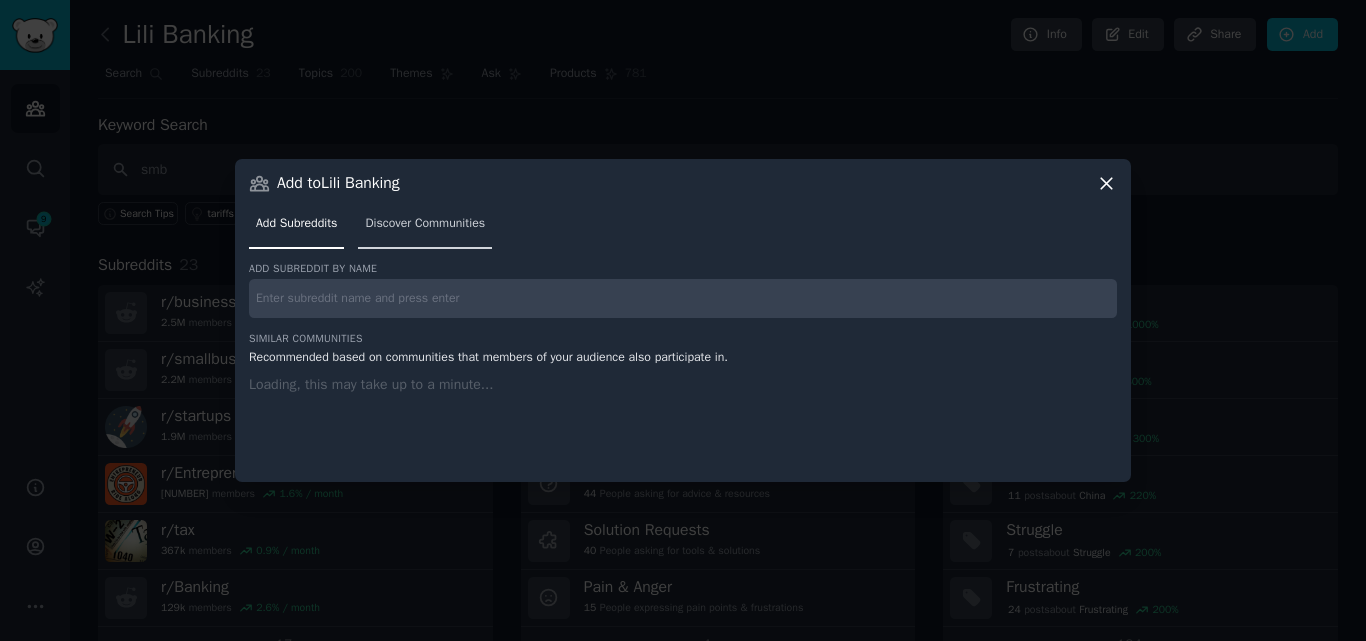 click on "Discover Communities" at bounding box center [425, 224] 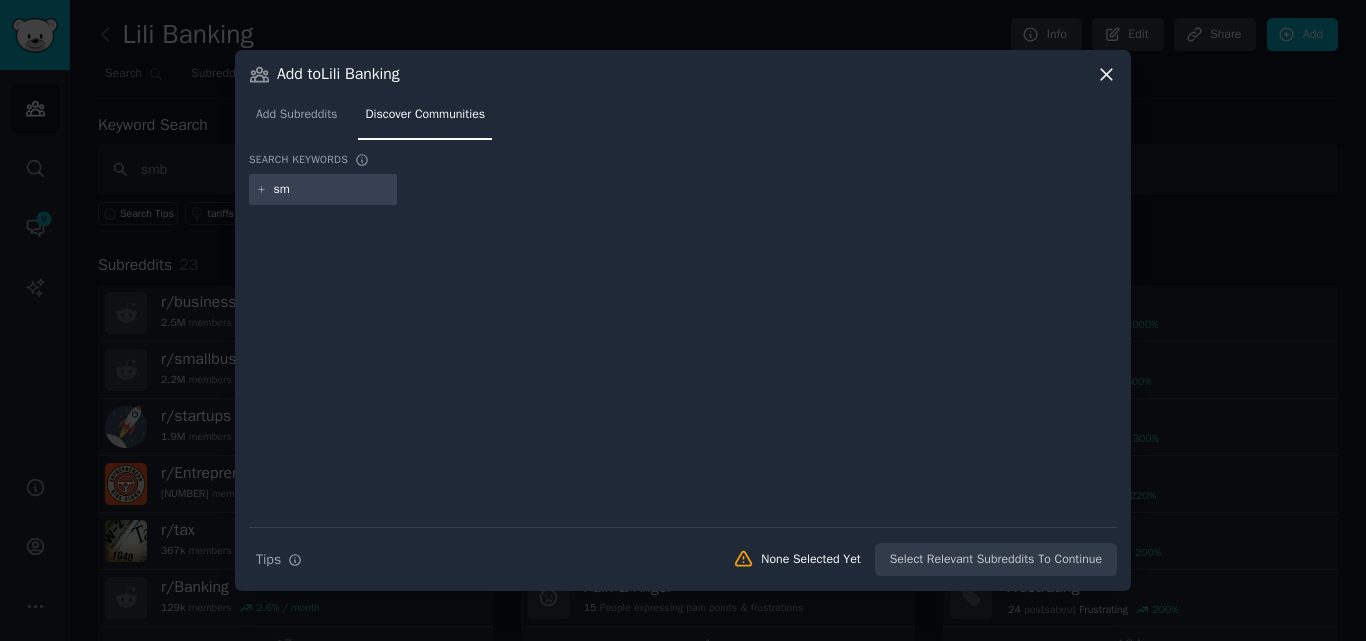 type on "smb" 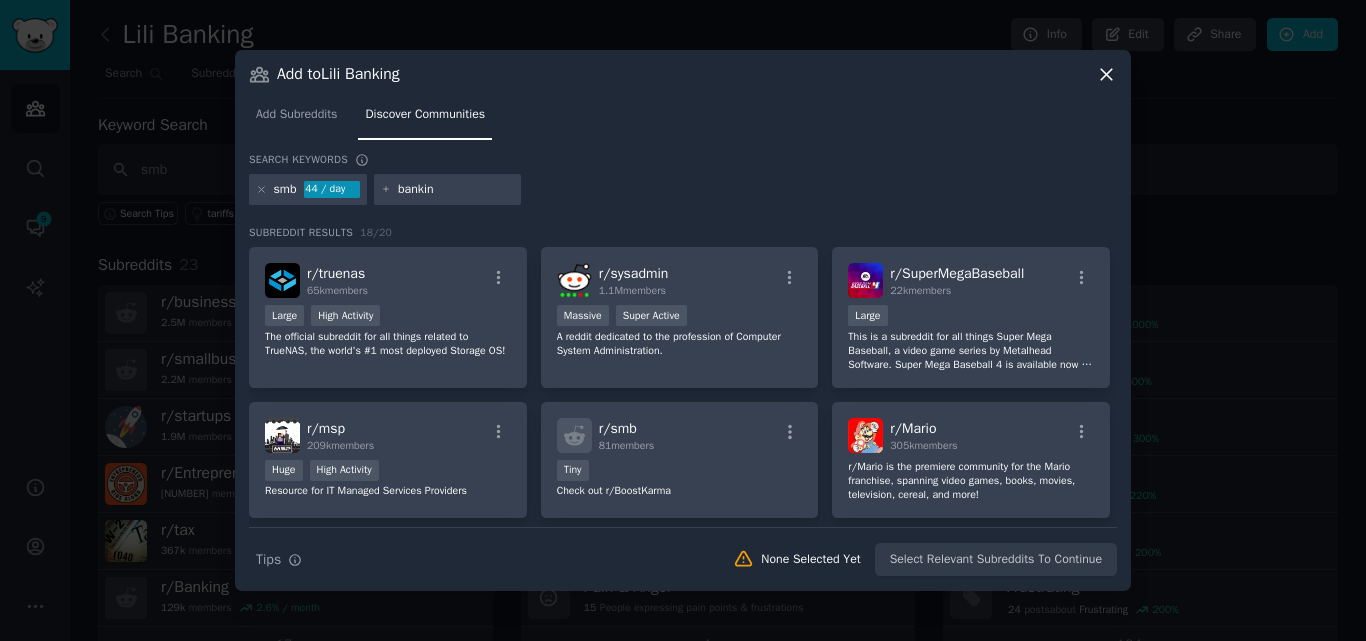 type on "banking" 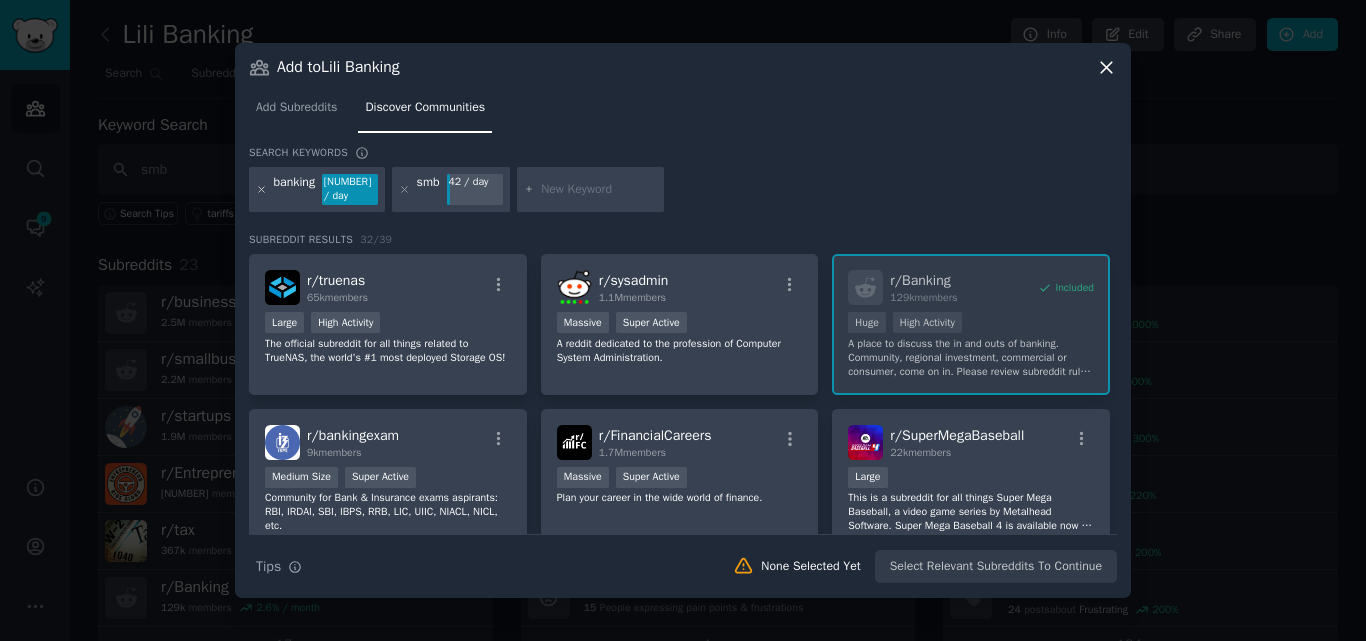 click 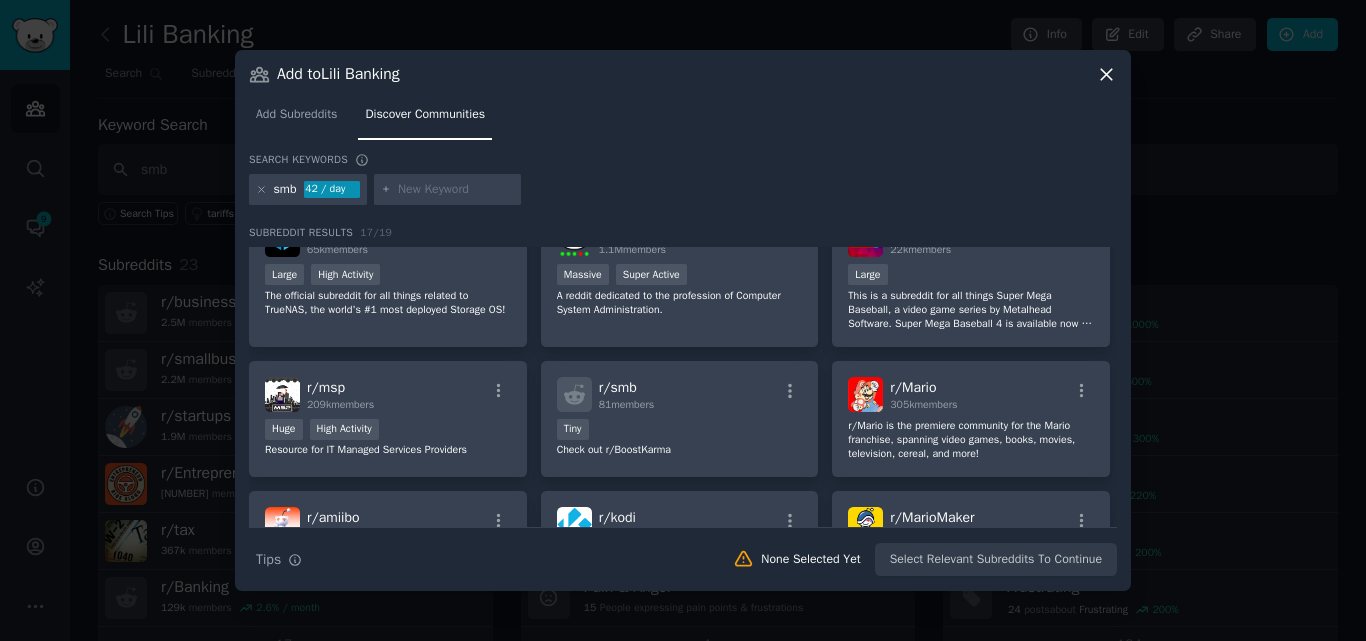 scroll, scrollTop: 0, scrollLeft: 0, axis: both 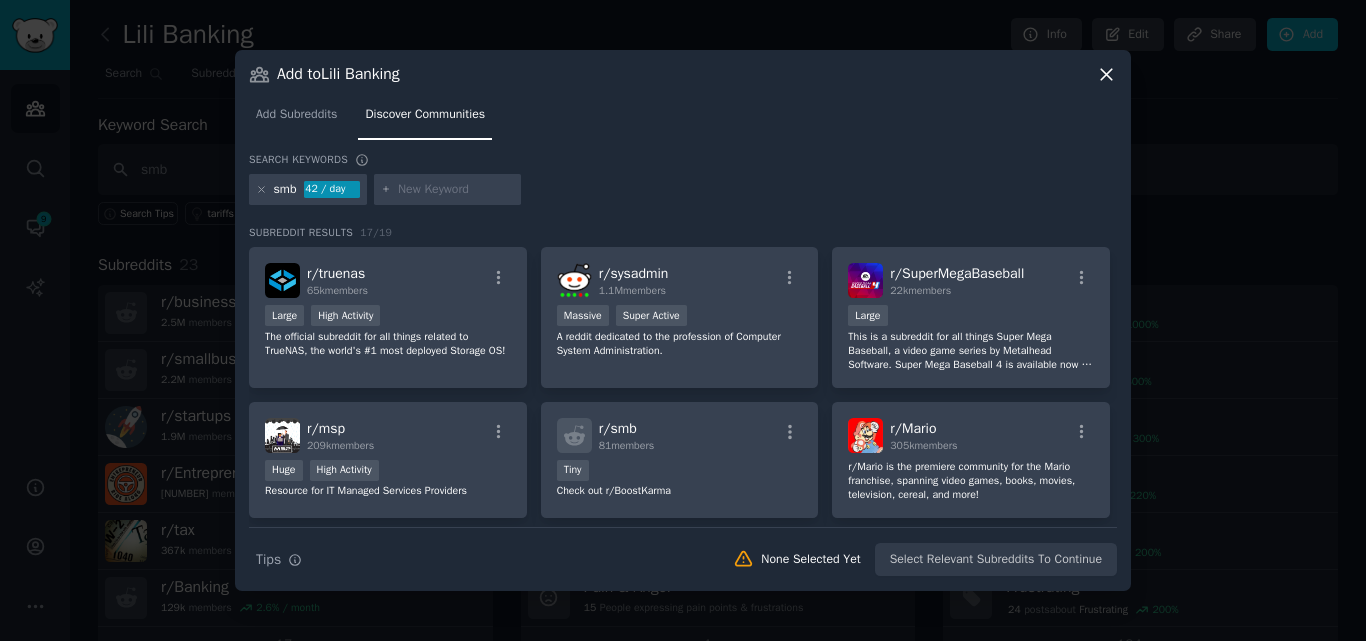 click at bounding box center (456, 190) 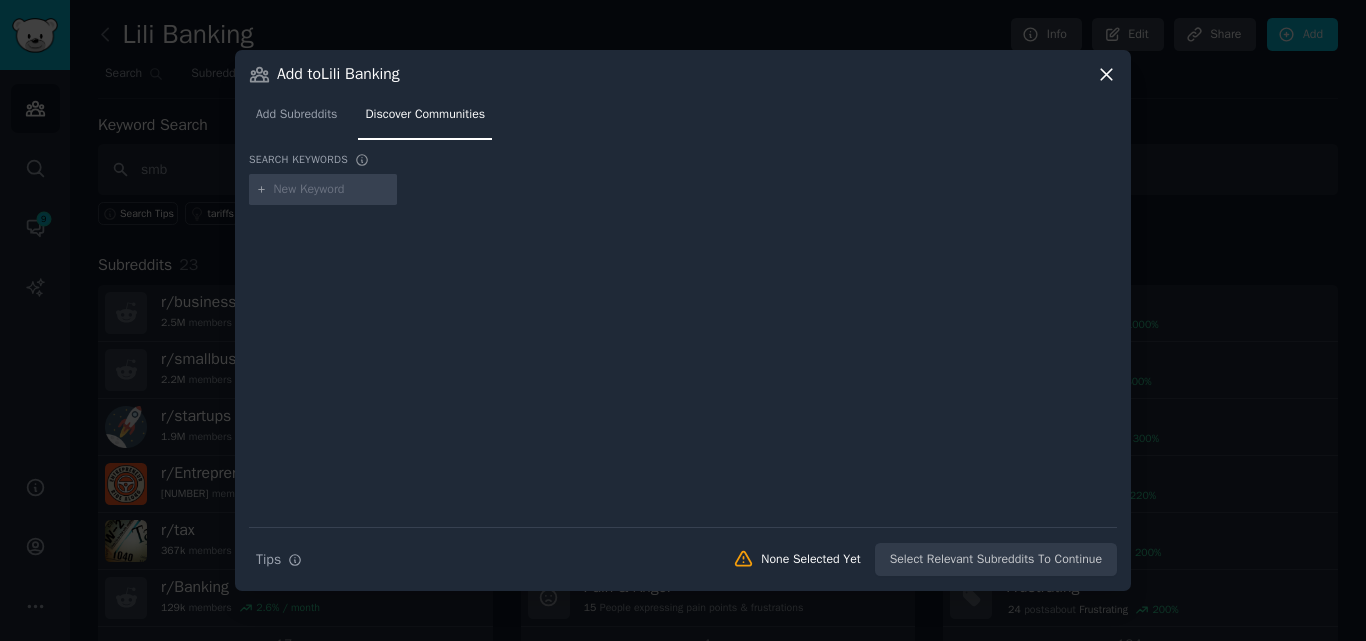 click at bounding box center [332, 190] 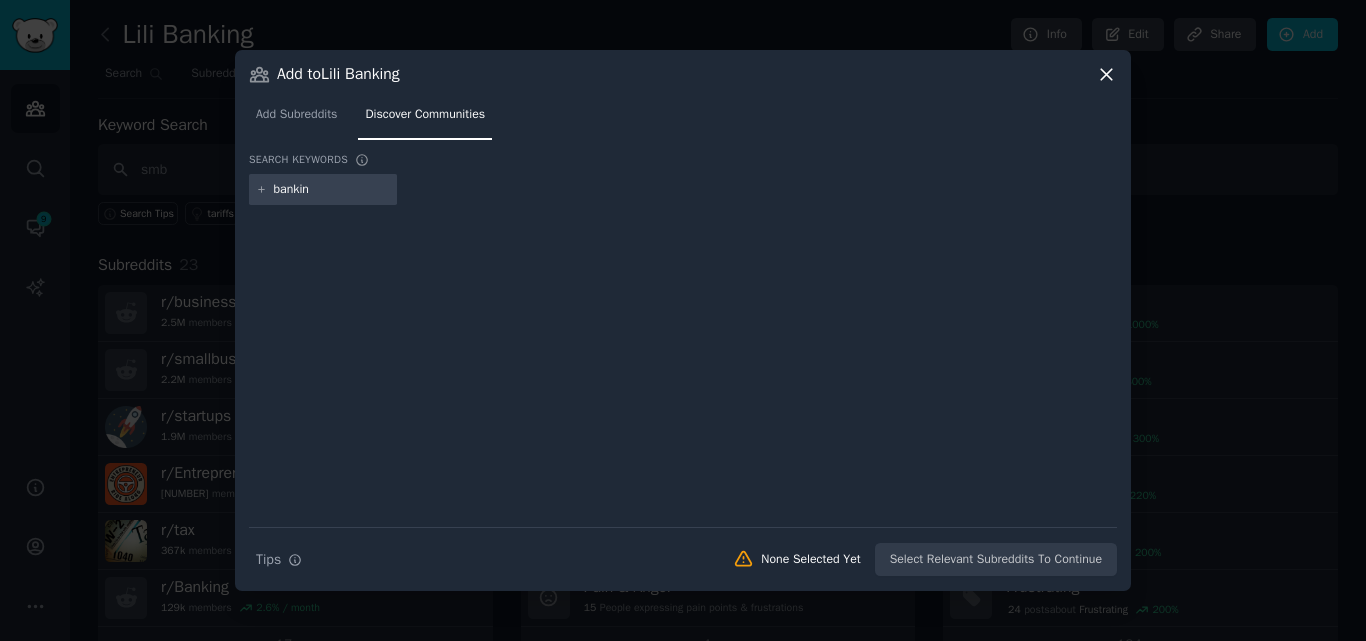 type on "banking" 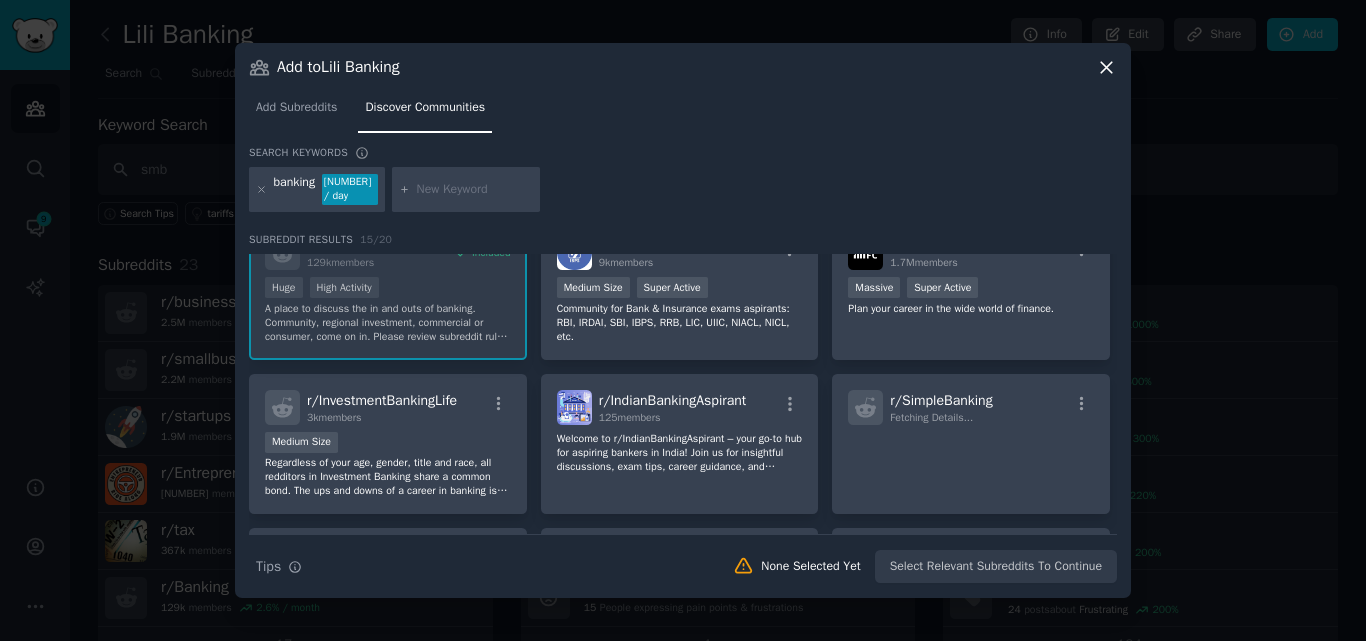 scroll, scrollTop: 0, scrollLeft: 0, axis: both 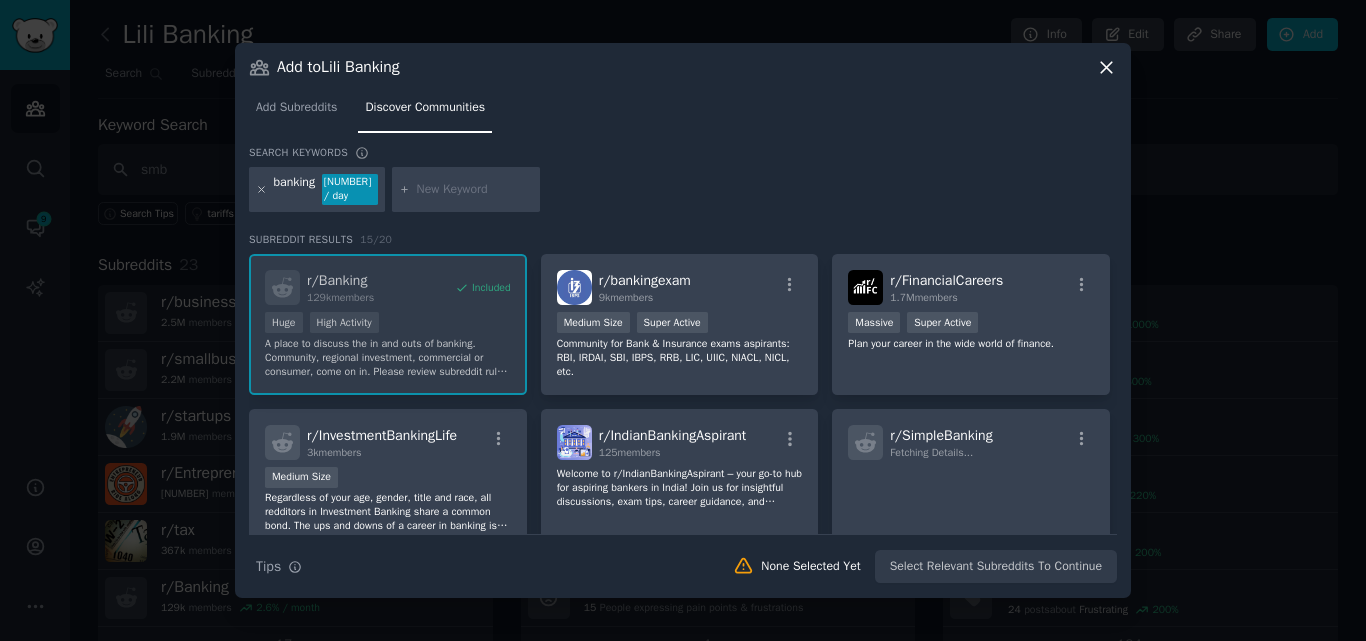 click 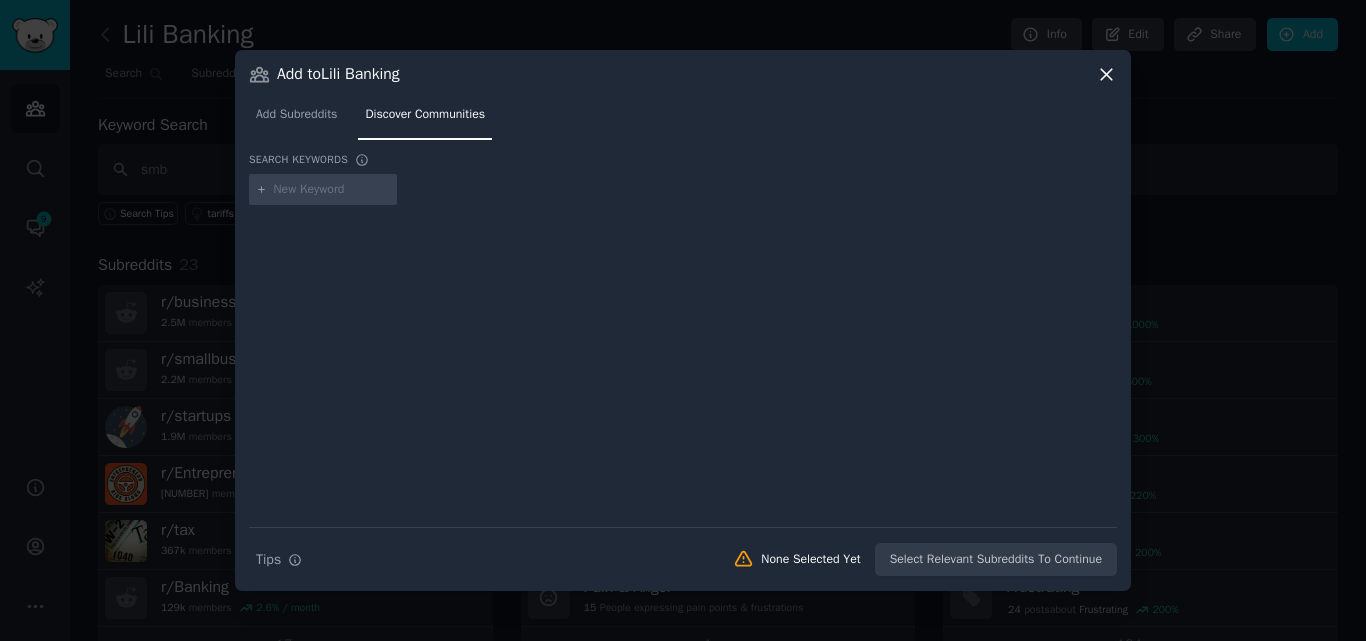 click at bounding box center (332, 190) 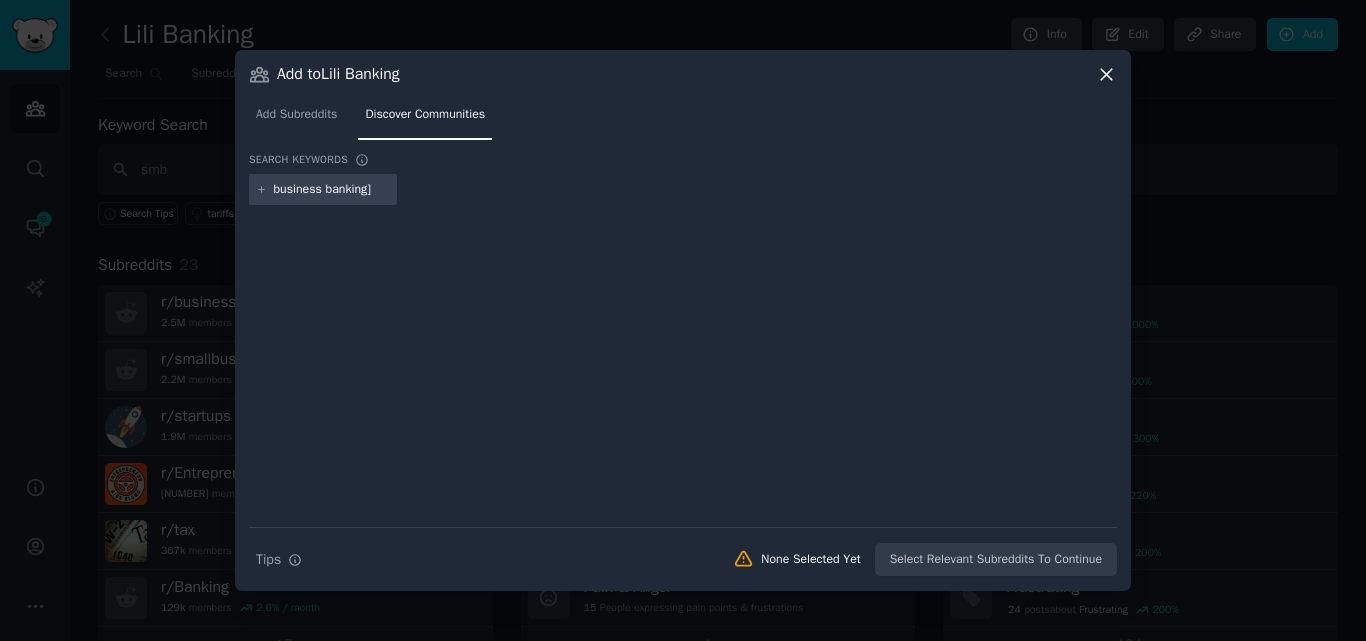type on "business banking" 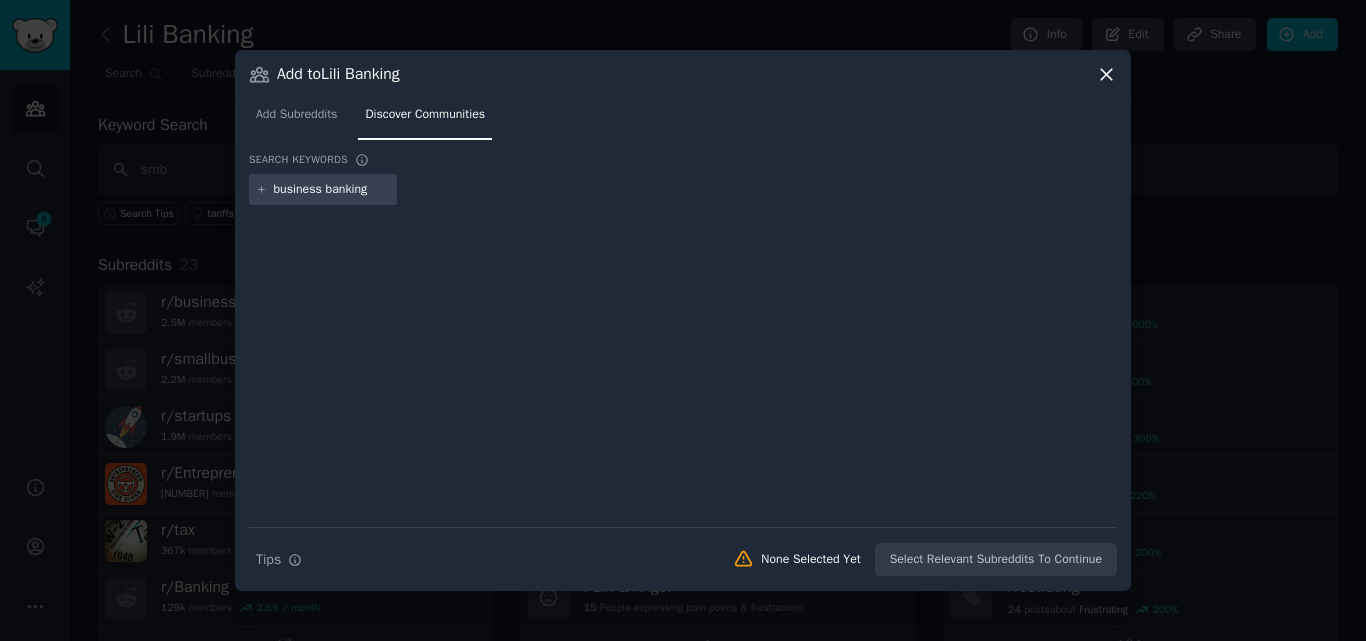 type 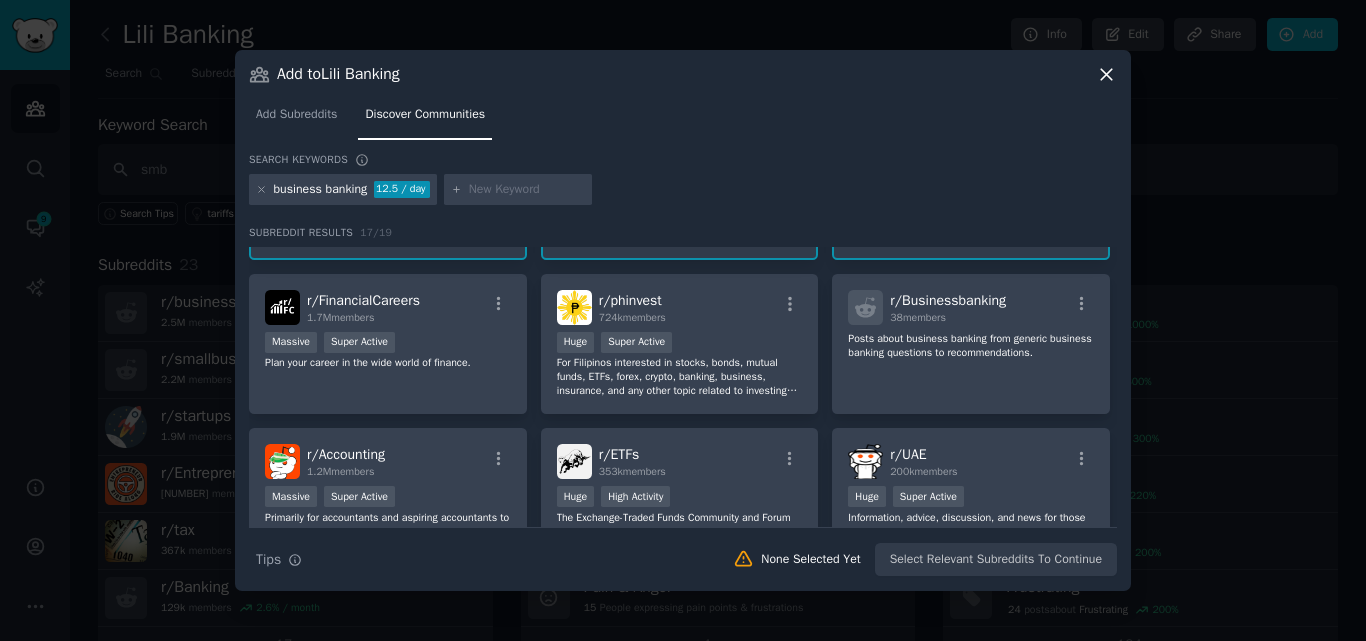 scroll, scrollTop: 231, scrollLeft: 0, axis: vertical 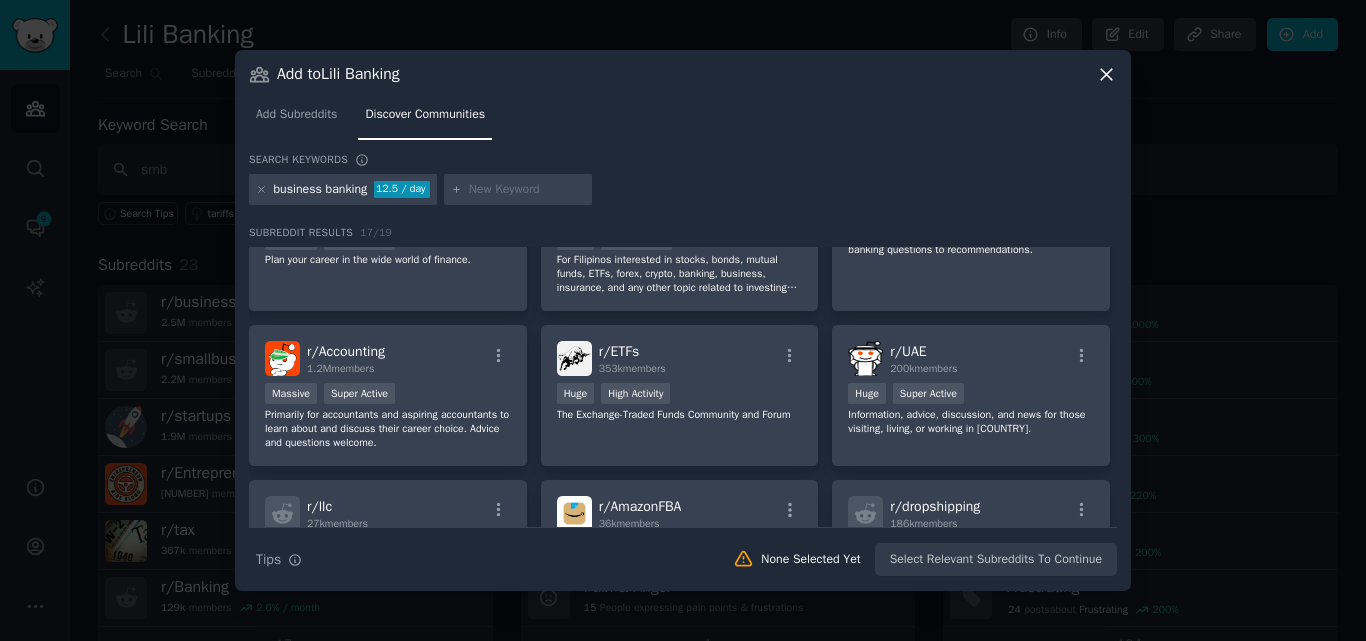 click 